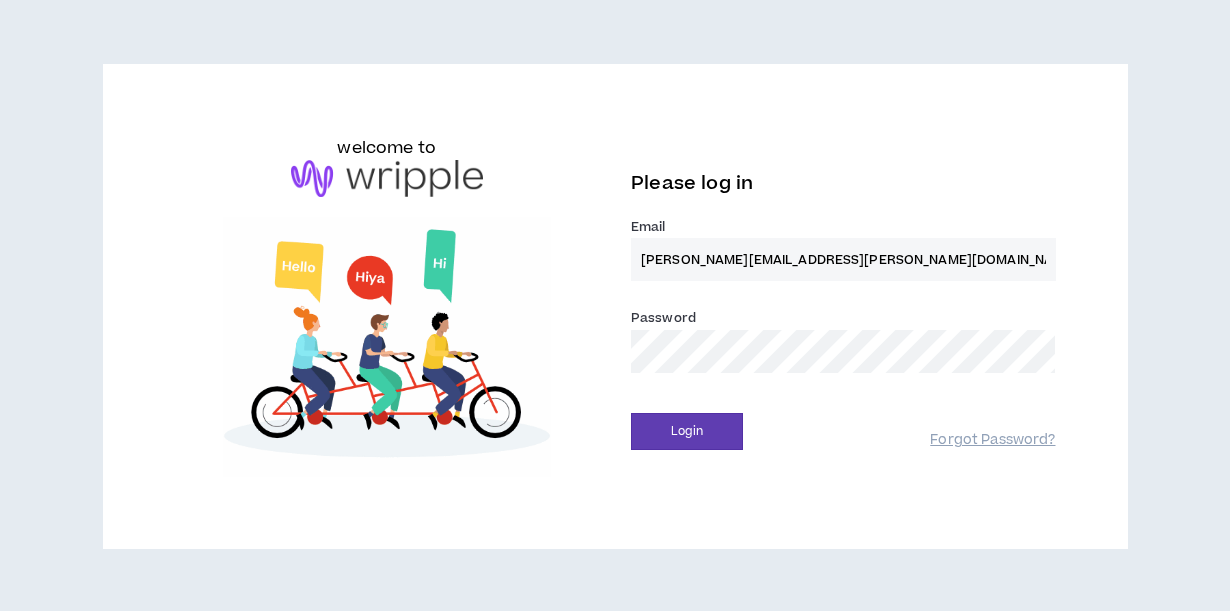 scroll, scrollTop: 0, scrollLeft: 0, axis: both 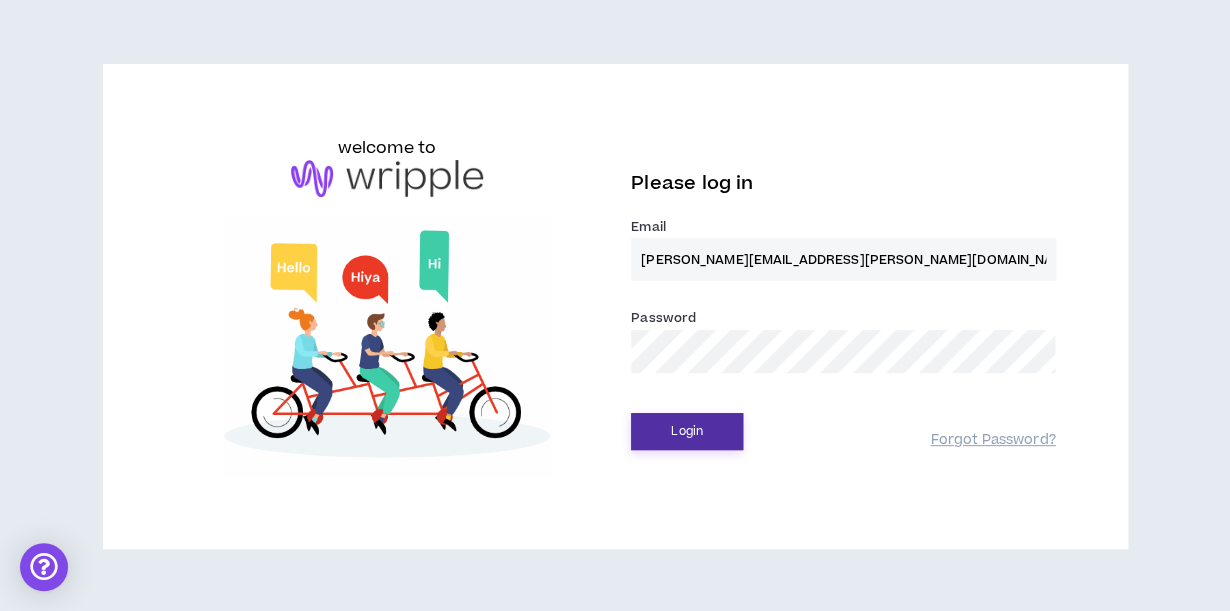 click on "Login" at bounding box center (687, 431) 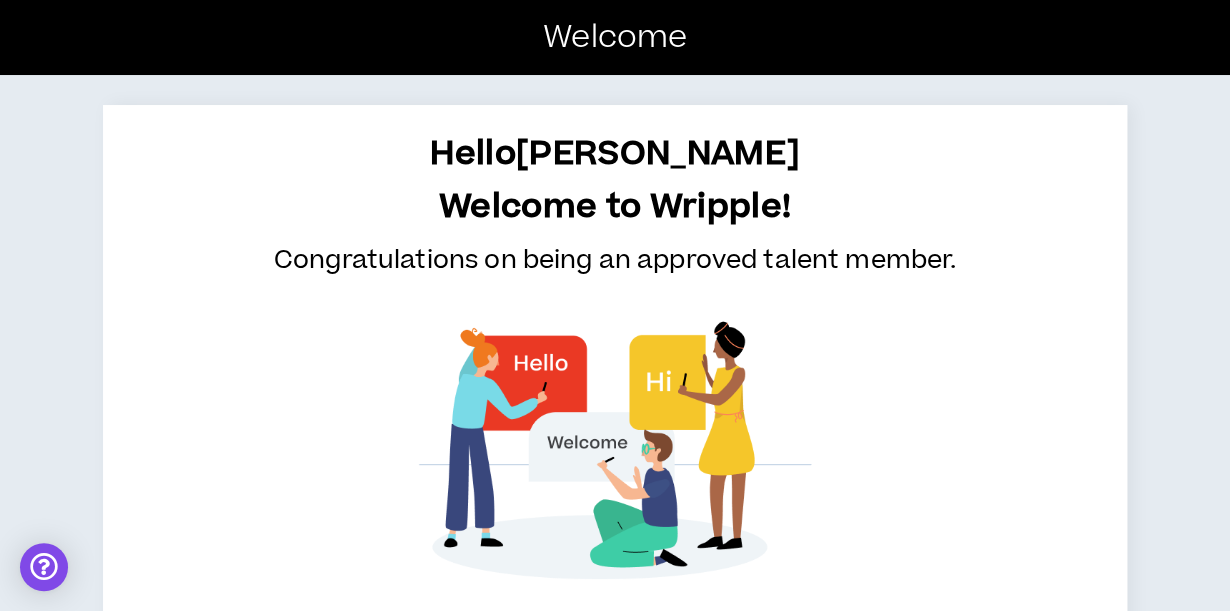 scroll, scrollTop: 123, scrollLeft: 0, axis: vertical 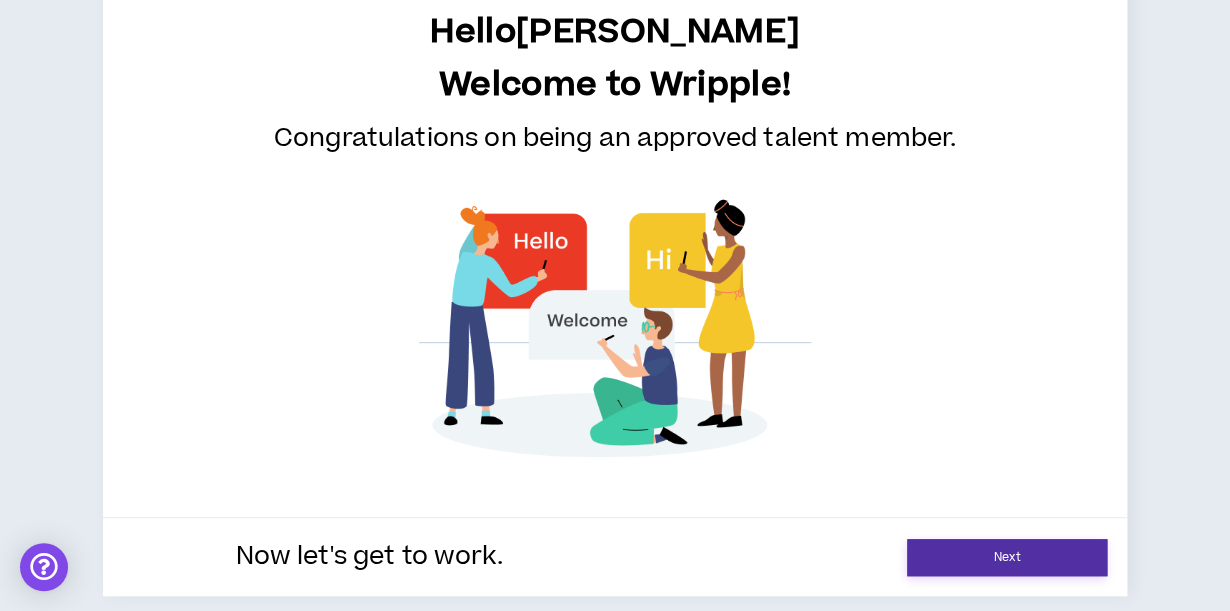 click on "Next" at bounding box center (1007, 557) 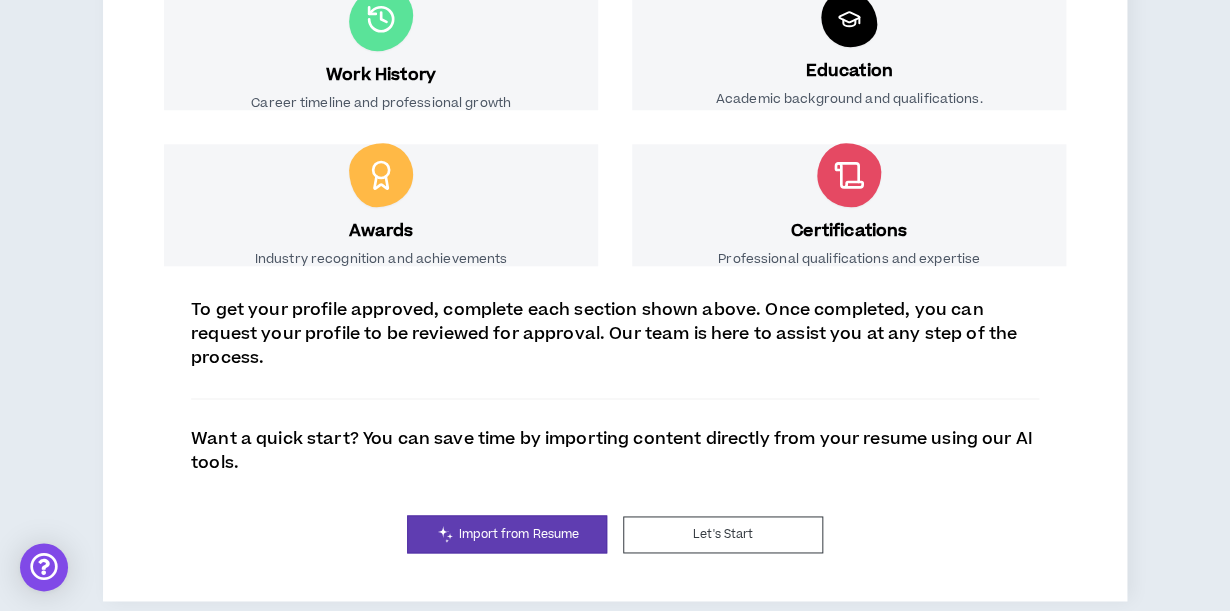 scroll, scrollTop: 577, scrollLeft: 0, axis: vertical 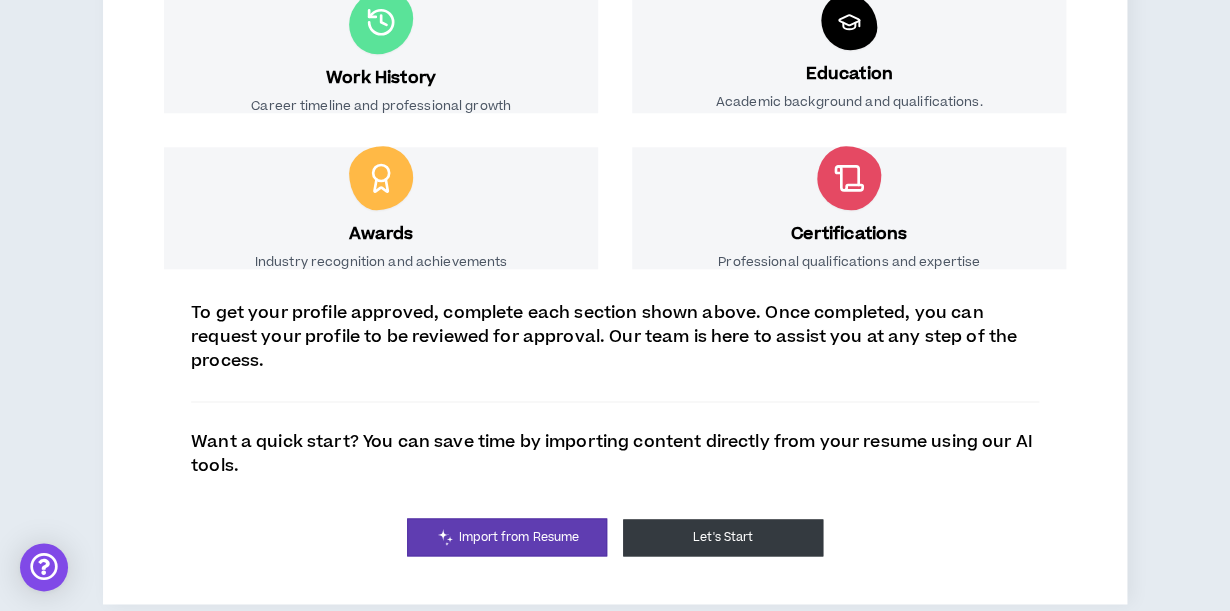 click on "Let's Start" at bounding box center [723, 537] 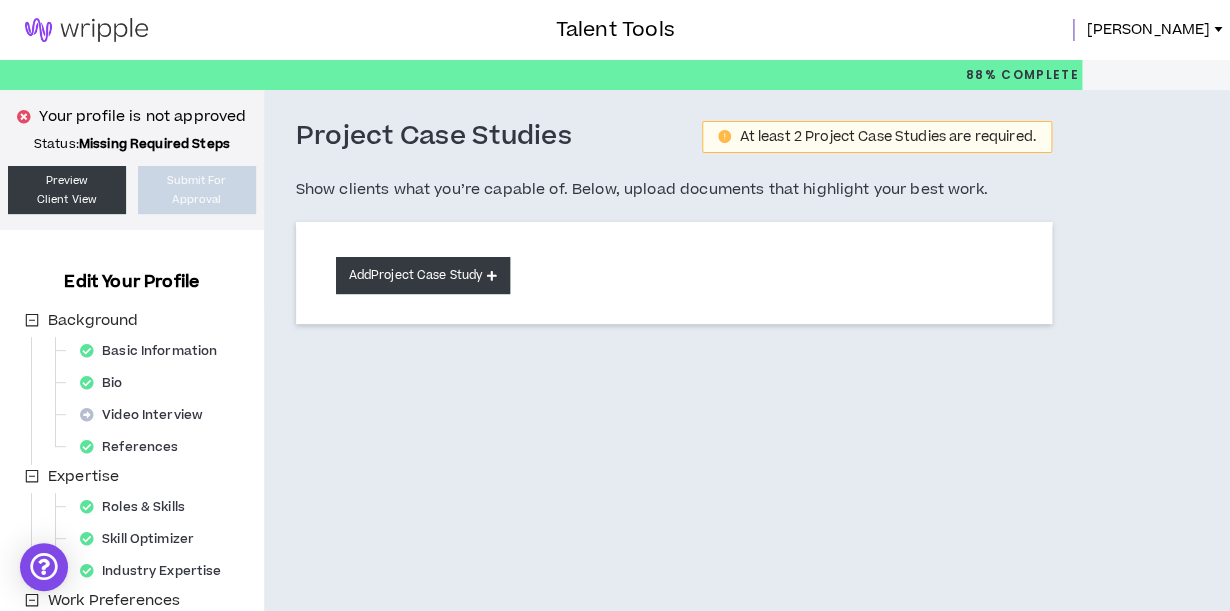 click on "Add  Project Case Study" at bounding box center (423, 275) 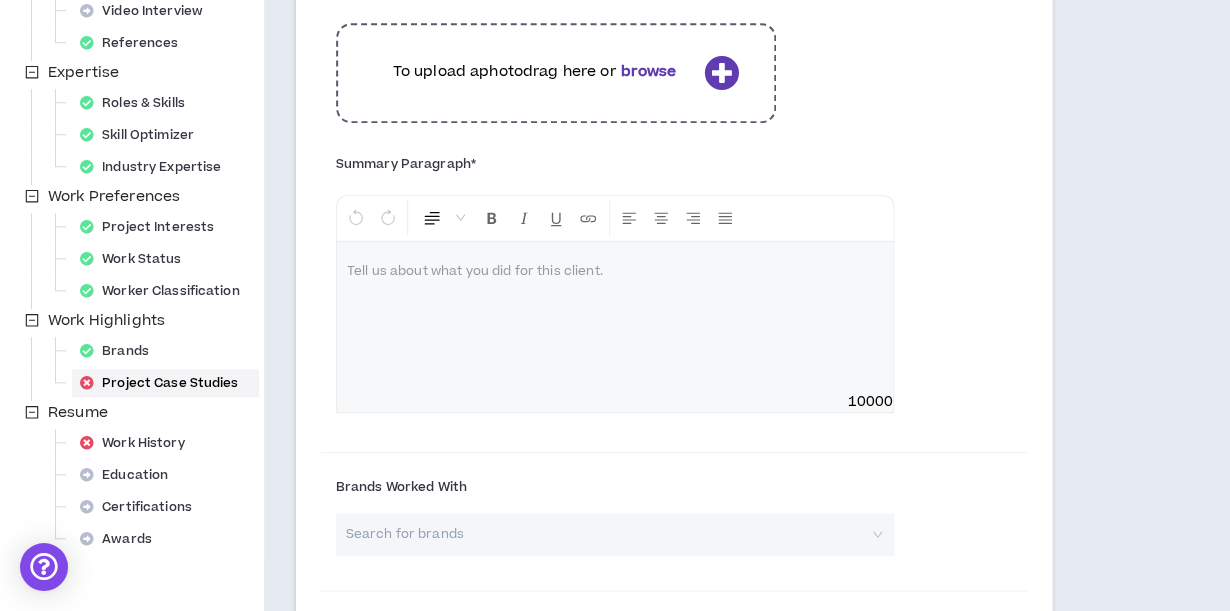 scroll, scrollTop: 0, scrollLeft: 0, axis: both 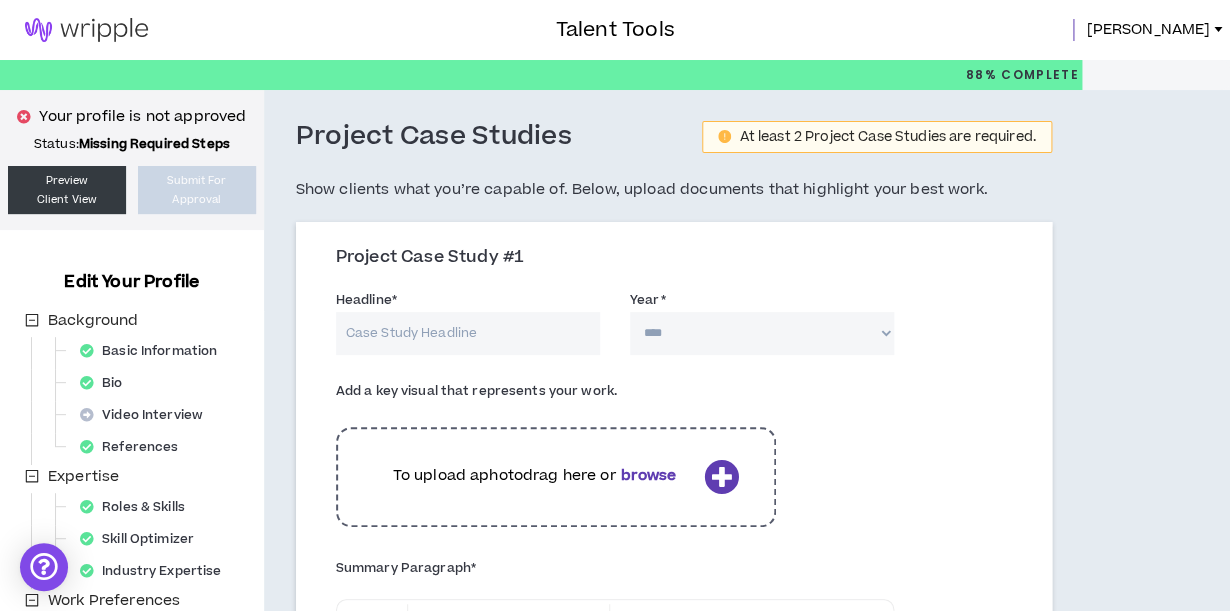 click on "Headline  *" at bounding box center (468, 333) 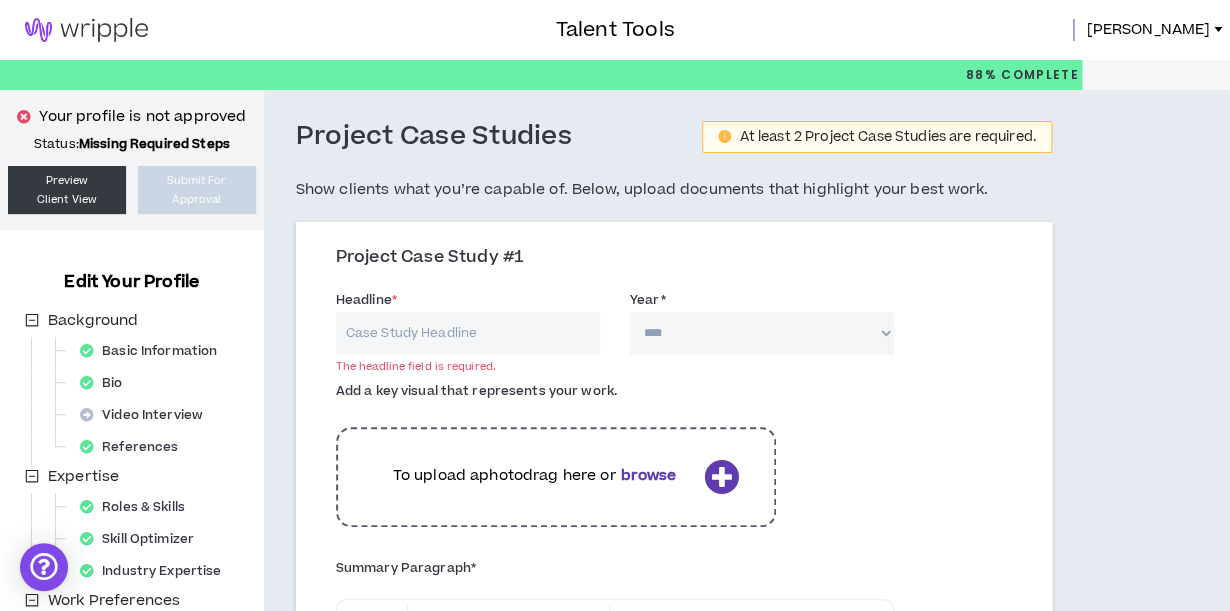 paste on "Elevating the Encephalon Brand" 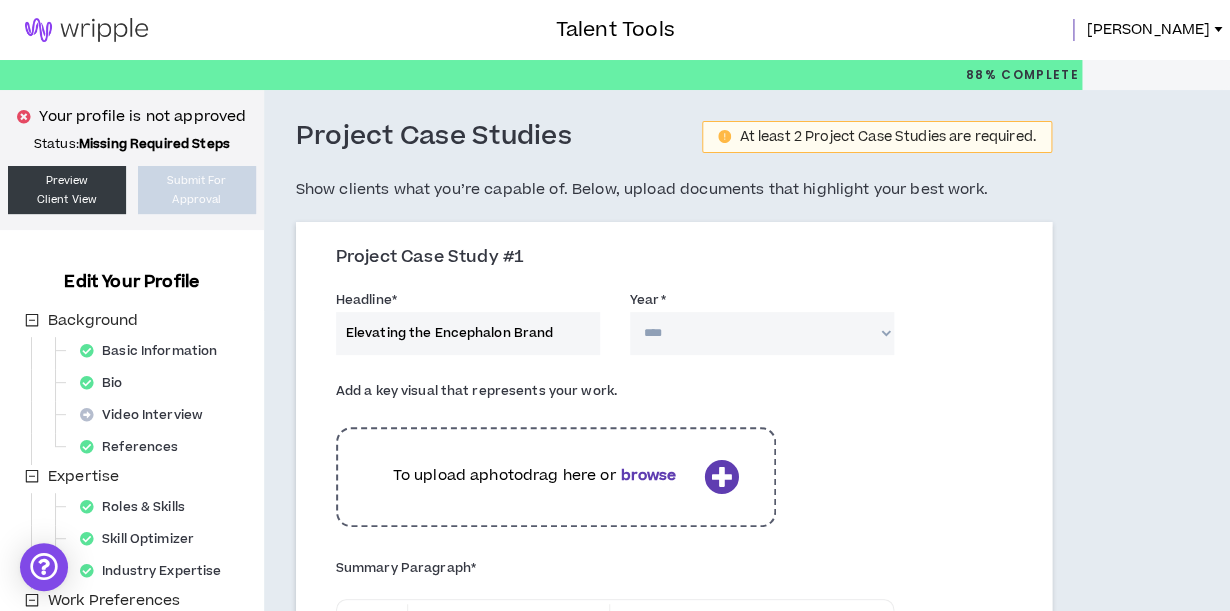 type on "Elevating the Encephalon Brand" 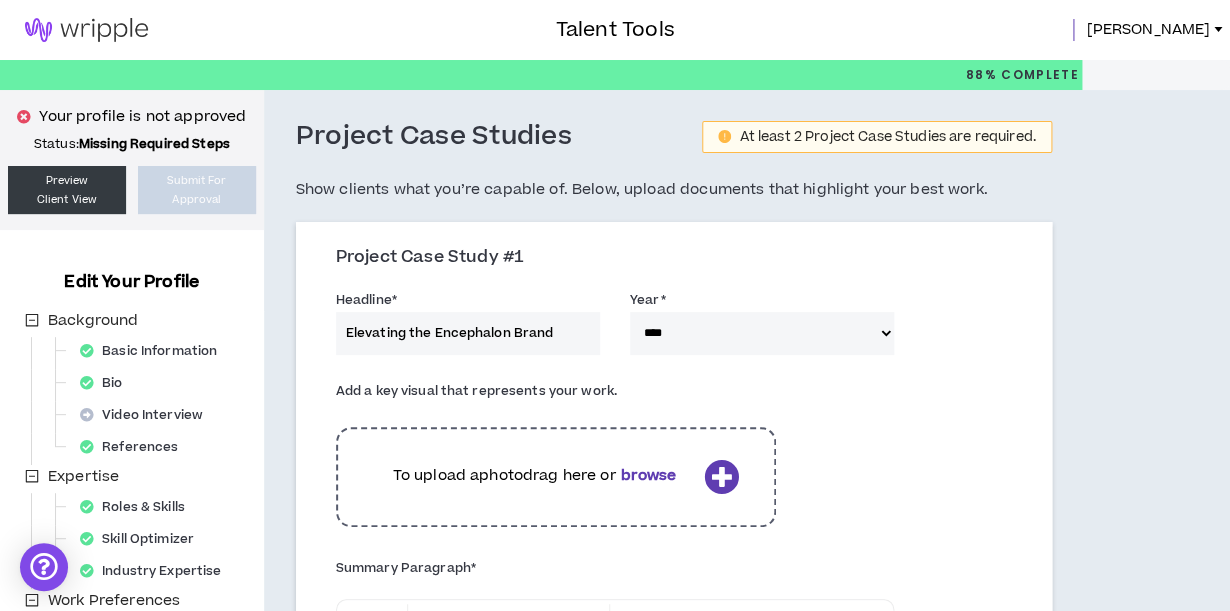 click on "To upload a  photo  drag here or browse" at bounding box center (535, 476) 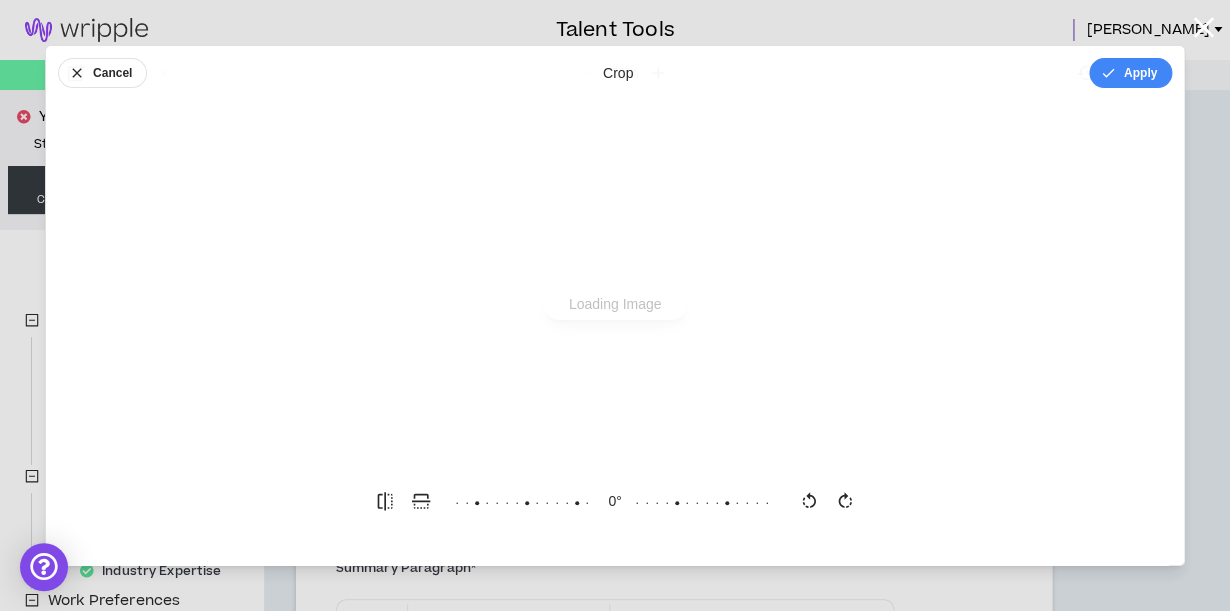 scroll, scrollTop: 0, scrollLeft: 0, axis: both 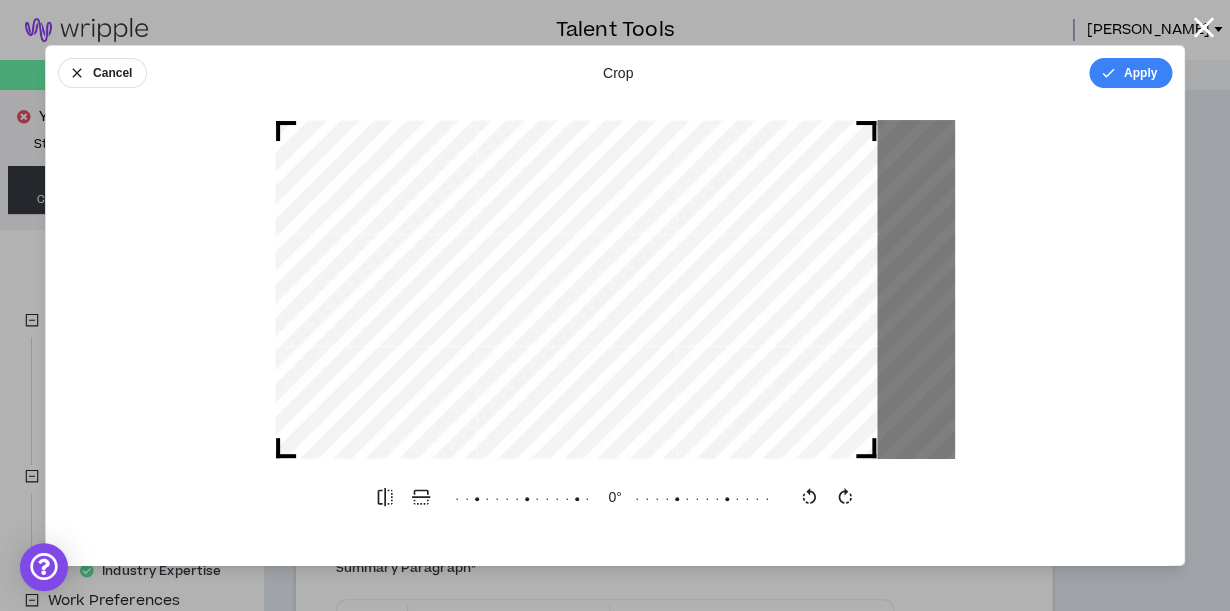 drag, startPoint x: 532, startPoint y: 319, endPoint x: 491, endPoint y: 318, distance: 41.01219 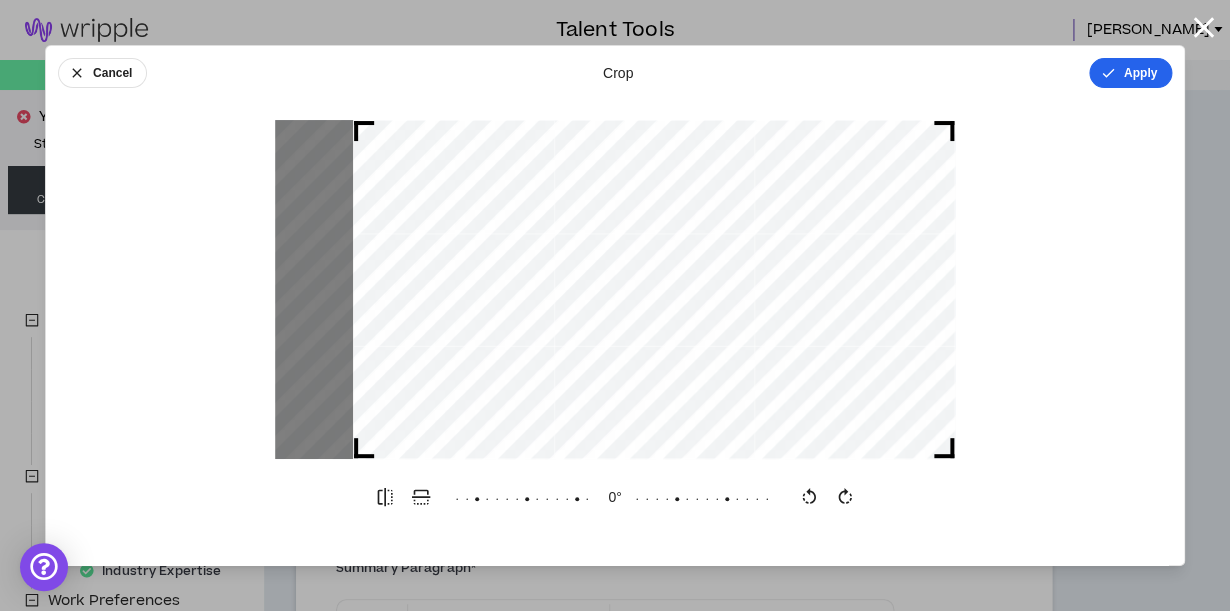 click 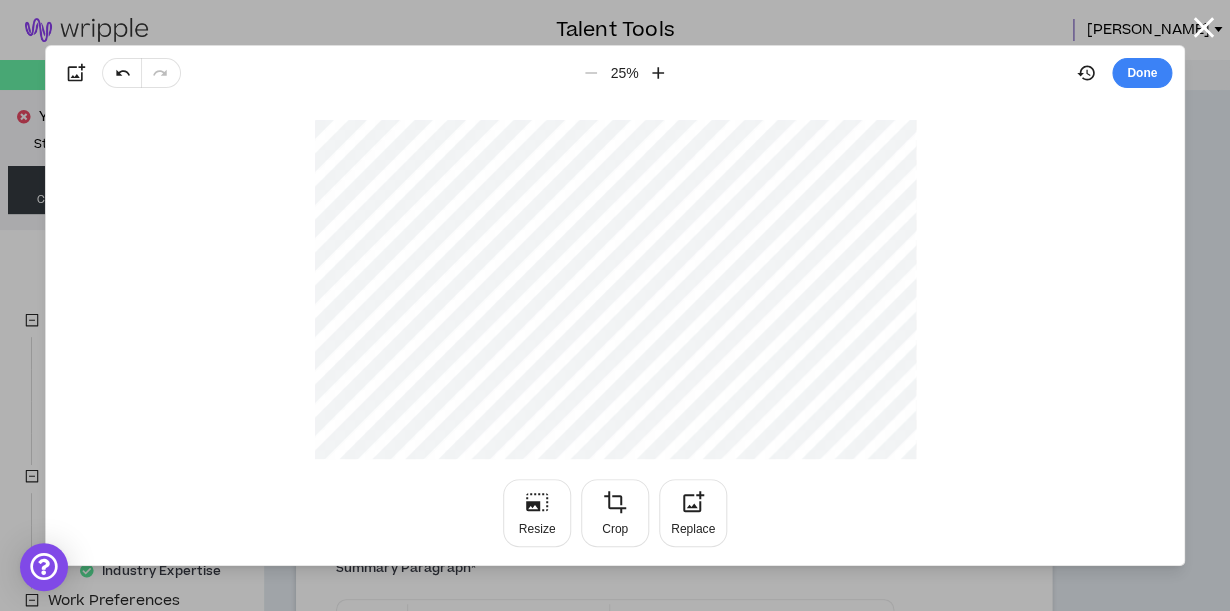click on "Done" at bounding box center (1142, 73) 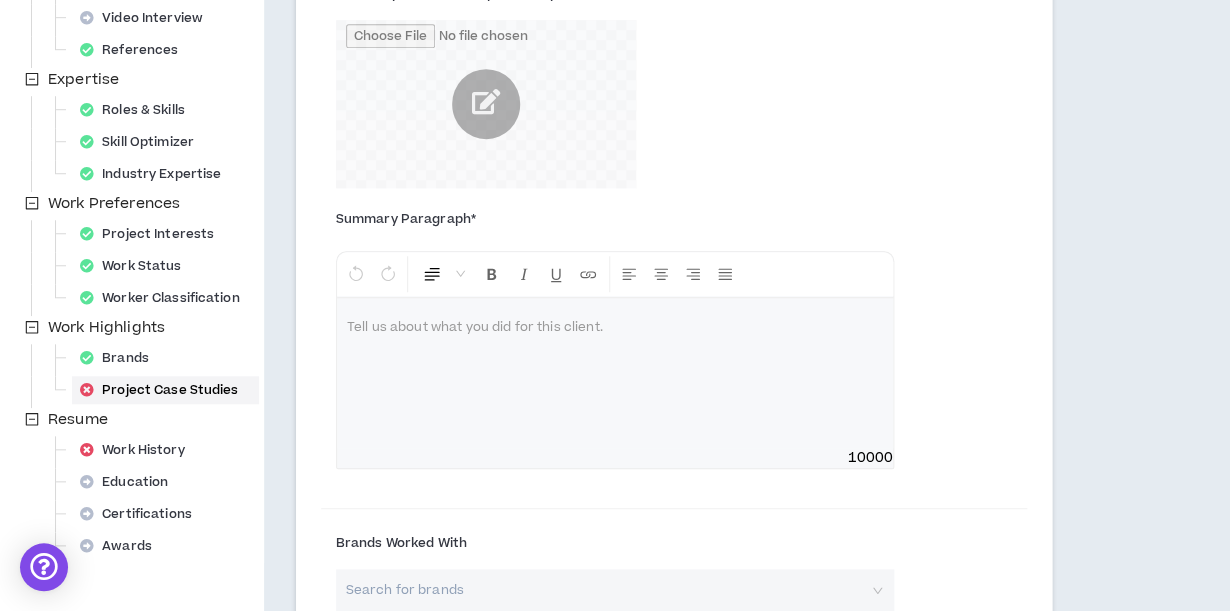 scroll, scrollTop: 466, scrollLeft: 0, axis: vertical 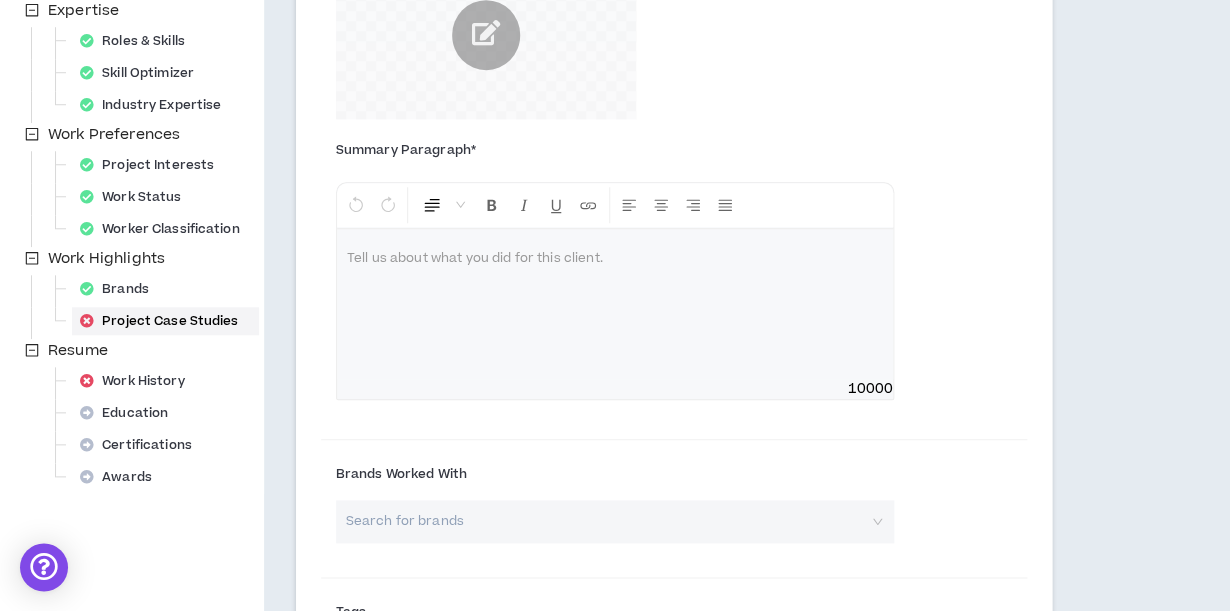 click at bounding box center (615, 304) 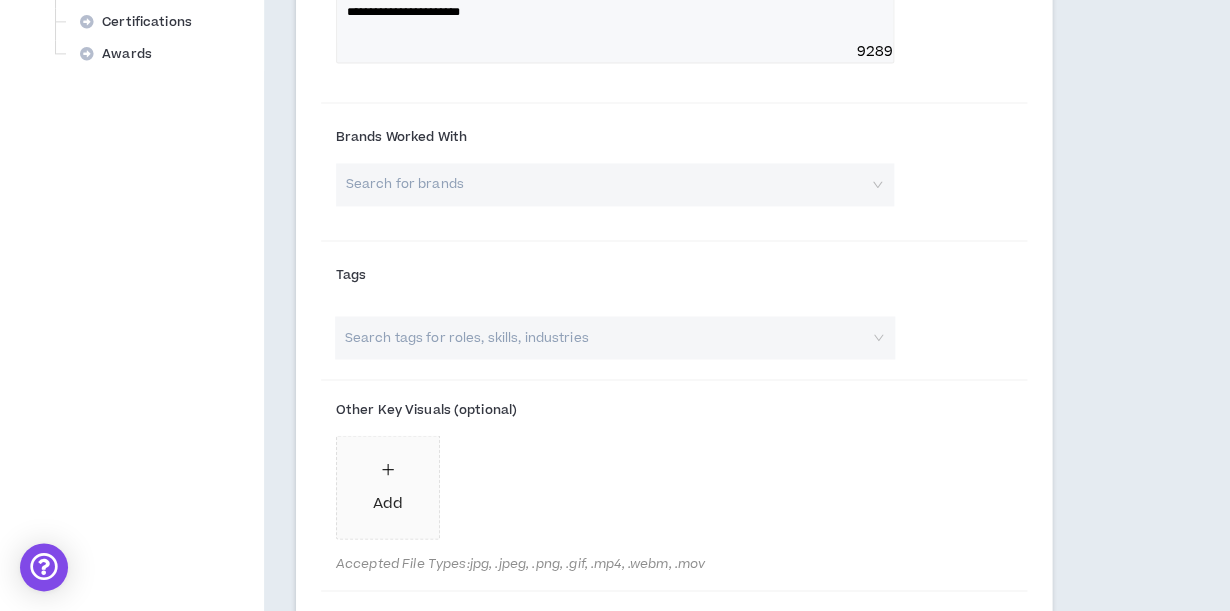 scroll, scrollTop: 890, scrollLeft: 0, axis: vertical 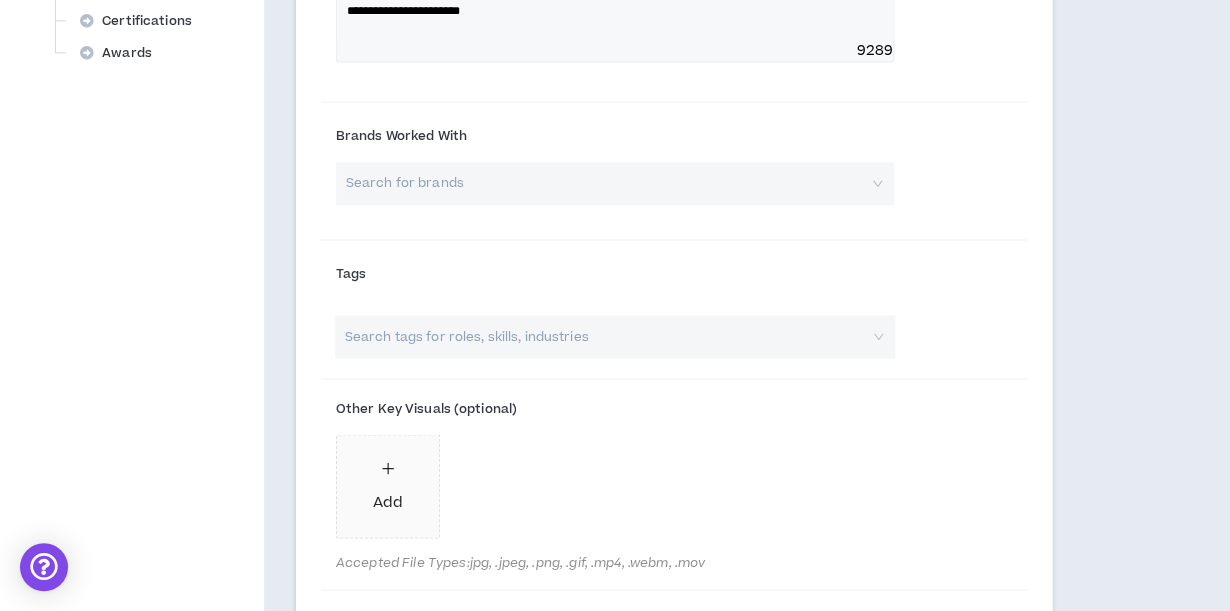 click at bounding box center [608, 183] 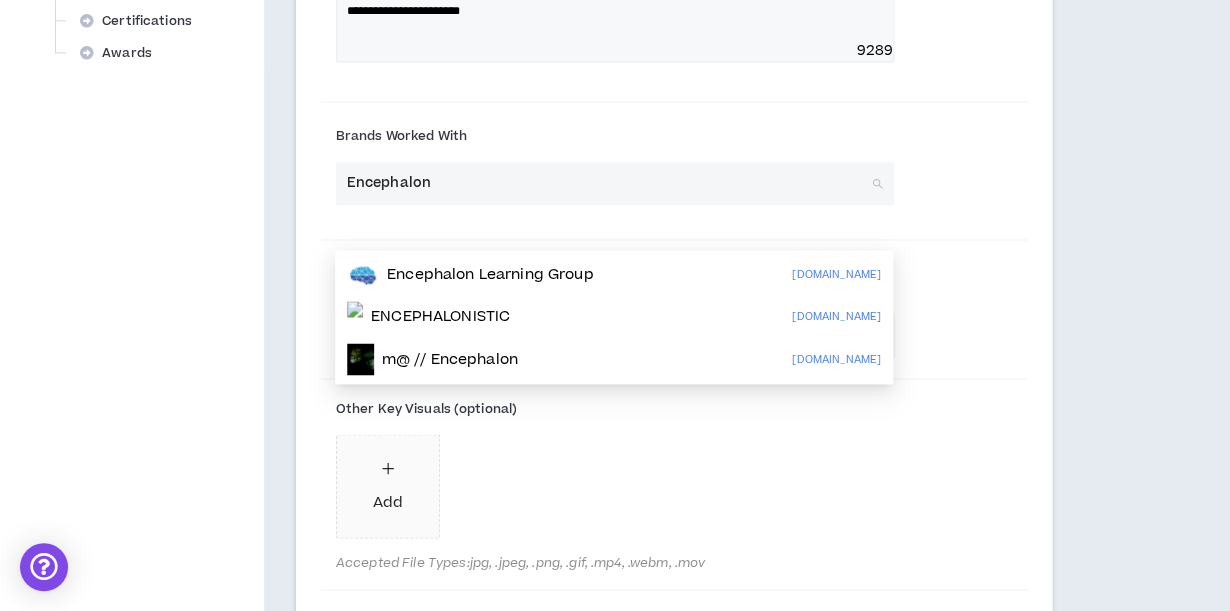 click on "Encephalon" at bounding box center (608, 183) 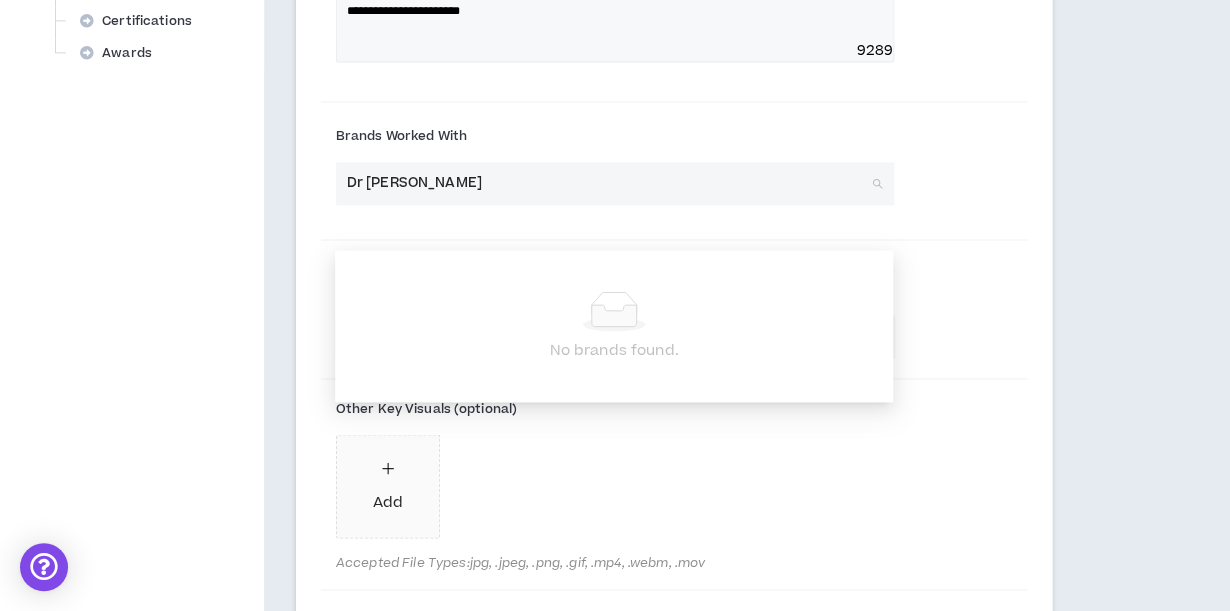 type on "[PERSON_NAME]" 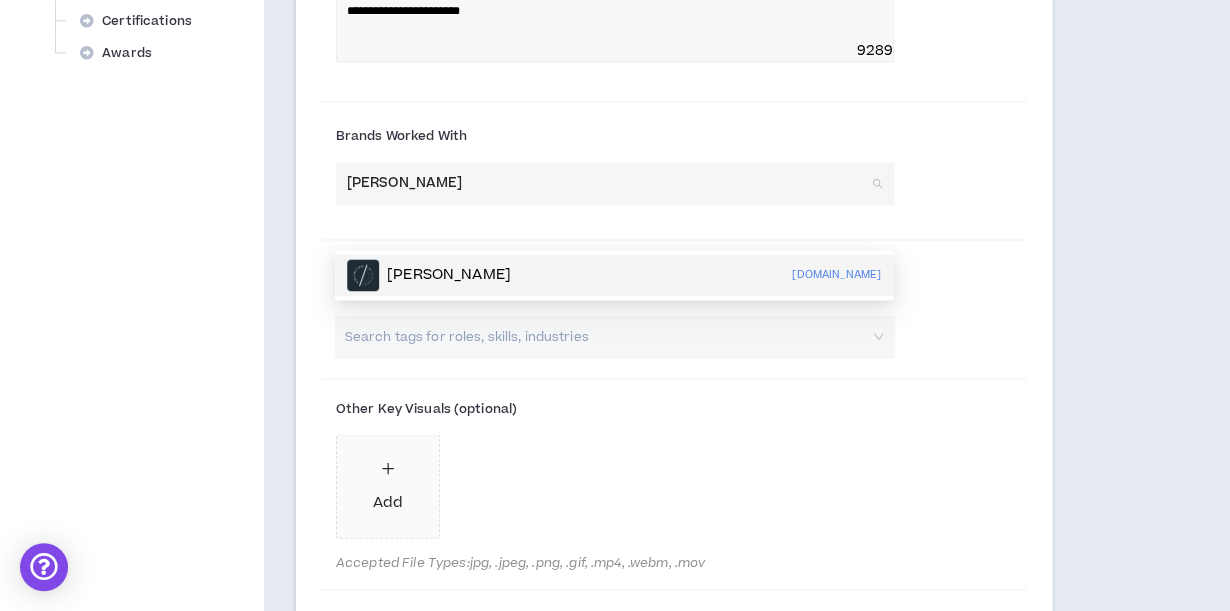 click on "[PERSON_NAME] [DOMAIN_NAME]" at bounding box center [614, 275] 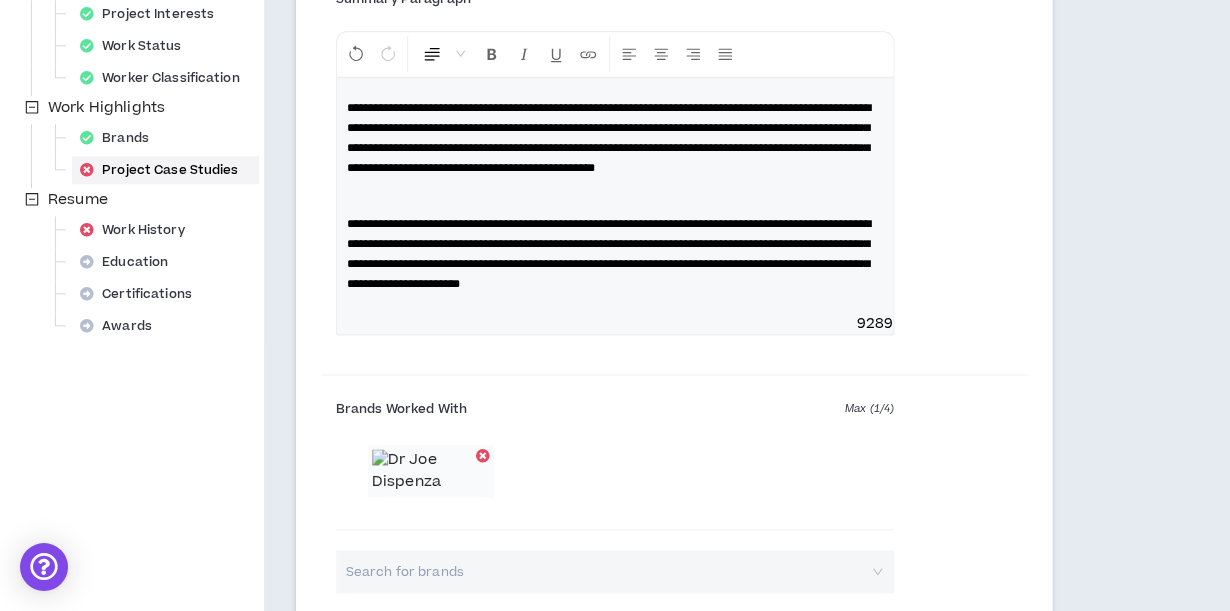 scroll, scrollTop: 558, scrollLeft: 0, axis: vertical 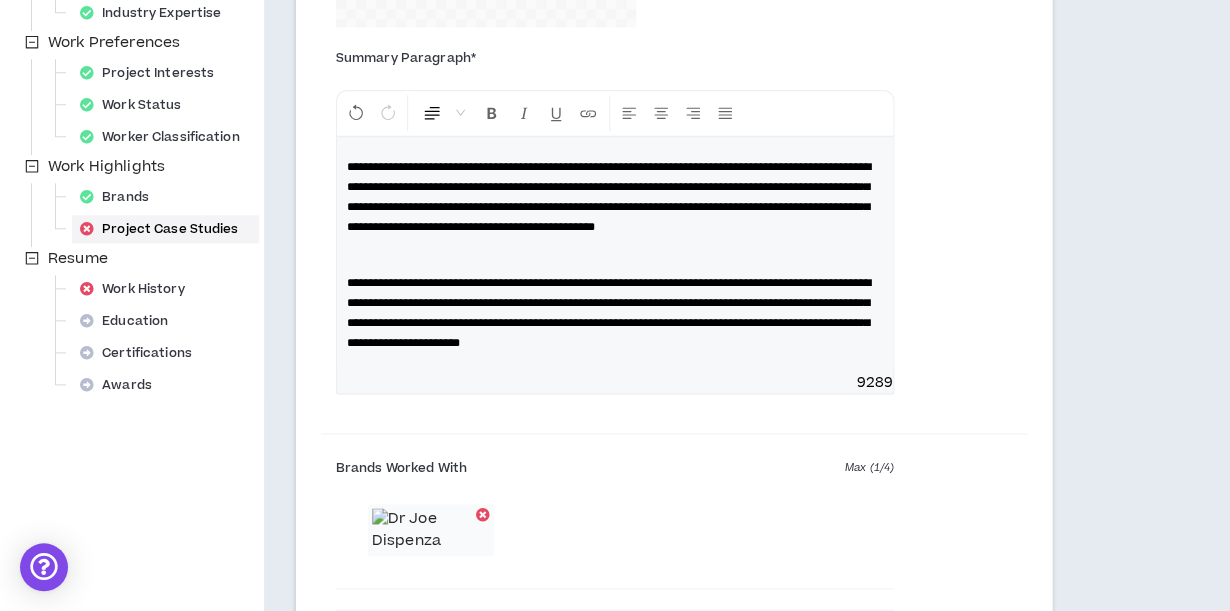 click on "**********" at bounding box center [609, 197] 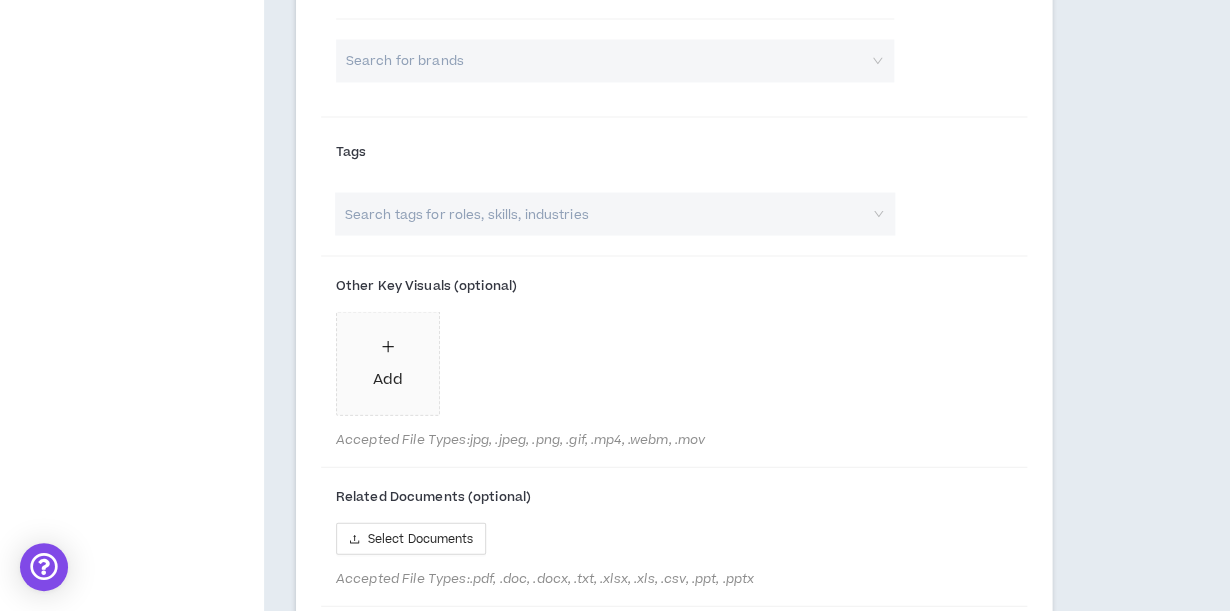 scroll, scrollTop: 1154, scrollLeft: 0, axis: vertical 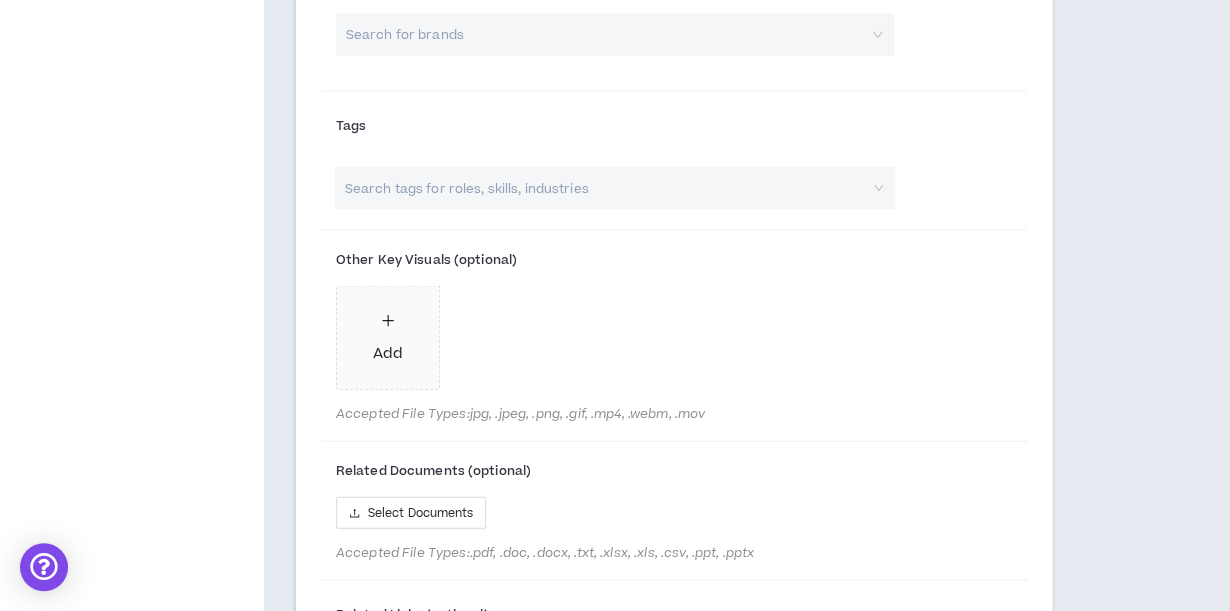 click at bounding box center [604, 187] 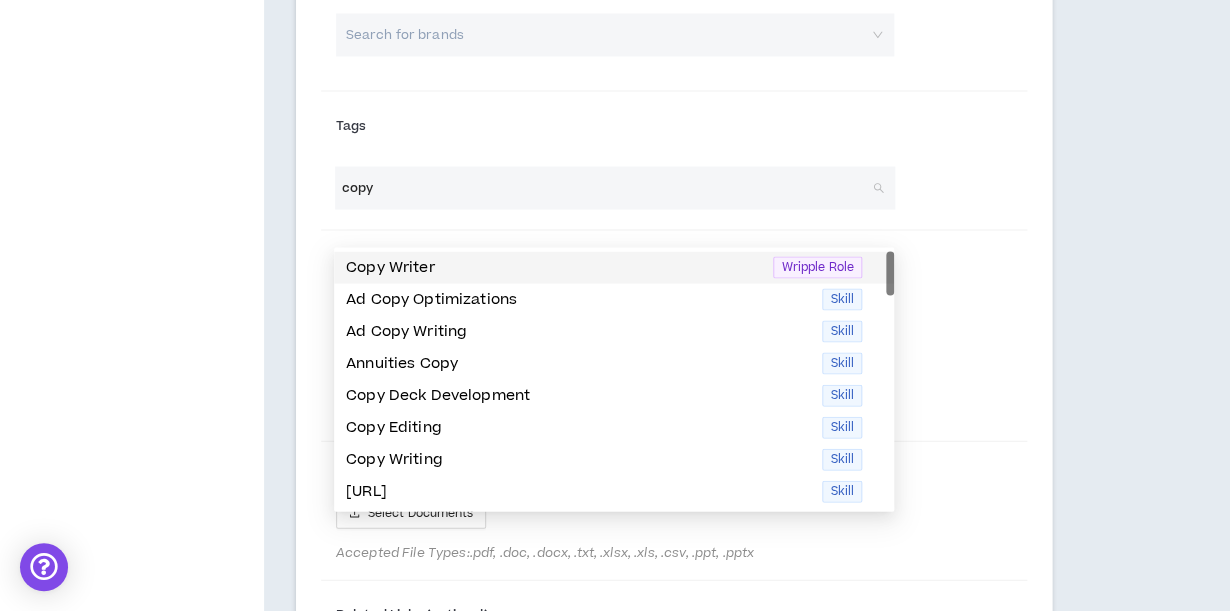 click on "Copy Writer" at bounding box center [553, 267] 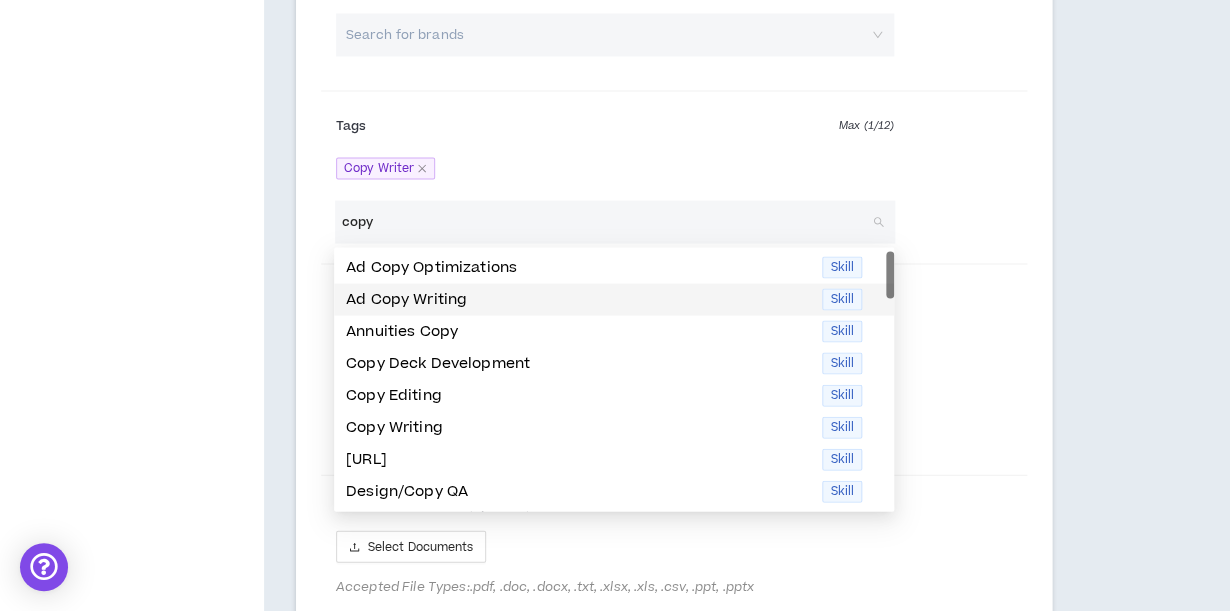 click on "Ad Copy Writing" at bounding box center (578, 299) 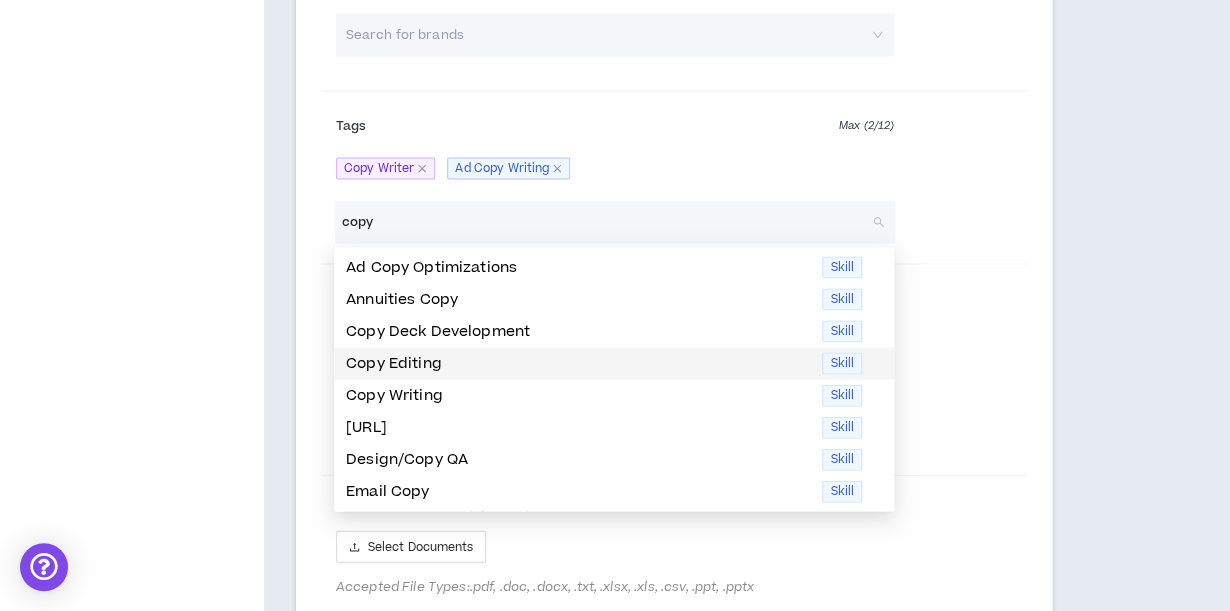click on "Copy Editing" at bounding box center [578, 363] 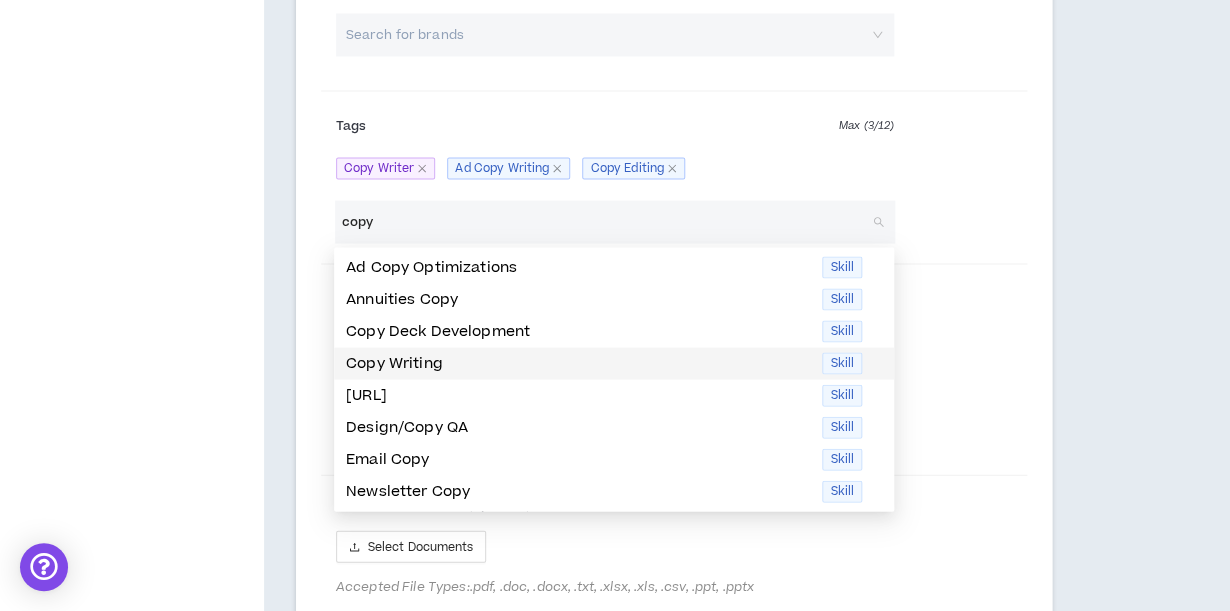 click on "Copy Writing" at bounding box center (578, 363) 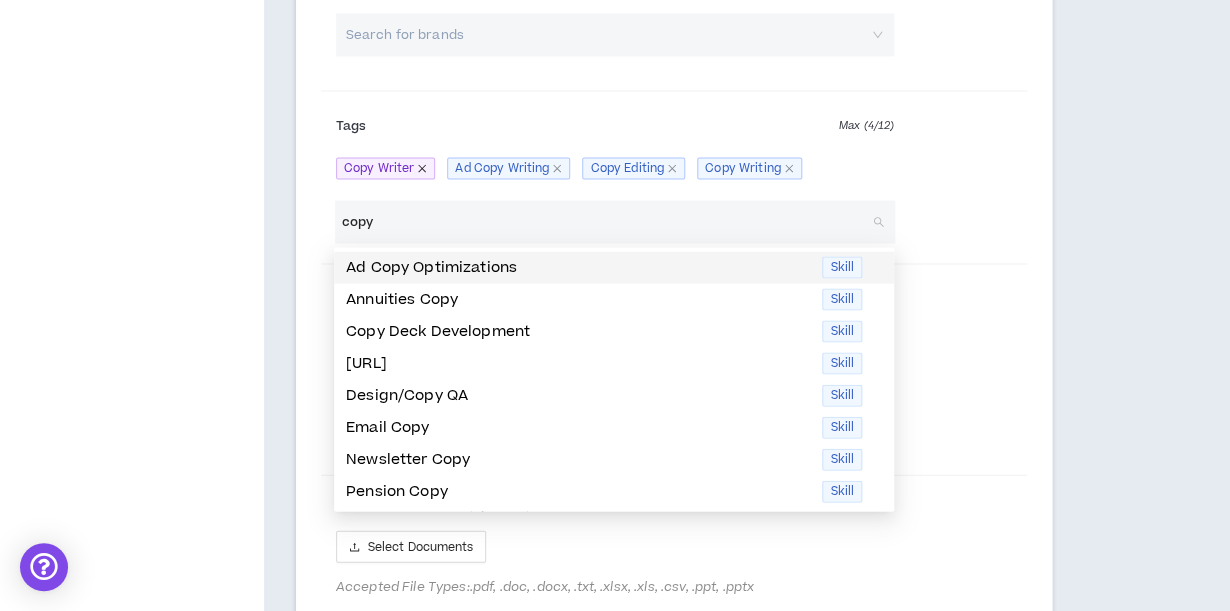 click 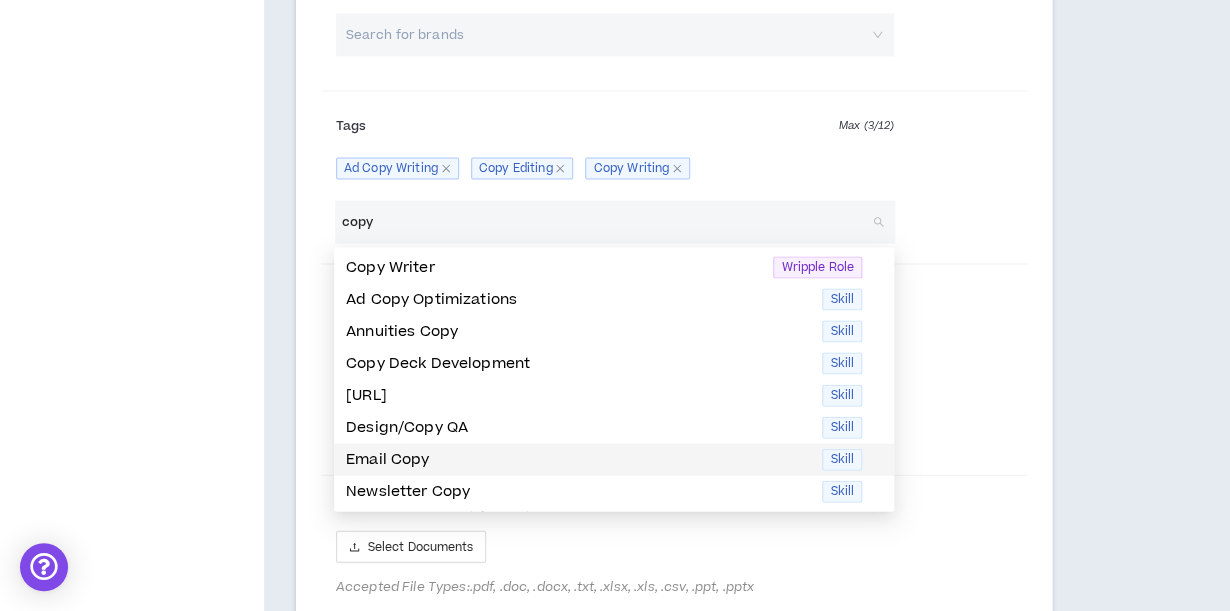 click on "Email Copy" at bounding box center (578, 459) 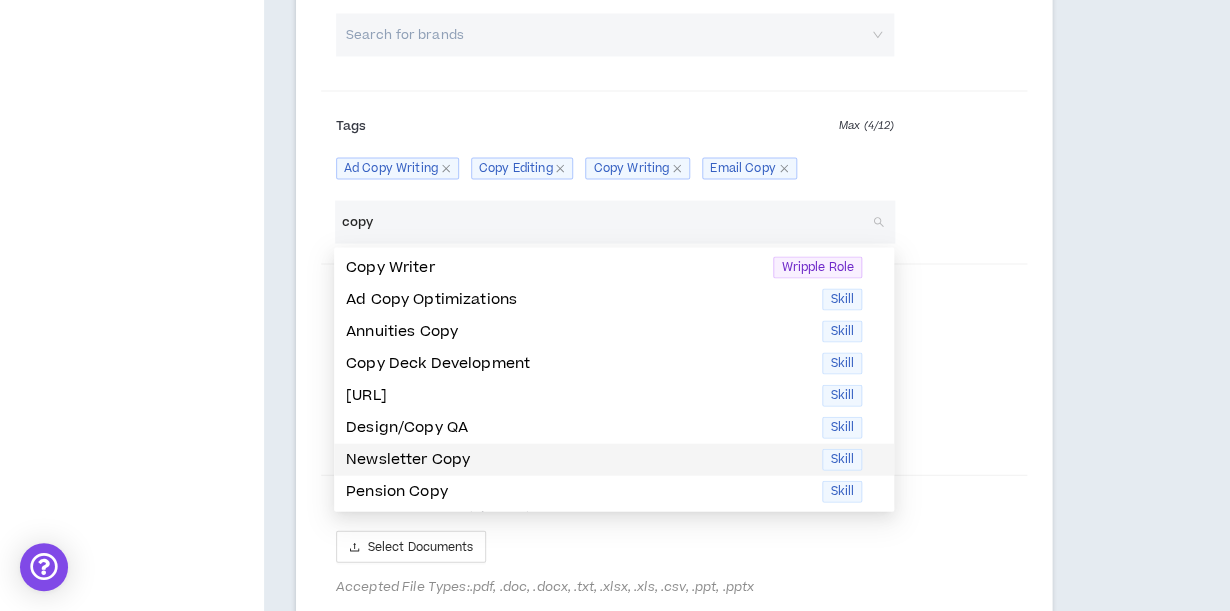 click on "Newsletter Copy" at bounding box center (578, 459) 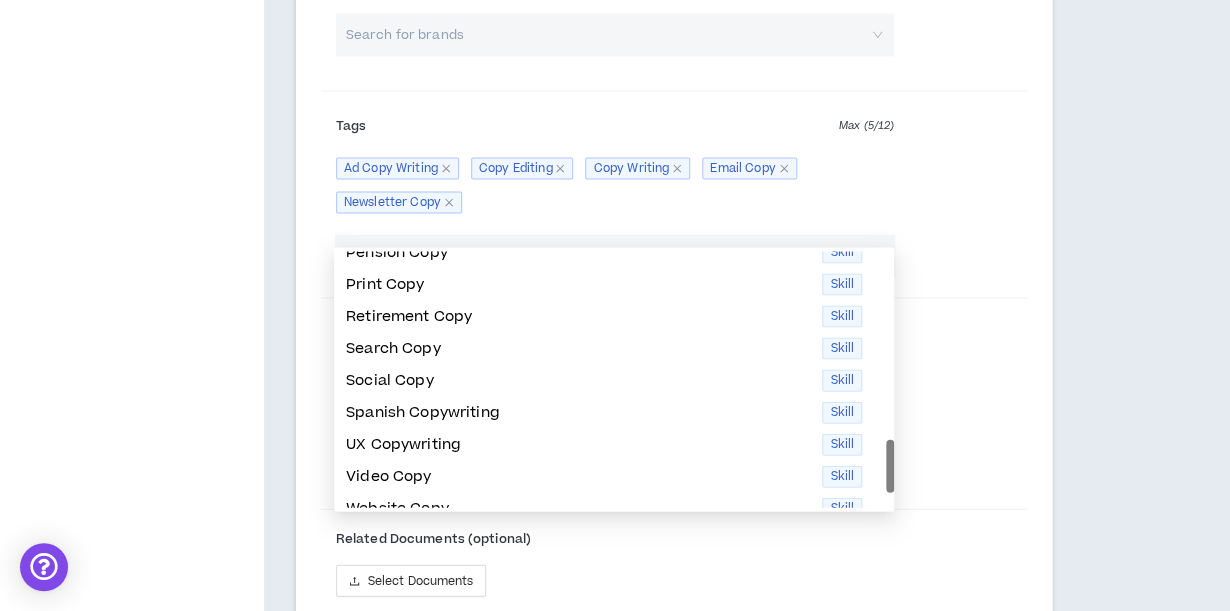 scroll, scrollTop: 224, scrollLeft: 0, axis: vertical 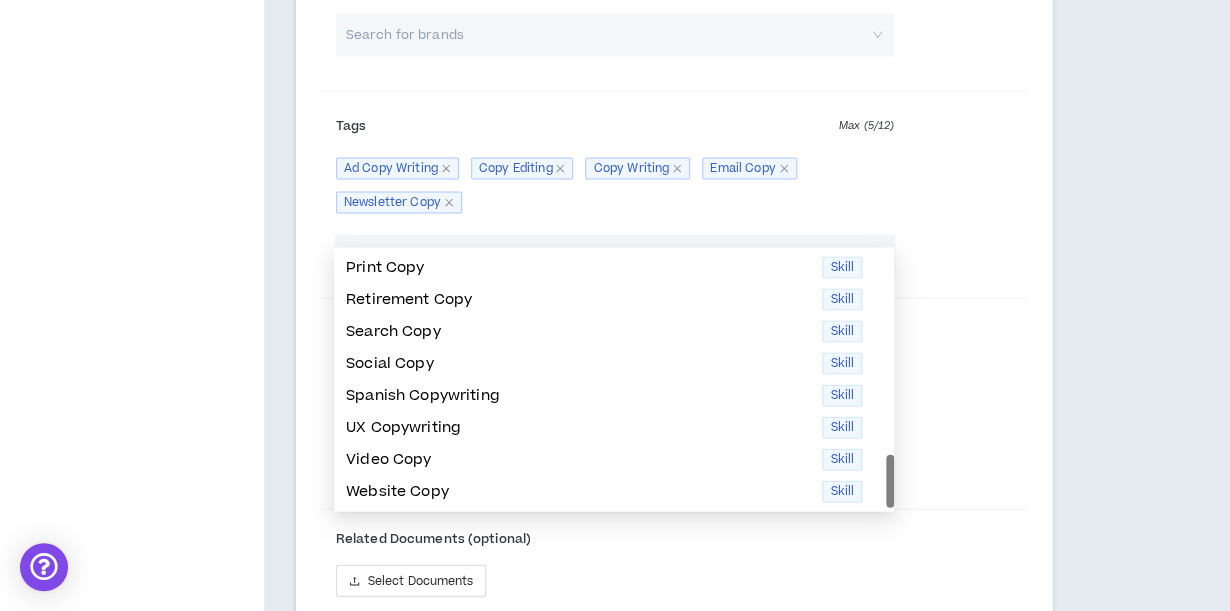 drag, startPoint x: 892, startPoint y: 284, endPoint x: 913, endPoint y: 512, distance: 228.96506 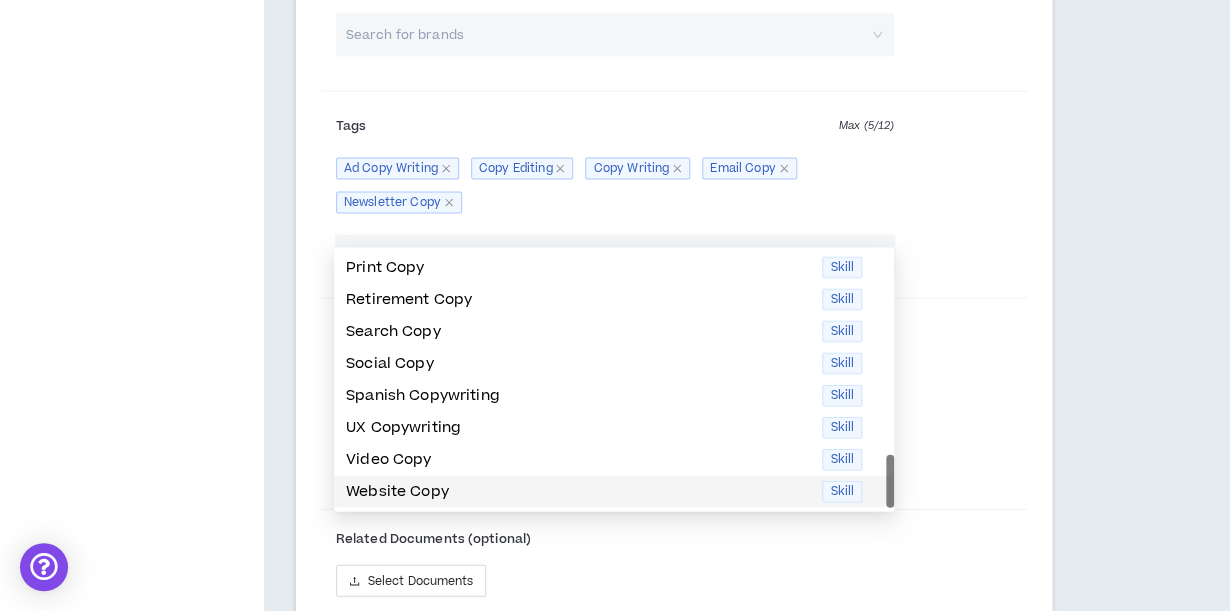 click on "Website Copy" at bounding box center [578, 491] 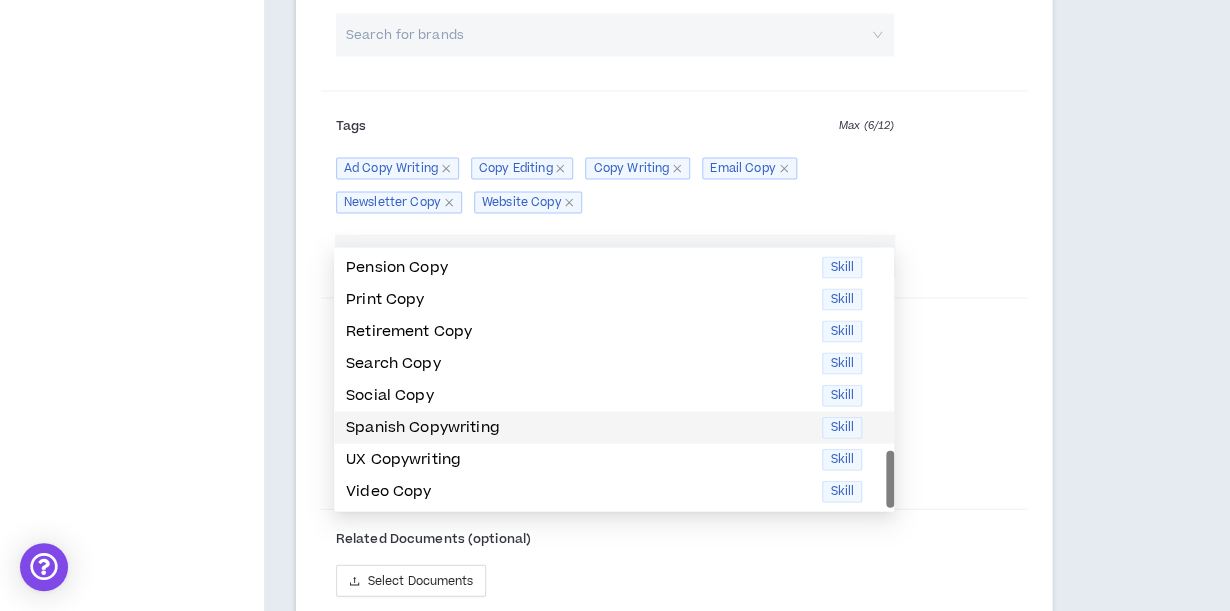 type on "copy" 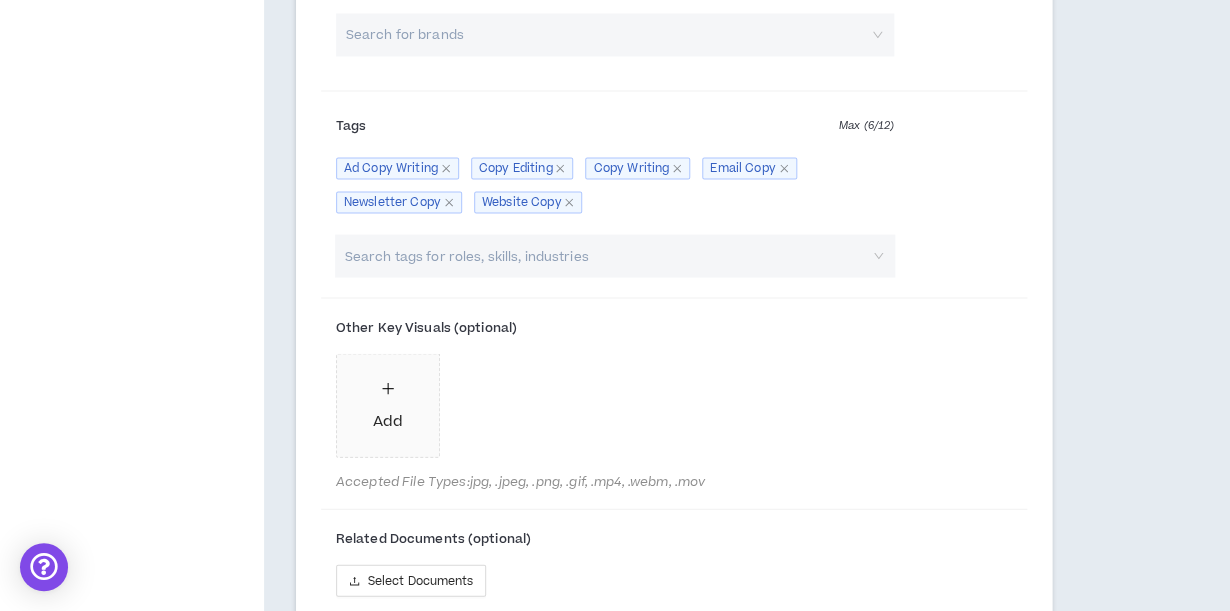 scroll, scrollTop: 192, scrollLeft: 0, axis: vertical 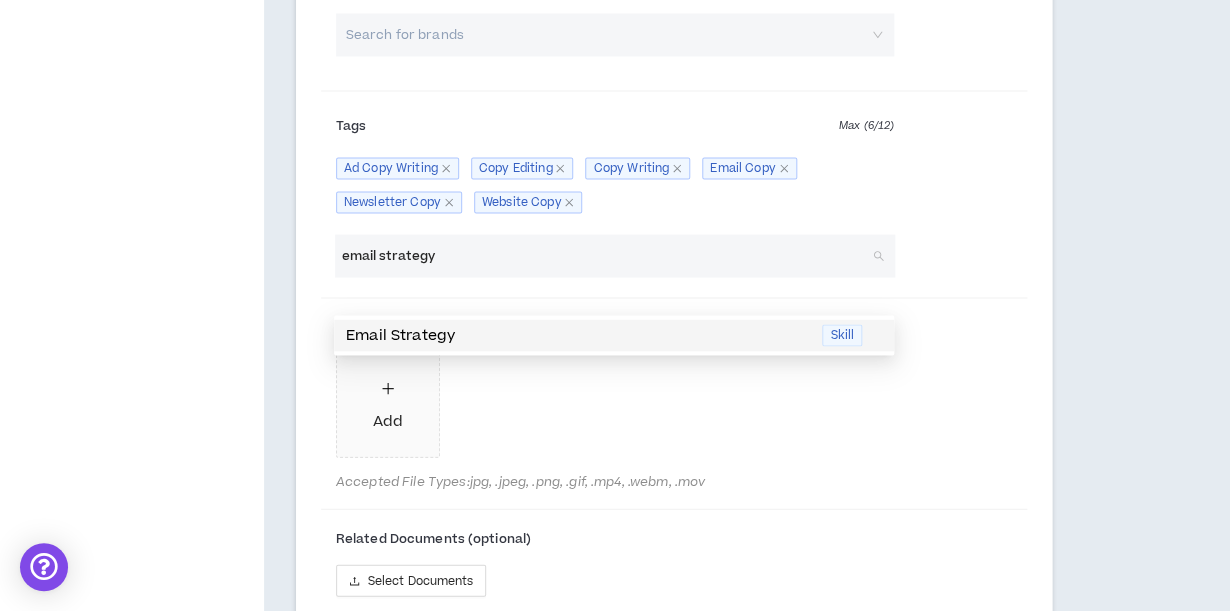 click on "Email Strategy" at bounding box center (578, 335) 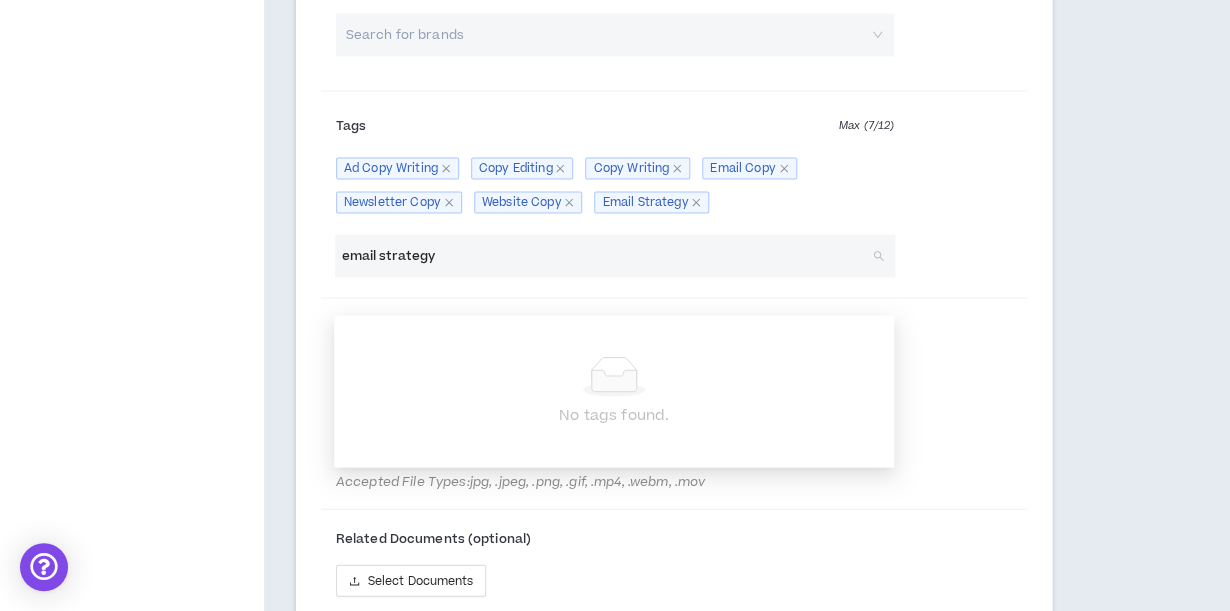 type on "email strategy" 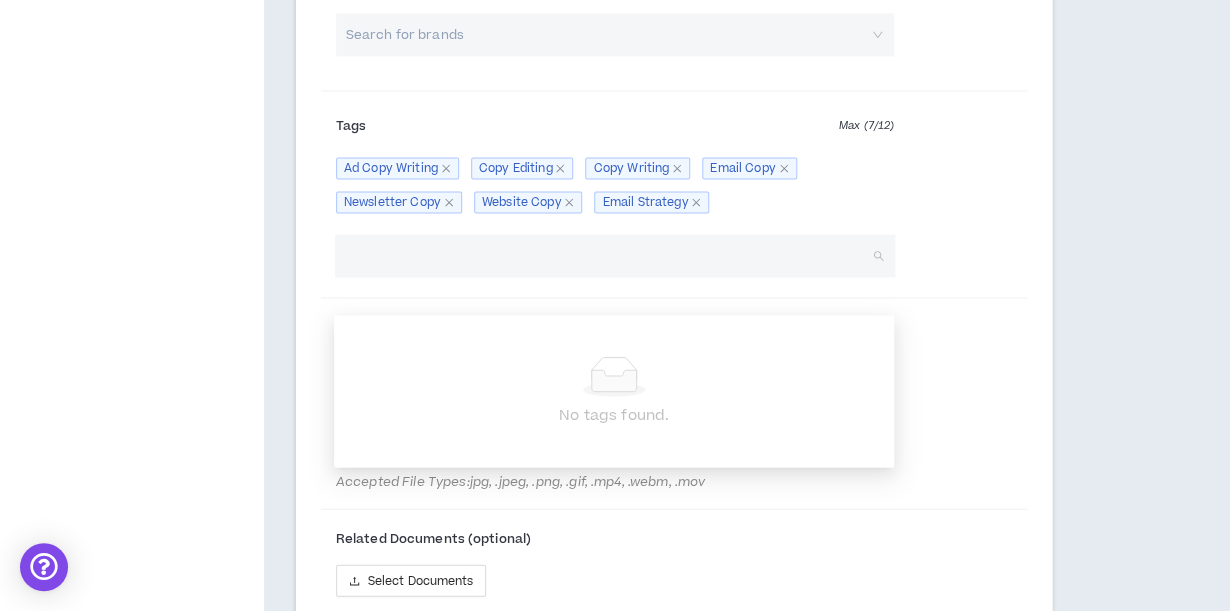 click on "Tags Max ( 7  /  12 ) Copy Writer Ad Copy Writing Copy Editing Copy Writing Email Copy Newsletter Copy Website Copy Email Strategy" at bounding box center [674, 166] 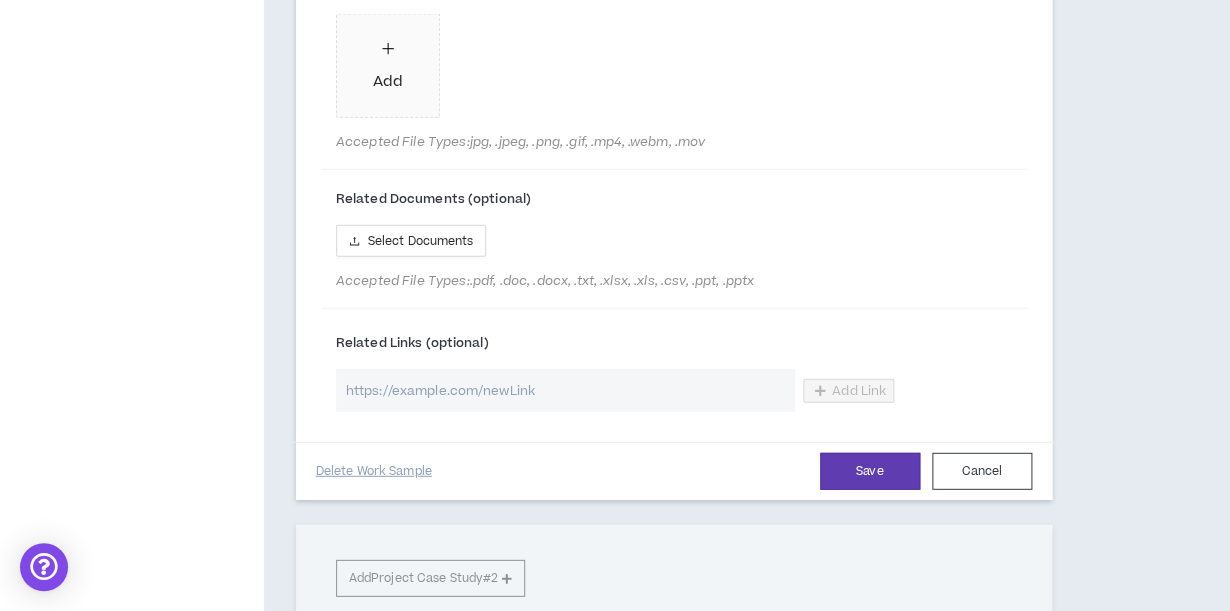 scroll, scrollTop: 1519, scrollLeft: 0, axis: vertical 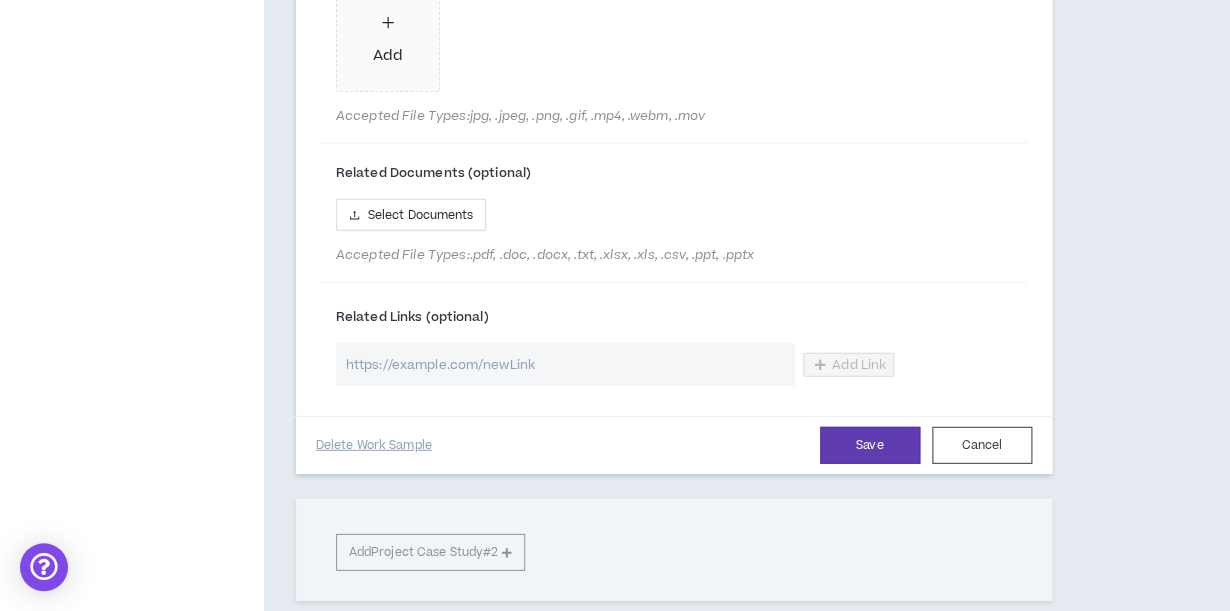 click at bounding box center [565, 364] 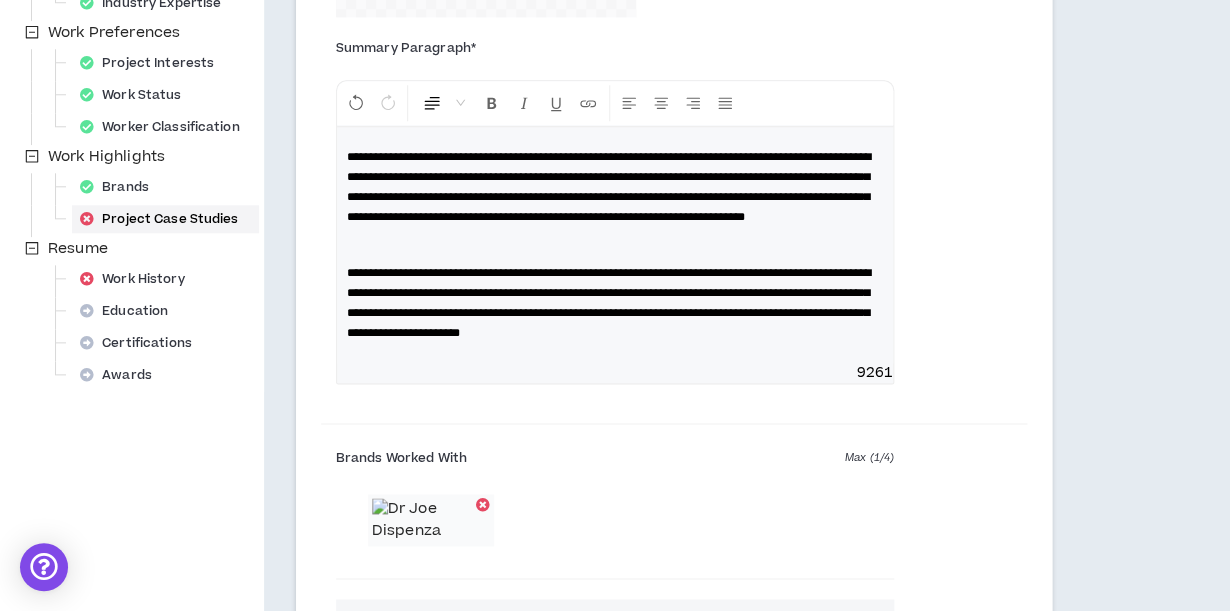 scroll, scrollTop: 570, scrollLeft: 0, axis: vertical 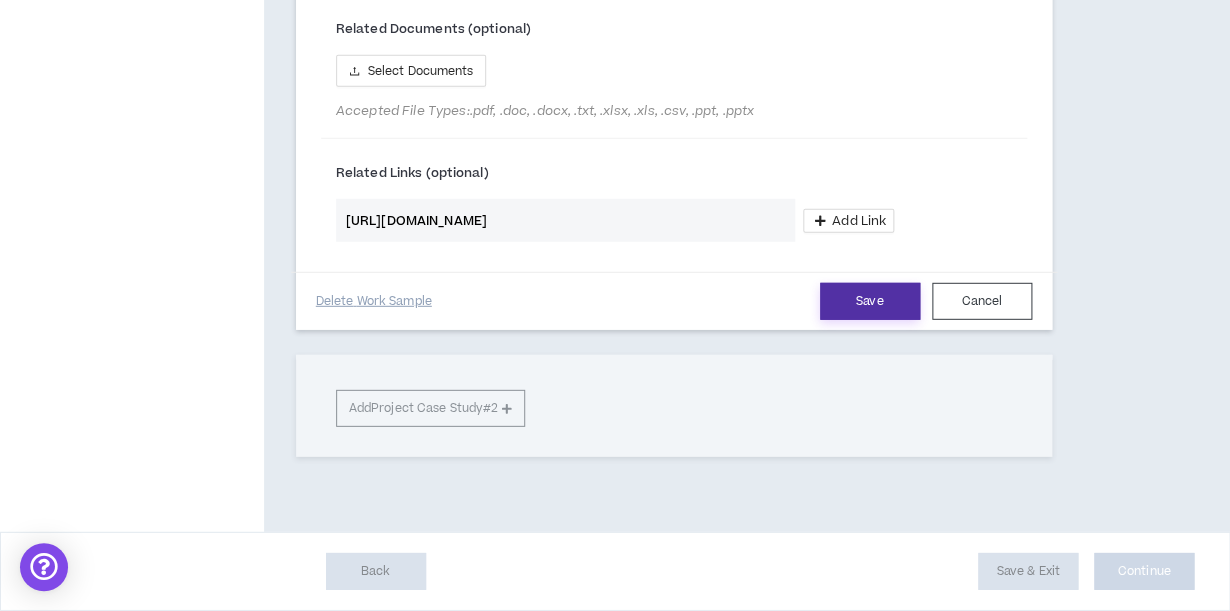 type on "[URL][DOMAIN_NAME]" 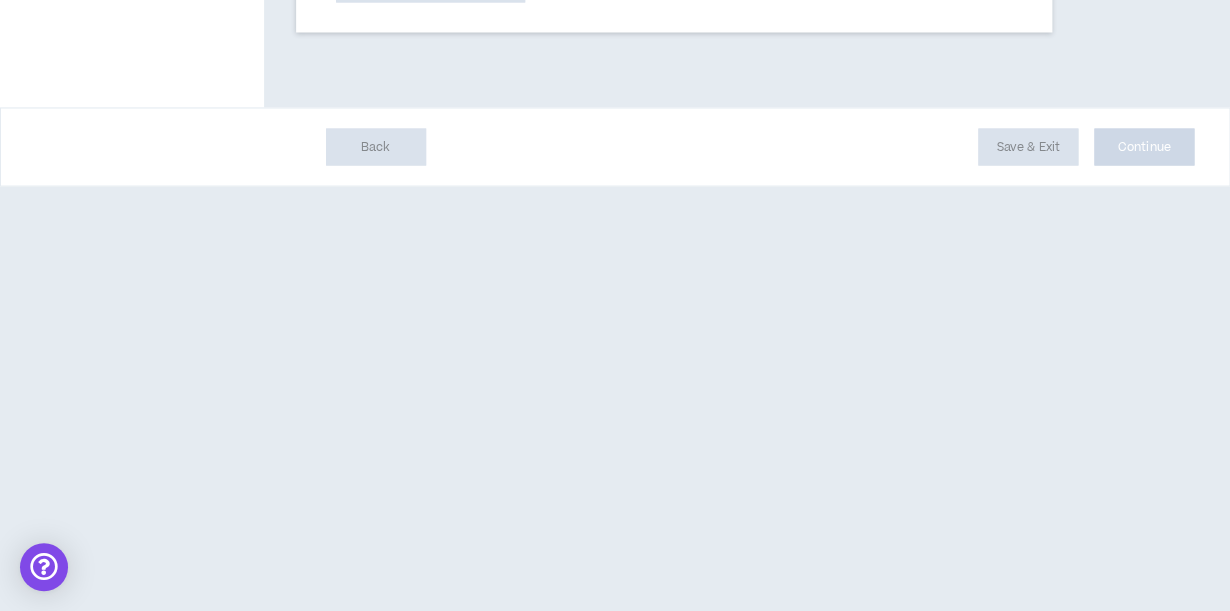 scroll, scrollTop: 454, scrollLeft: 0, axis: vertical 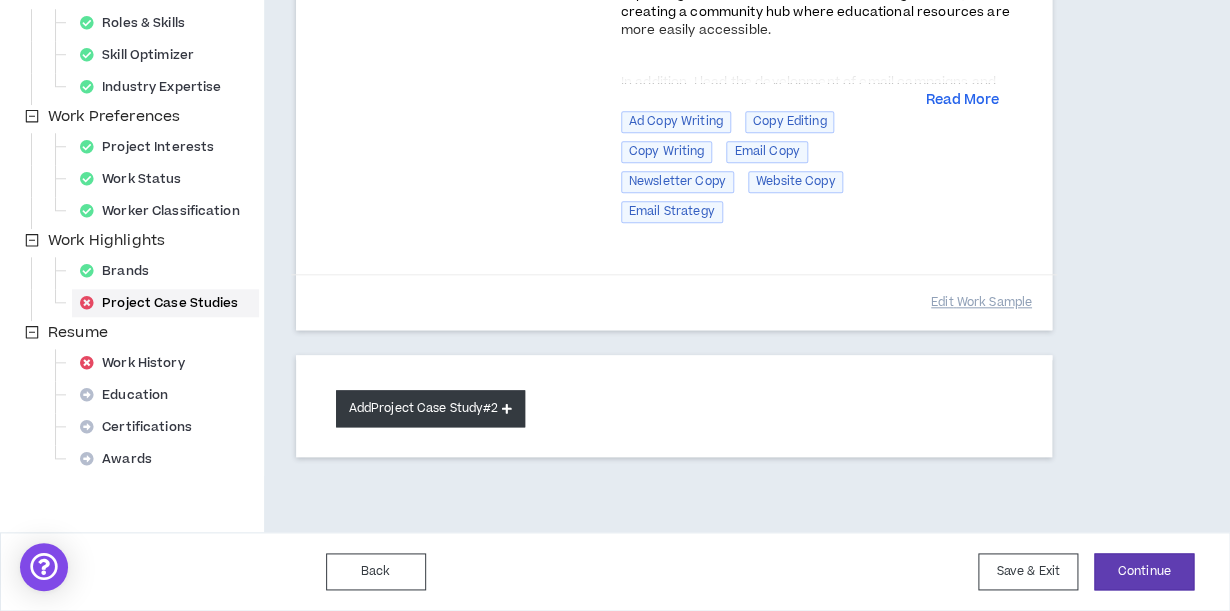 click on "Add  Project Case Study  #2" at bounding box center (431, 408) 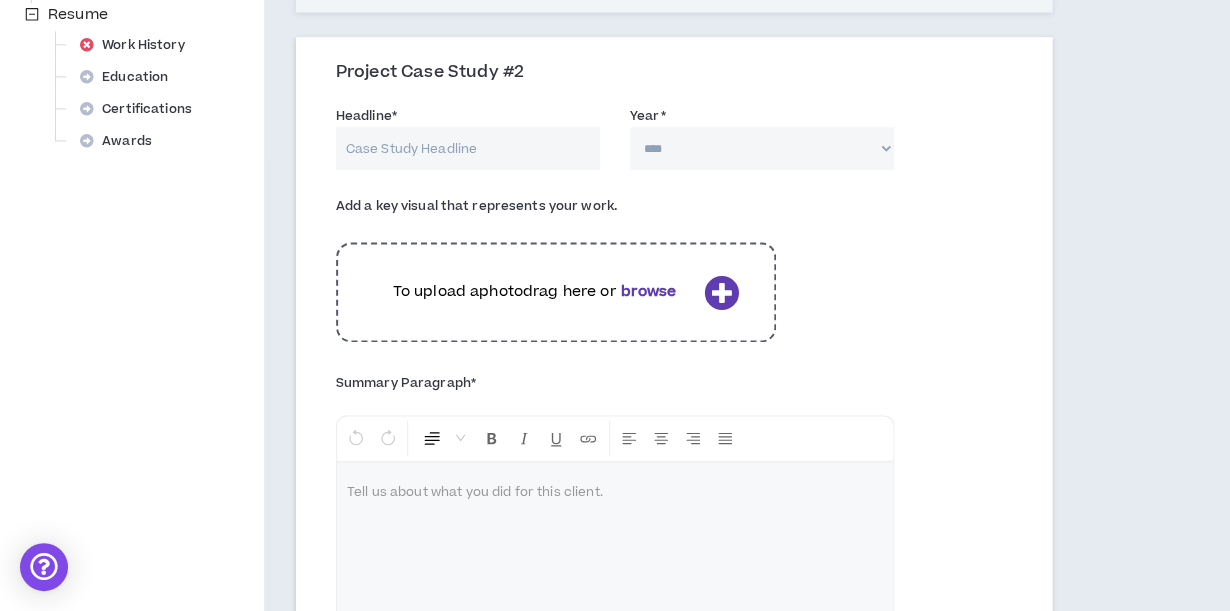 scroll, scrollTop: 821, scrollLeft: 0, axis: vertical 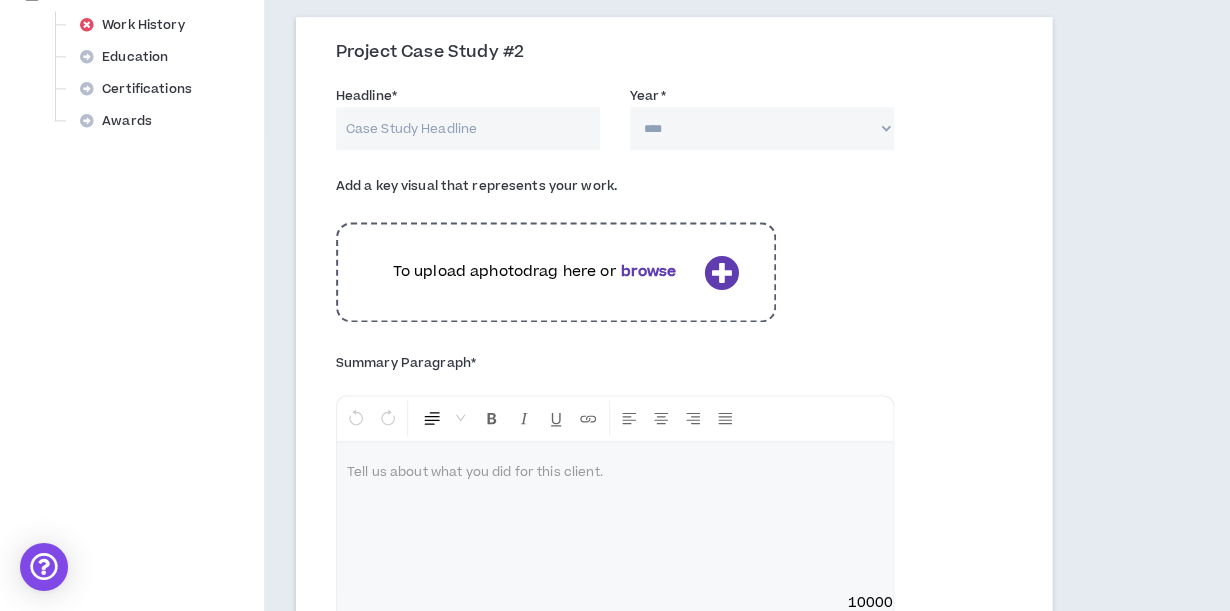 type 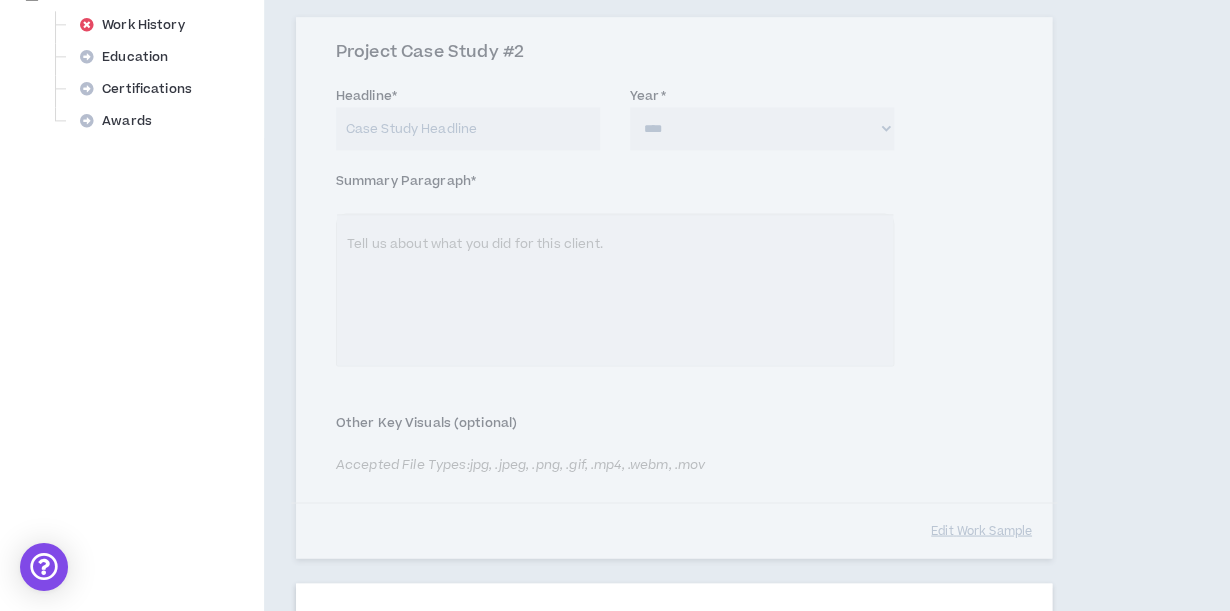 click on "Add  Project Case Study  #4" at bounding box center [431, 2115] 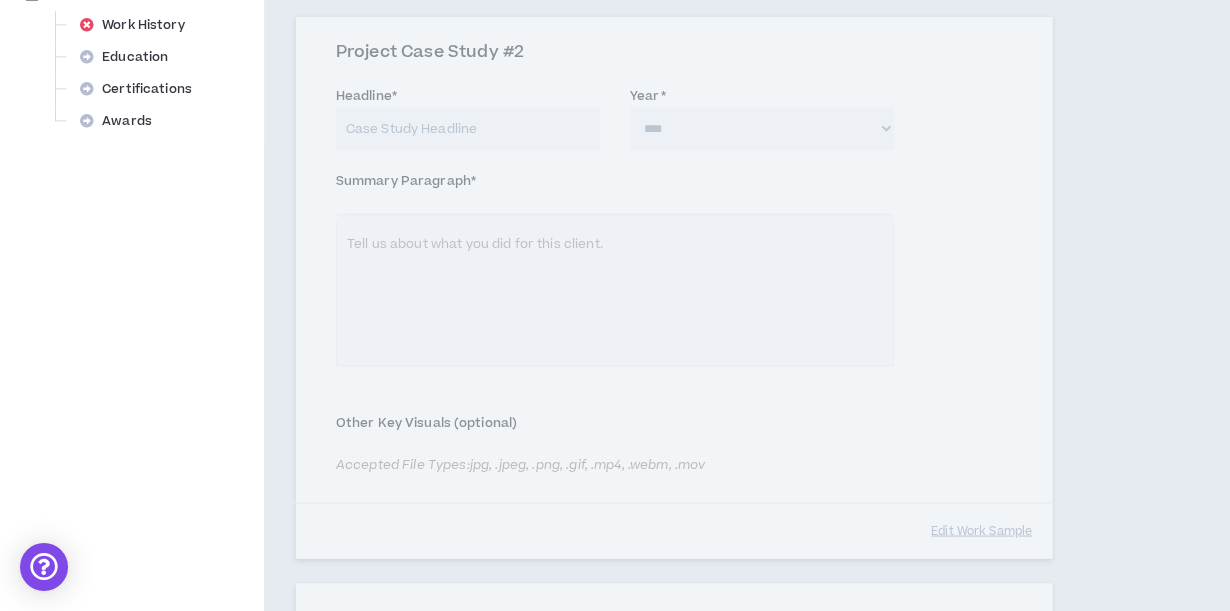 click on "Add  Project Case Study  #5" at bounding box center (431, 2680) 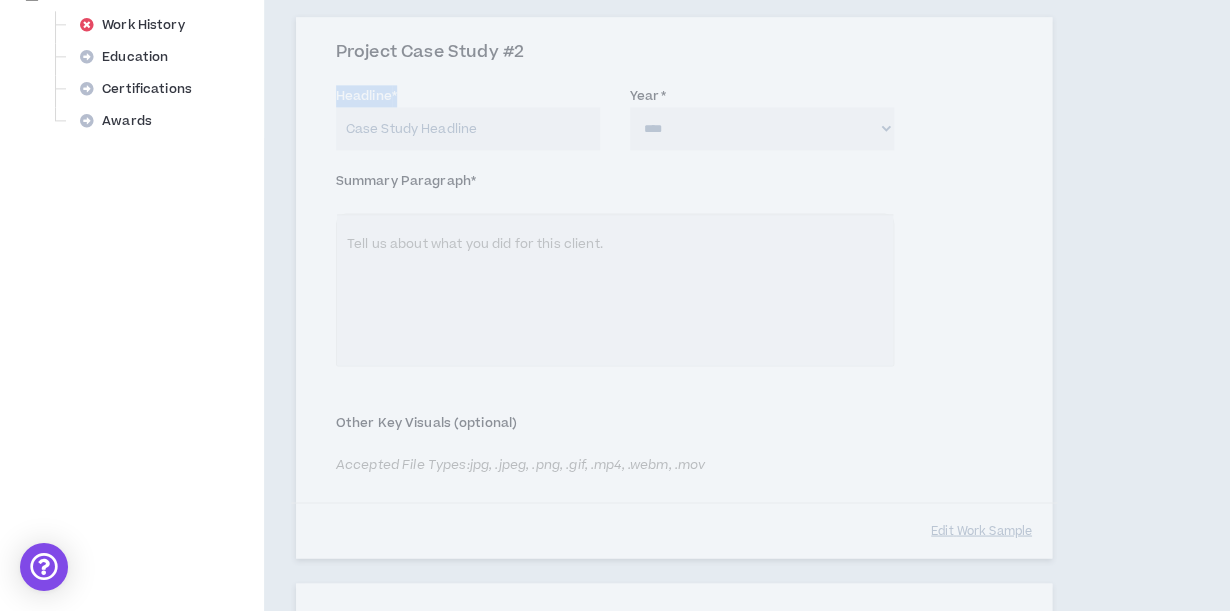 click on "Project Case Study #2 Headline  * Year  * **** **** **** **** **** **** **** **** **** **** **** **** **** **** **** **** **** **** **** **** **** **** **** **** **** **** **** **** **** **** **** **** **** **** **** **** **** **** **** **** **** **** **** **** **** **** **** **** **** **** **** **** **** **** **** **** **** **** **** **** **** **** **** **** **** **** **** **** **** **** **** **** **** **** **** **** **** **** **** **** **** **** **** **** **** **** **** **** **** **** **** **** **** **** **** **** **** **** **** **** **** **** **** **** **** **** **** **** **** **** **** **** **** **** **** **** **** **** **** **** **** **** **** **** **** **** **** Key Visual To upload a  photo  drag here or browse Summary Paragraph  * Normal   Tell us about what you did for this client. 10000 The summary must be at least 50 characters. Brands Worked With Tags Search tags for roles, skills, industries Other Key Visuals (optional) Accepted File Types:  jpg, .jpeg, .png, .gif, .mp4, .webm, .mov Add Link Edit" at bounding box center [674, 288] 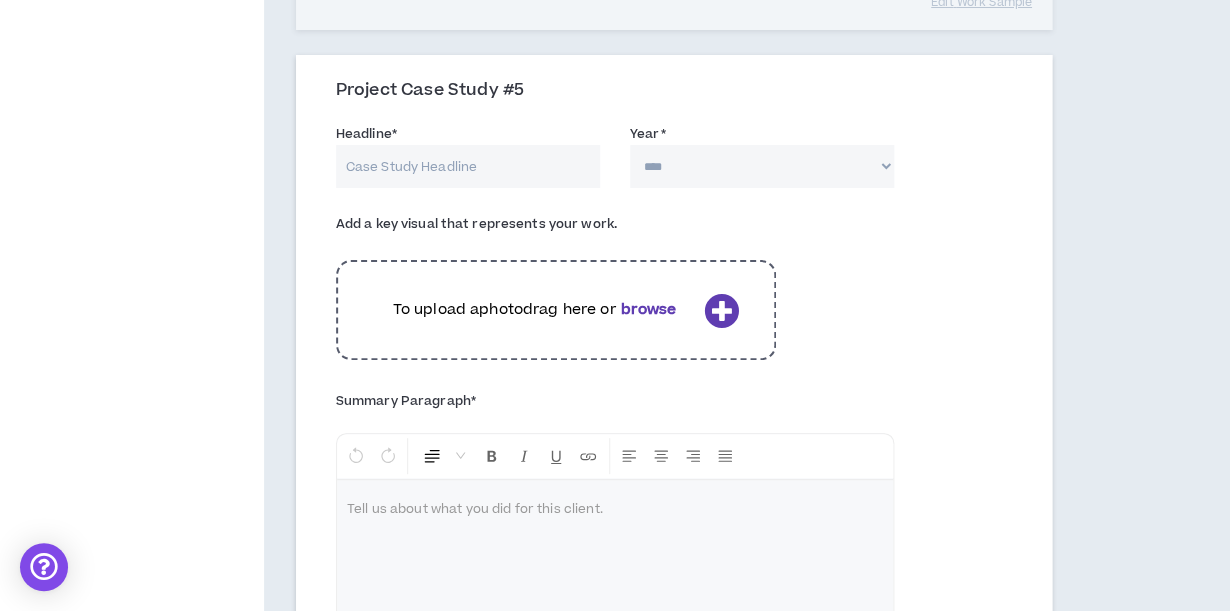 scroll, scrollTop: 2552, scrollLeft: 0, axis: vertical 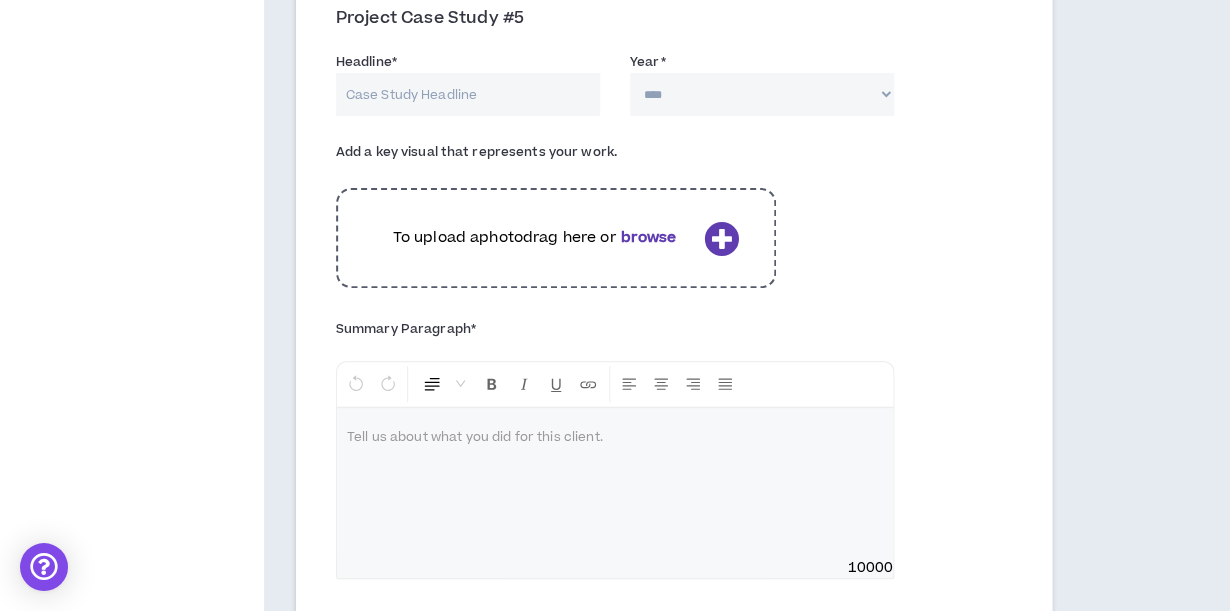 click on "Headline  *" at bounding box center (468, 94) 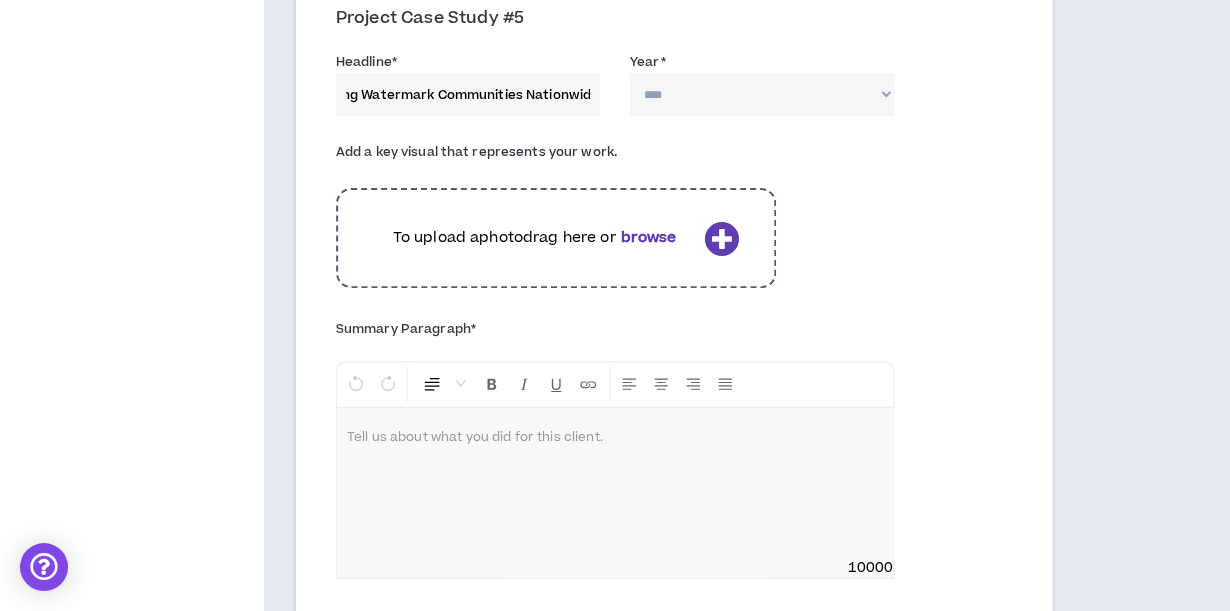 scroll, scrollTop: 0, scrollLeft: 74, axis: horizontal 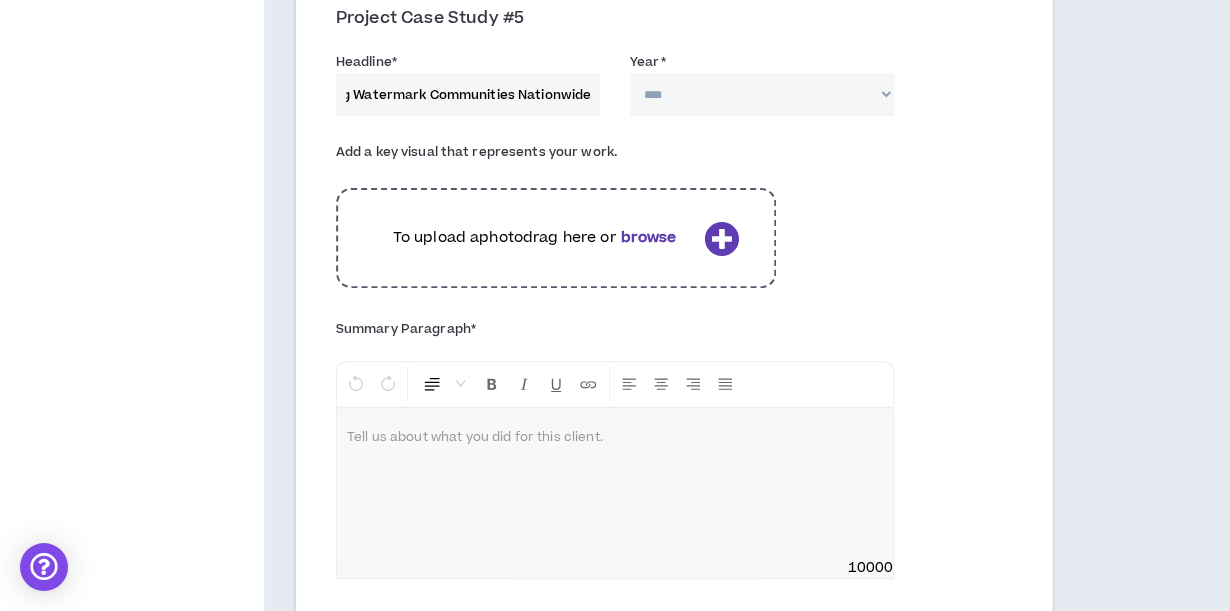type on "Establishing Watermark Communities Nationwide" 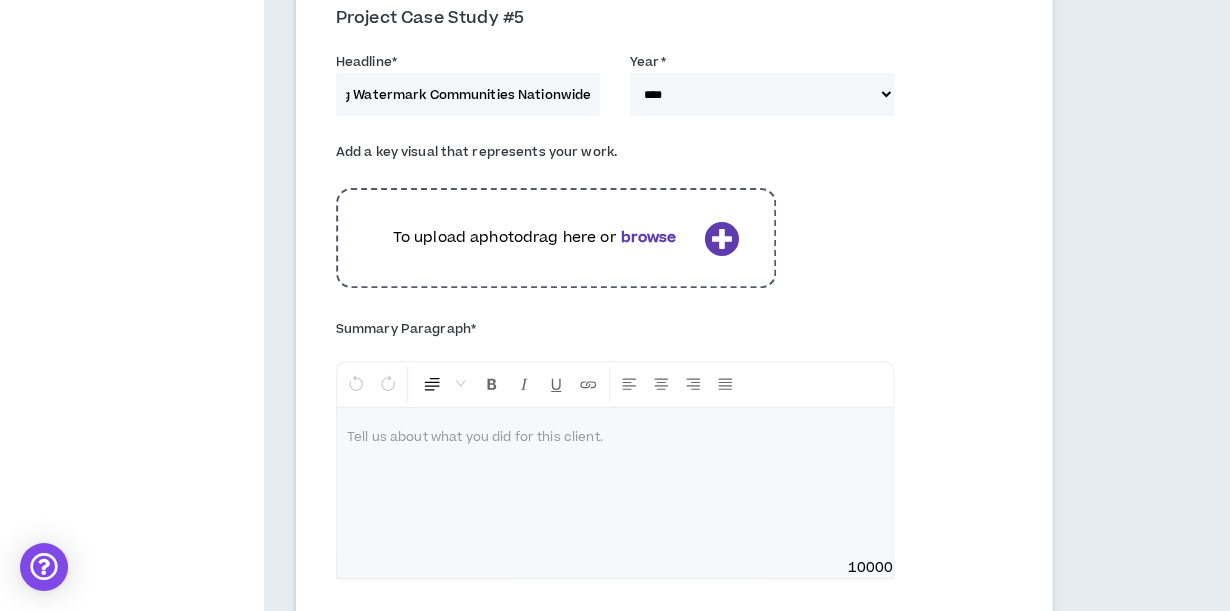 click on "browse" at bounding box center (648, 237) 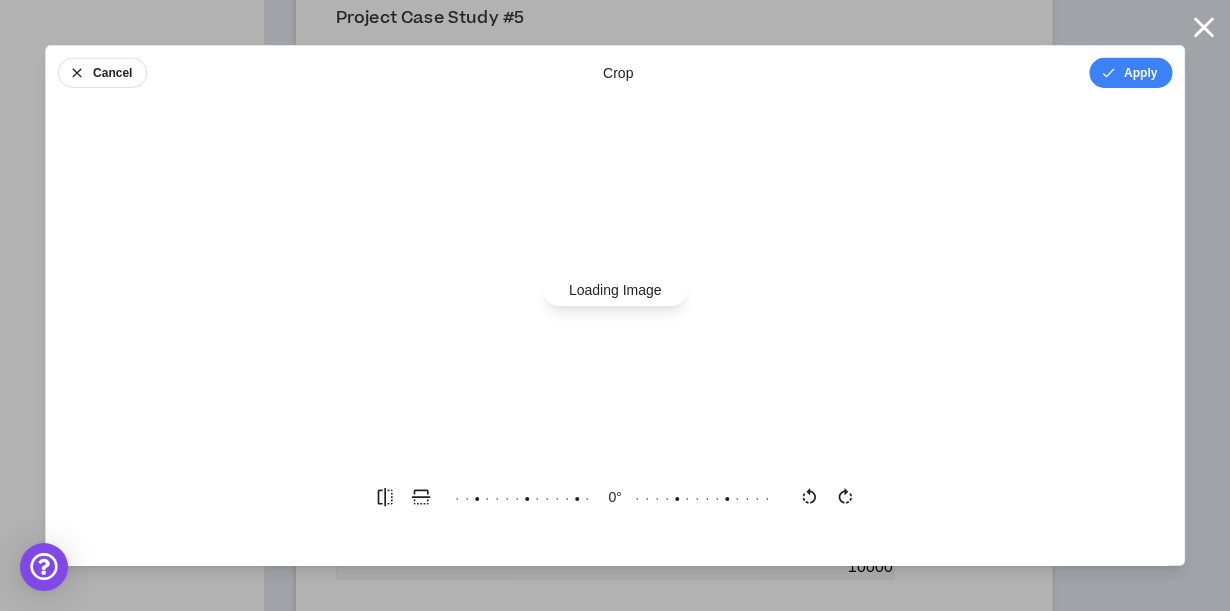 scroll, scrollTop: 0, scrollLeft: 0, axis: both 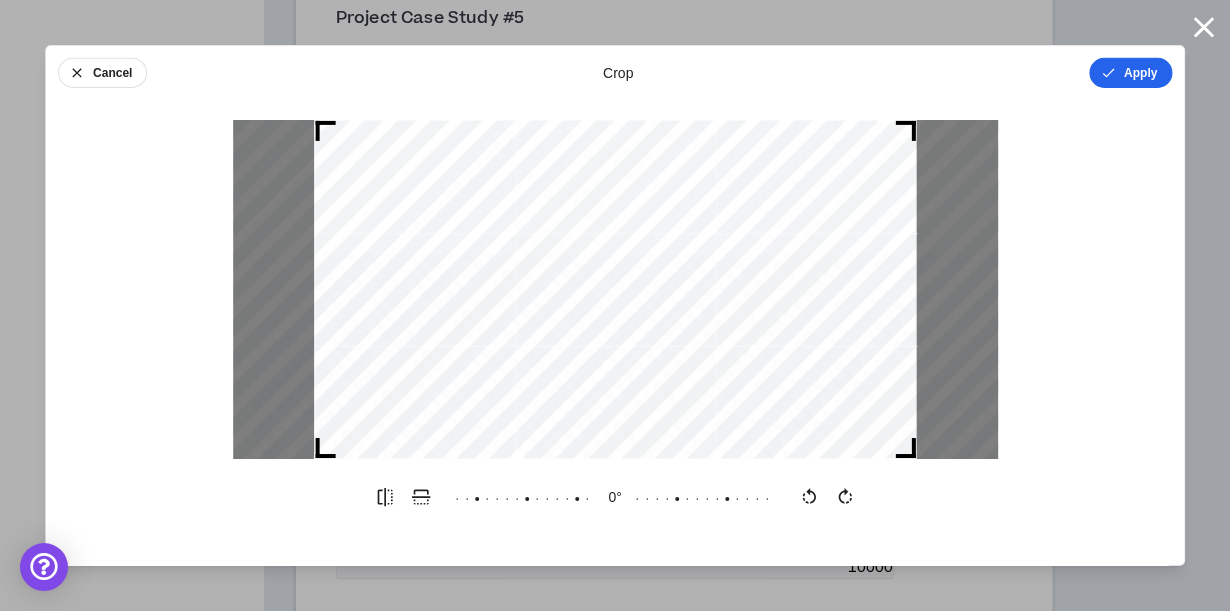 click on "Apply" at bounding box center [1130, 73] 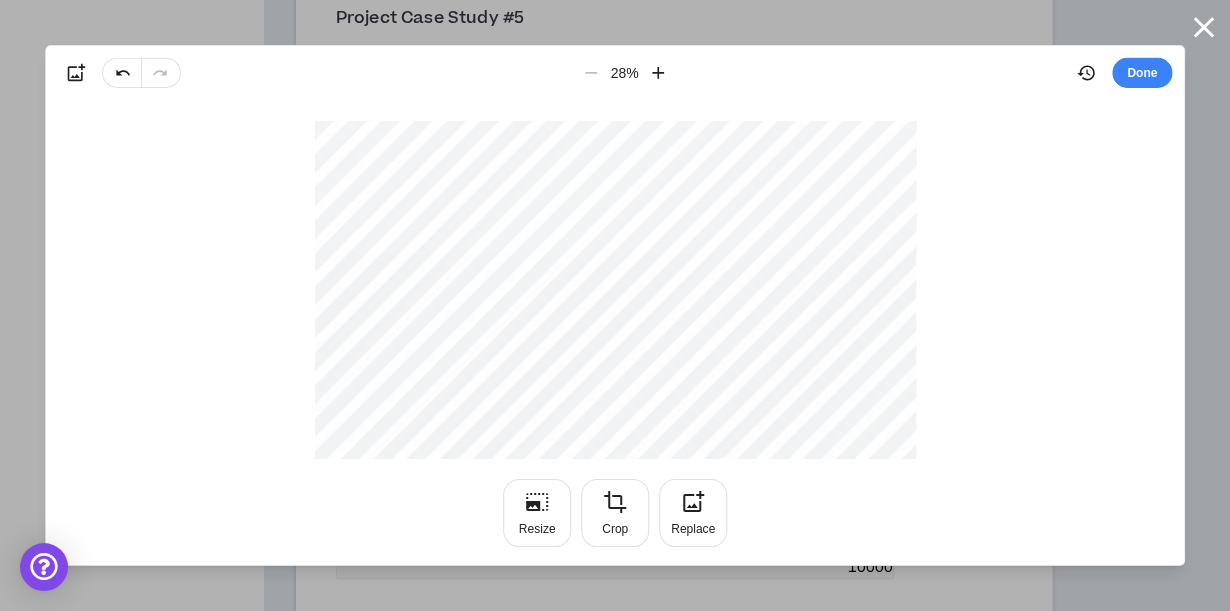 click on "Done" at bounding box center [1142, 73] 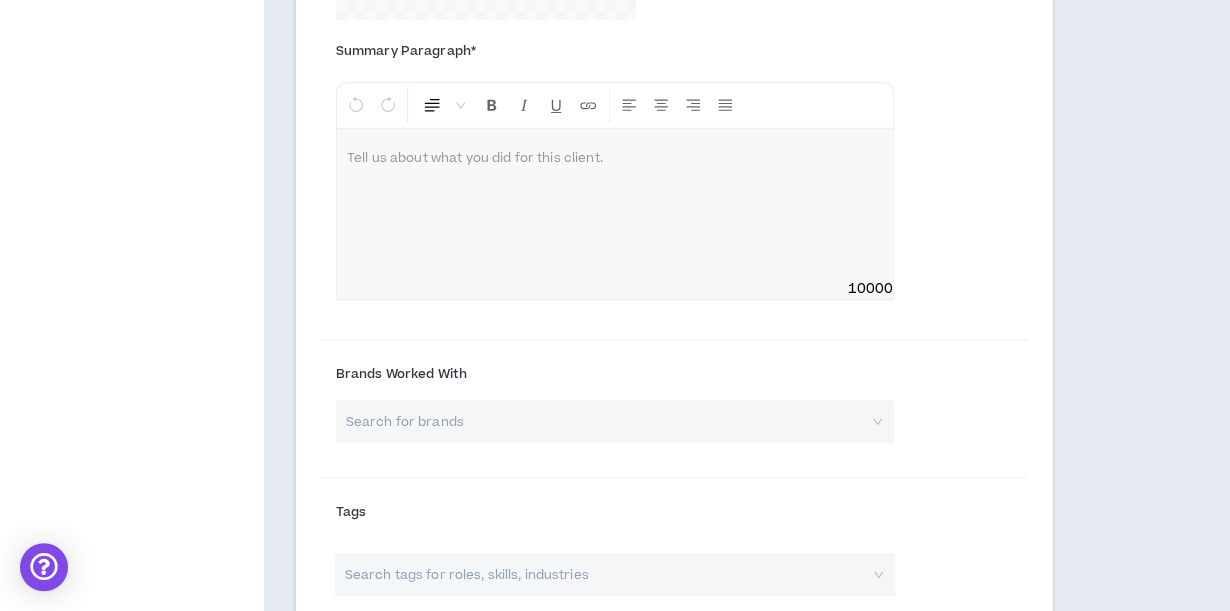 scroll, scrollTop: 2872, scrollLeft: 0, axis: vertical 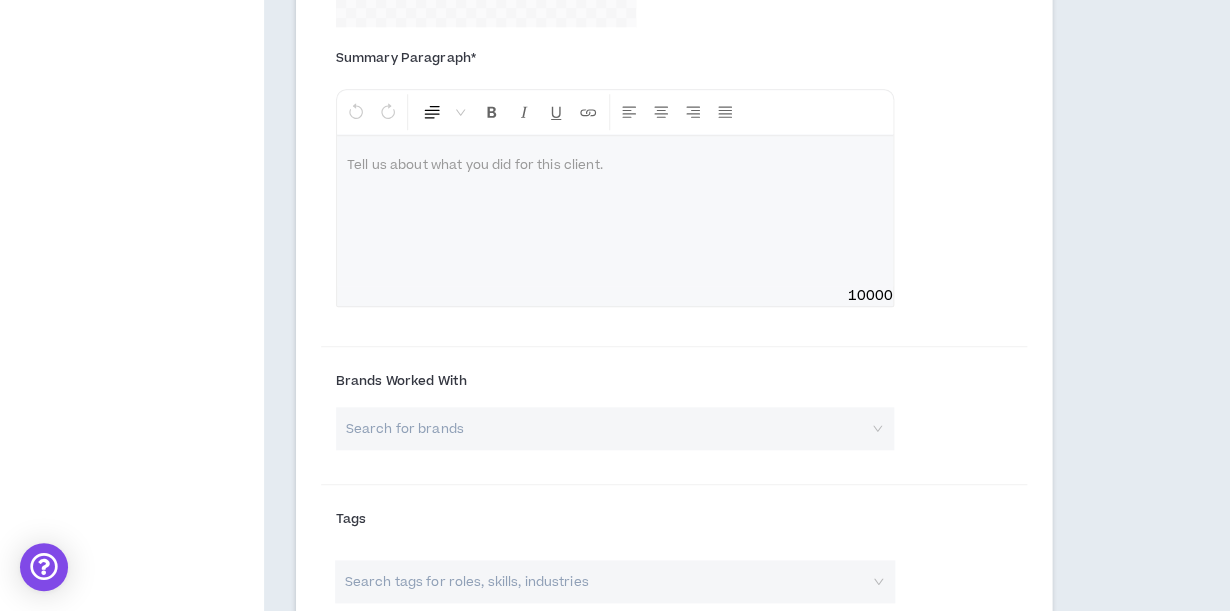 click at bounding box center (615, 211) 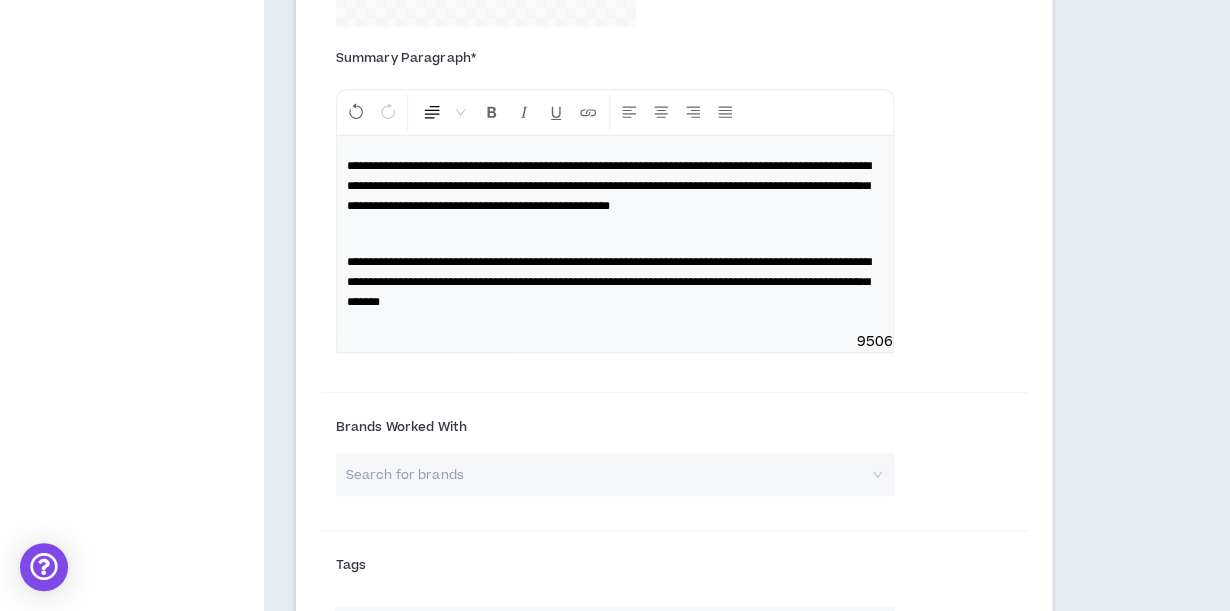 click on "**********" at bounding box center [615, 186] 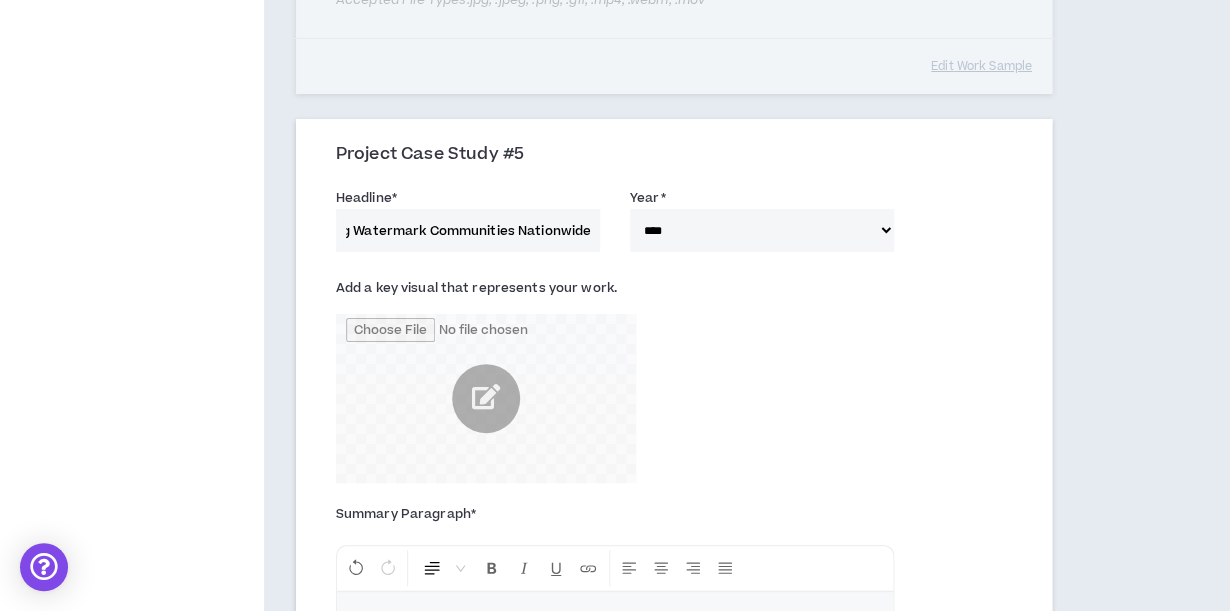 scroll, scrollTop: 2470, scrollLeft: 0, axis: vertical 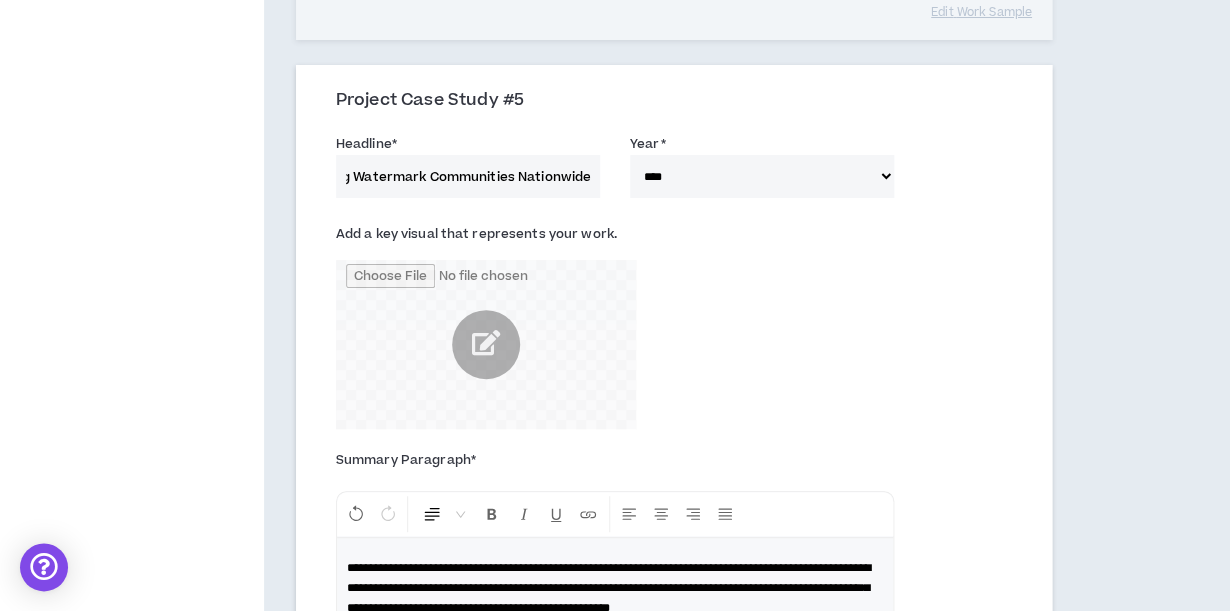 click on "Establishing Watermark Communities Nationwide" at bounding box center [468, 176] 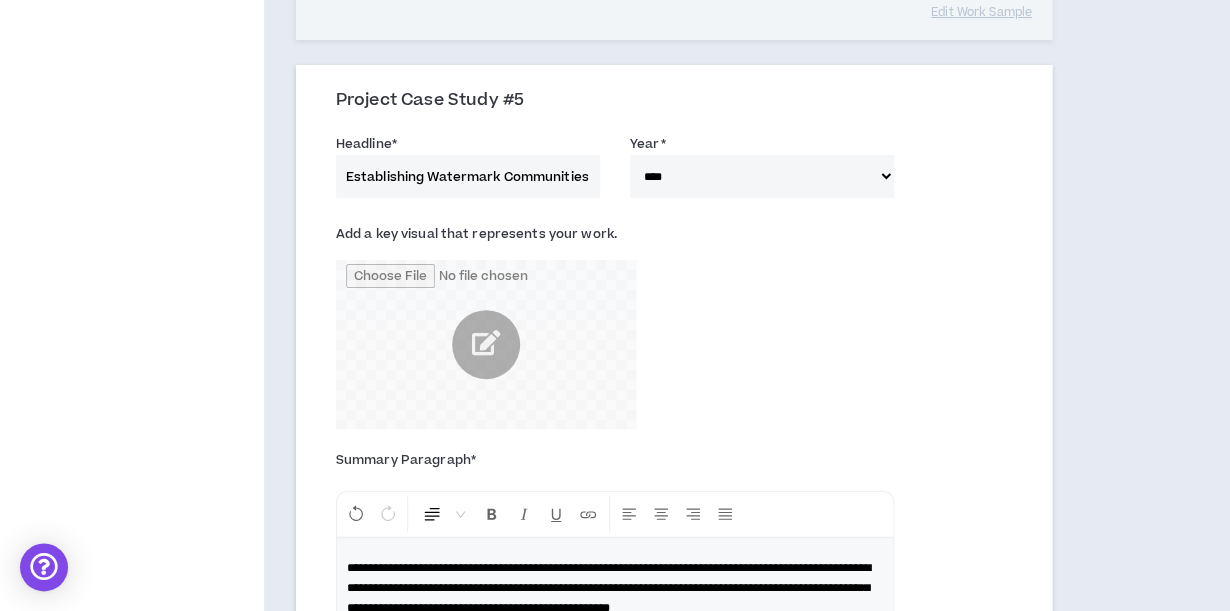 drag, startPoint x: 348, startPoint y: 178, endPoint x: 240, endPoint y: 172, distance: 108.16654 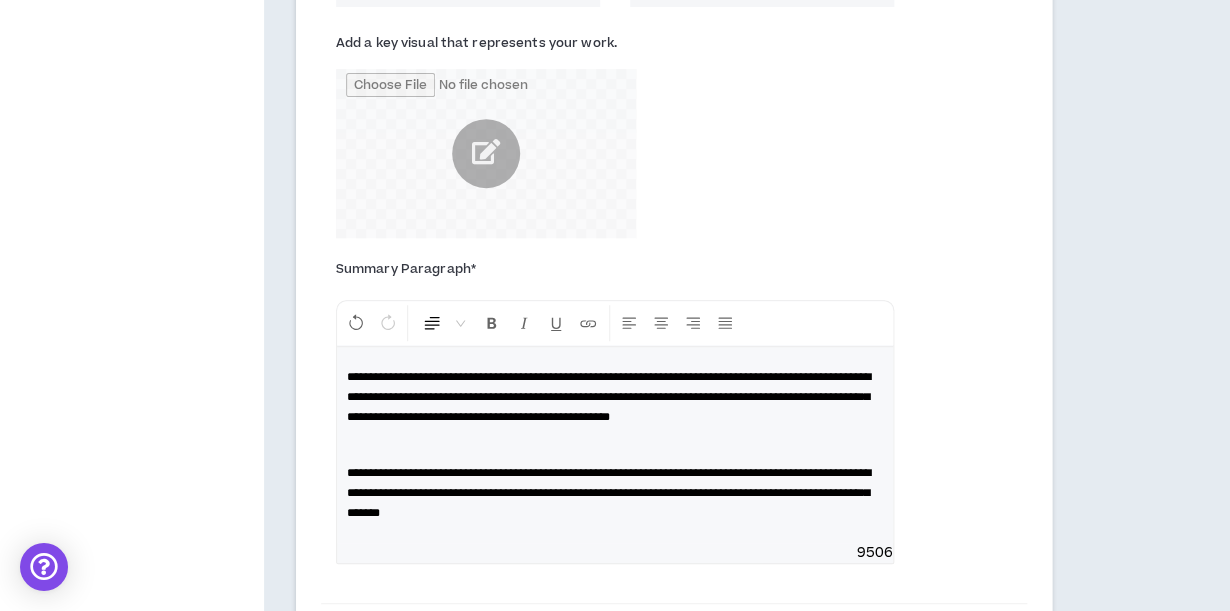 scroll, scrollTop: 2683, scrollLeft: 0, axis: vertical 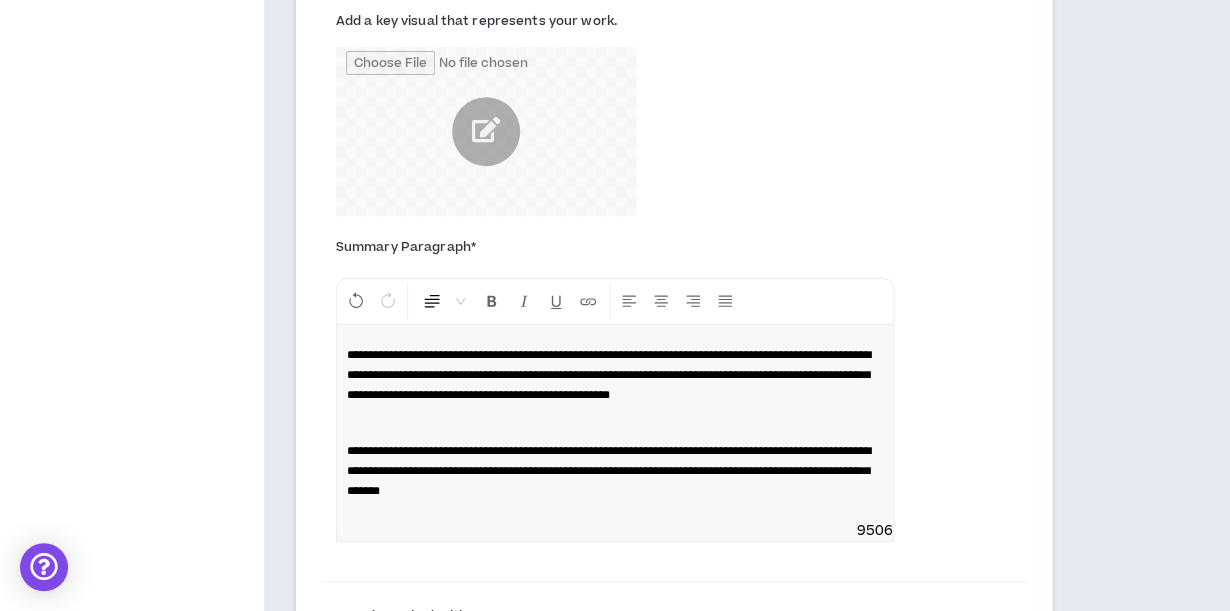 type on "Revitalizing Watermark Communities Nationwide" 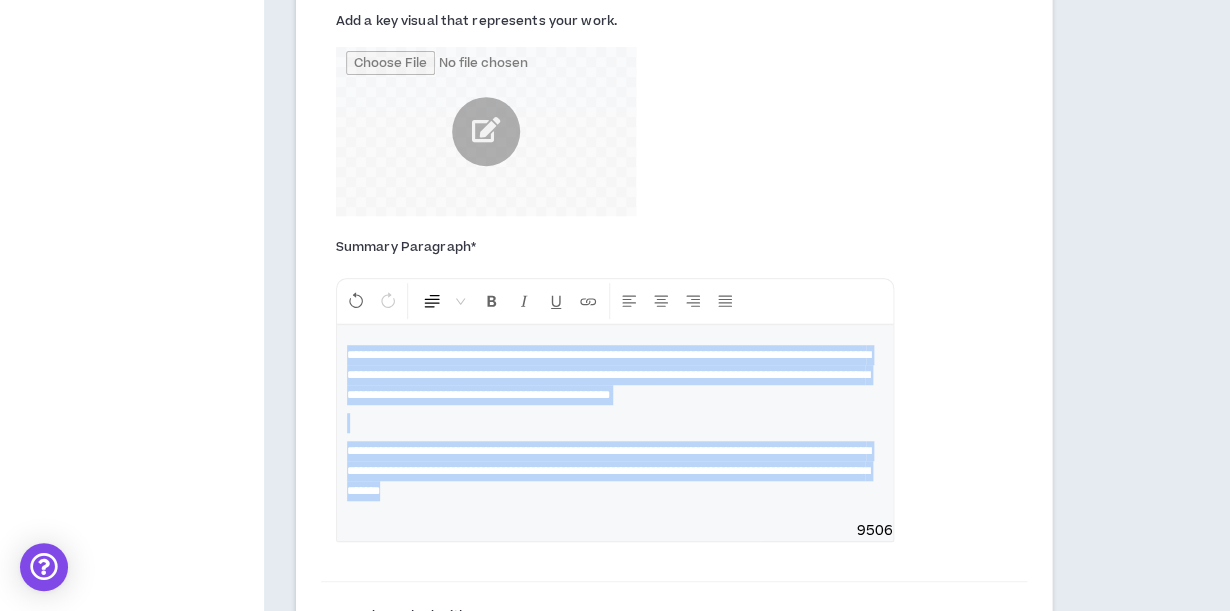 drag, startPoint x: 752, startPoint y: 513, endPoint x: 287, endPoint y: 344, distance: 494.7585 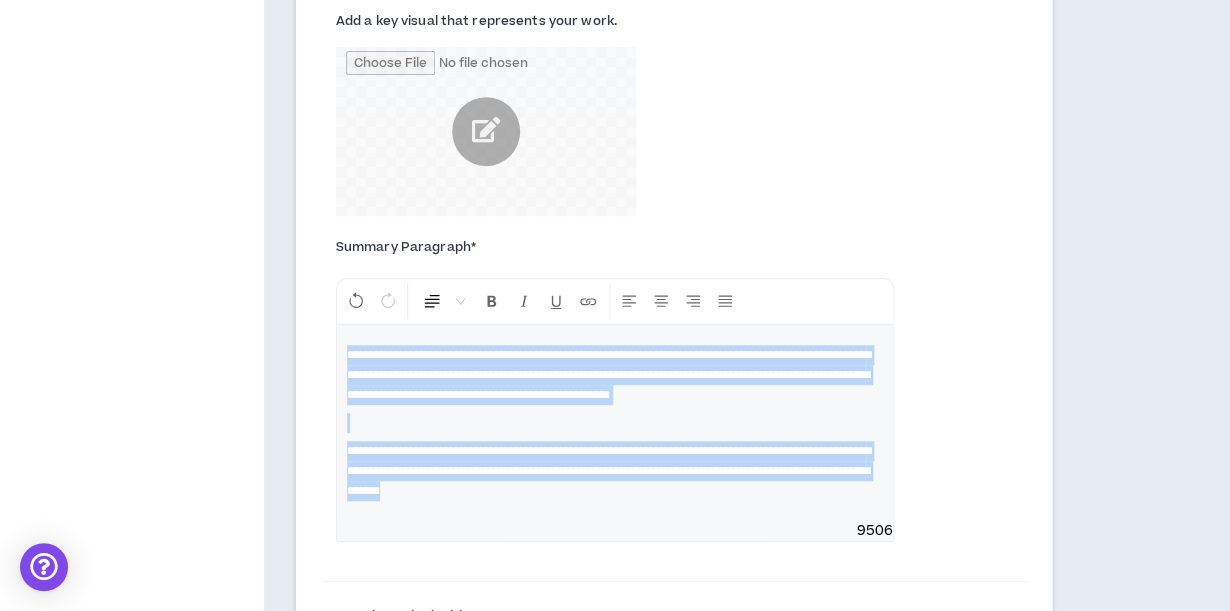 click on "Project Case Studies At least 2 Project Case Studies are required. Show clients what you’re capable of. Below, upload documents that highlight your best work. Project Case Study #1 Elevating the Encephalon Brand Preview Preview Project Overview - Year:  2024 As the Lead Writer and Editor for Encephalon ([PERSON_NAME] / Unlimited), I collaborated with the Editorial and Marketing directors to shepherd a complete redesign of the company website. Priorities included more clearly communicating the company mission, improving customer retention and event registration, and creating a community hub where educational resources are more easily accessible.
In addition, I lead the development of email campaigns and flows, paid media ads, social media content, and event branding. As a result, the team maintained email open rates of 45 percent and average CTRs of 26 percent. And we contributed to record sales in [DATE] — including the single most profitable month since the company’s inception. [PERSON_NAME]" at bounding box center (674, -496) 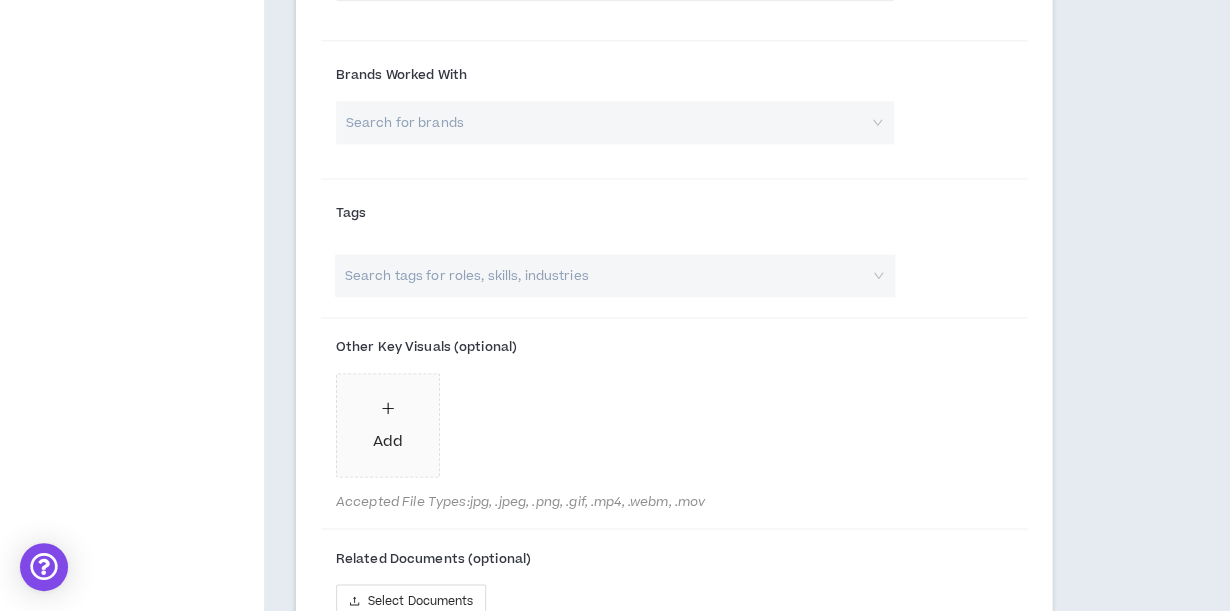 scroll, scrollTop: 3272, scrollLeft: 0, axis: vertical 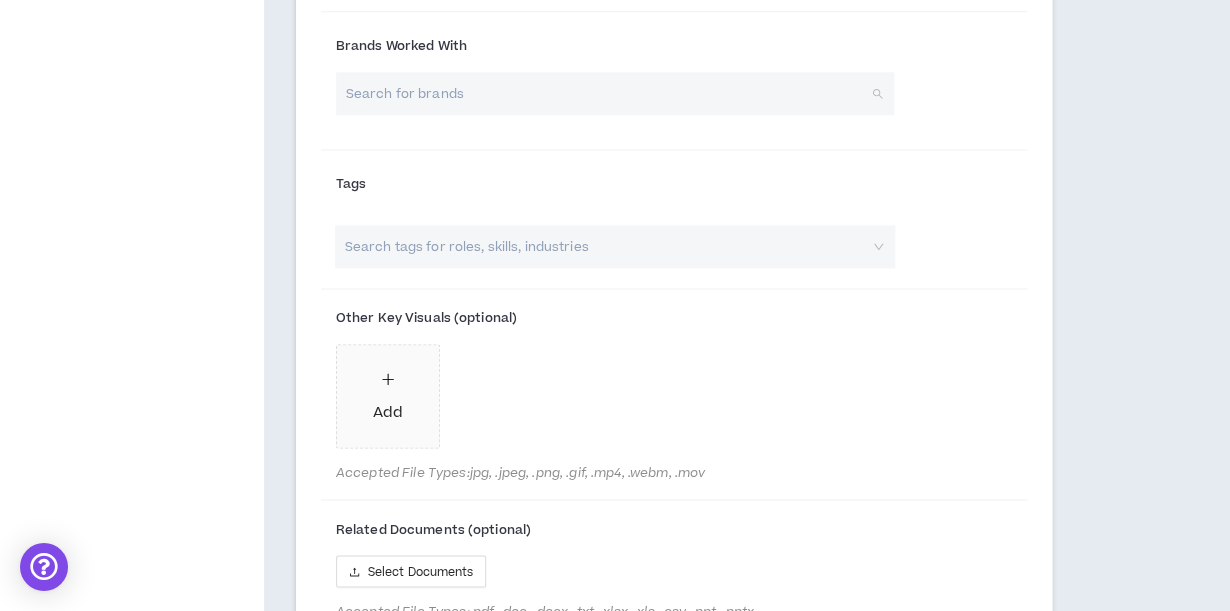 click at bounding box center (608, 94) 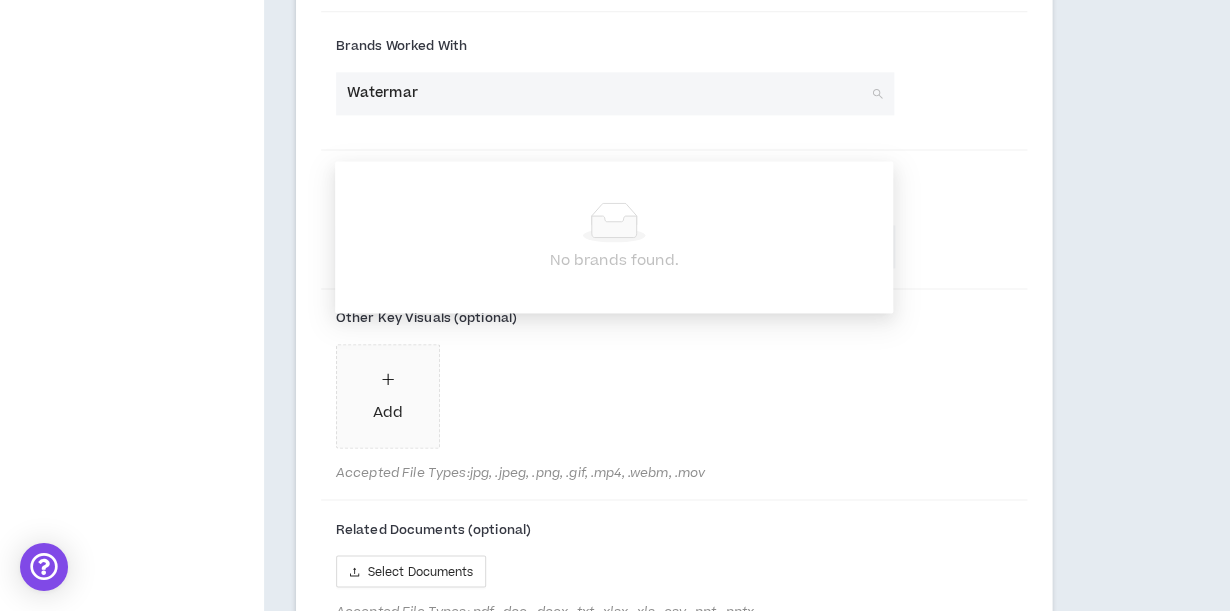 type on "Watermark" 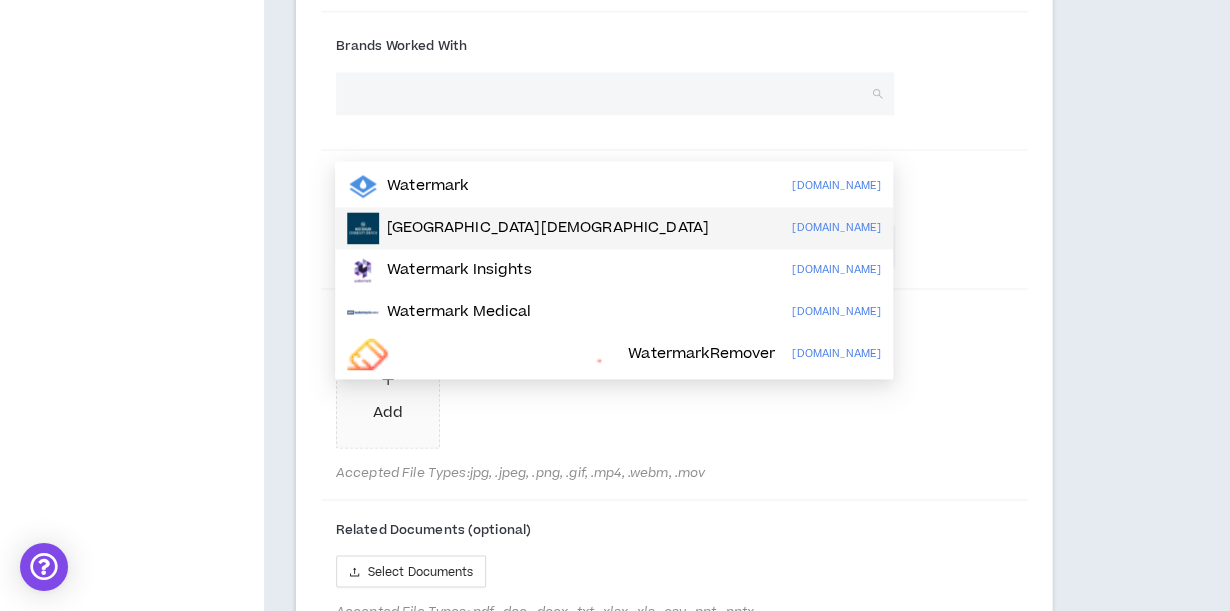 click on "Brands Worked With Search for brands" at bounding box center (674, 83) 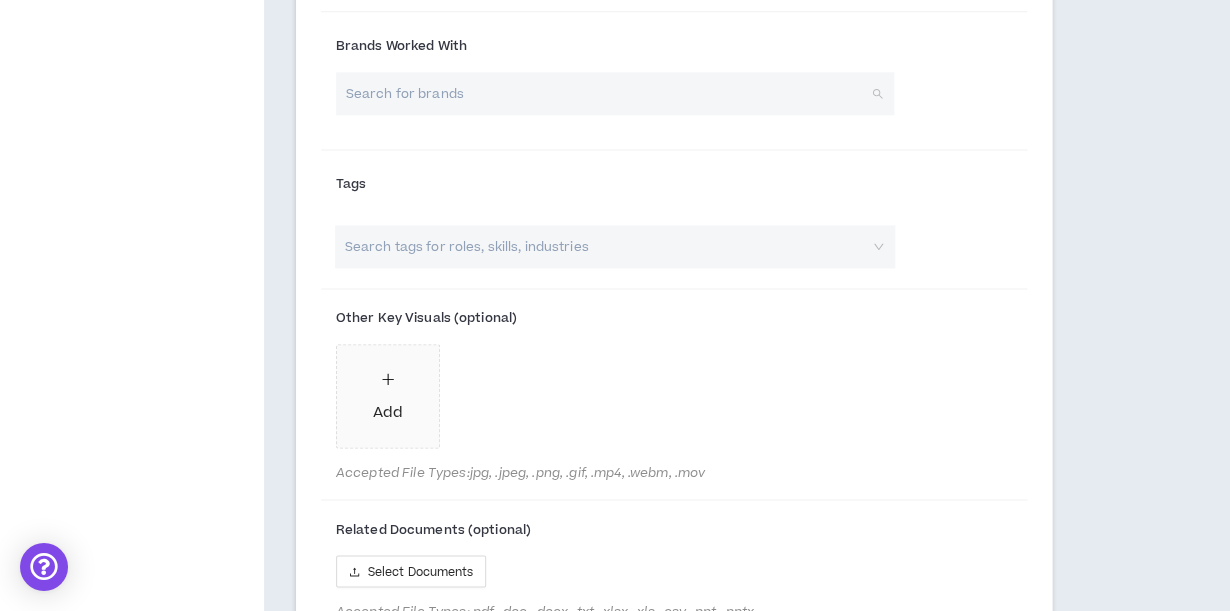 click at bounding box center [608, 94] 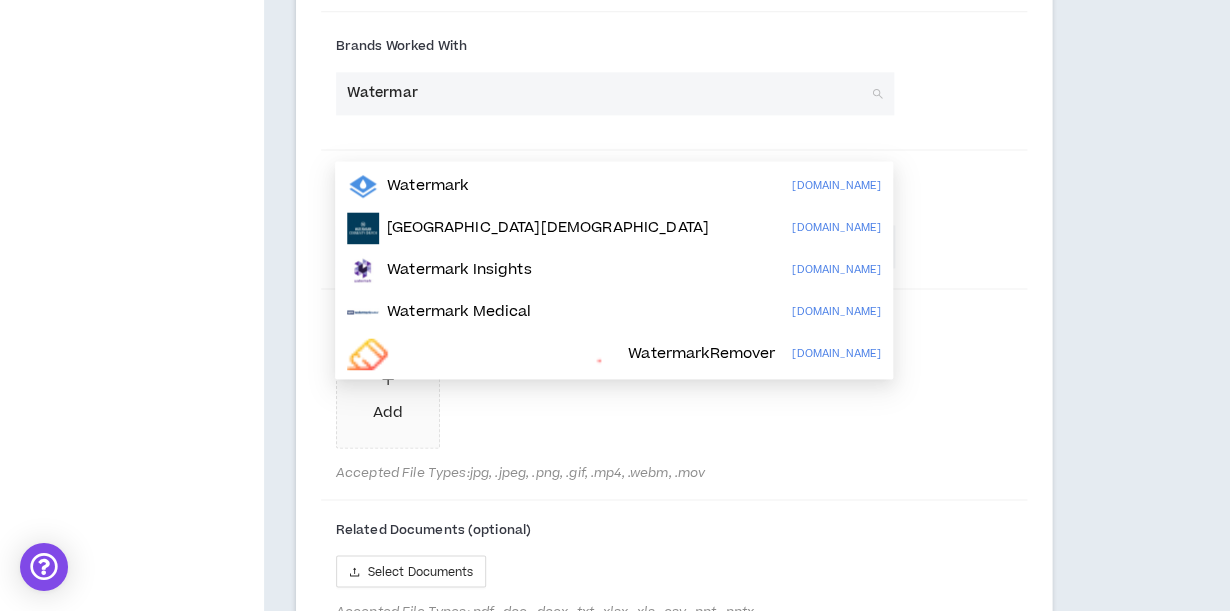 type on "Watermark" 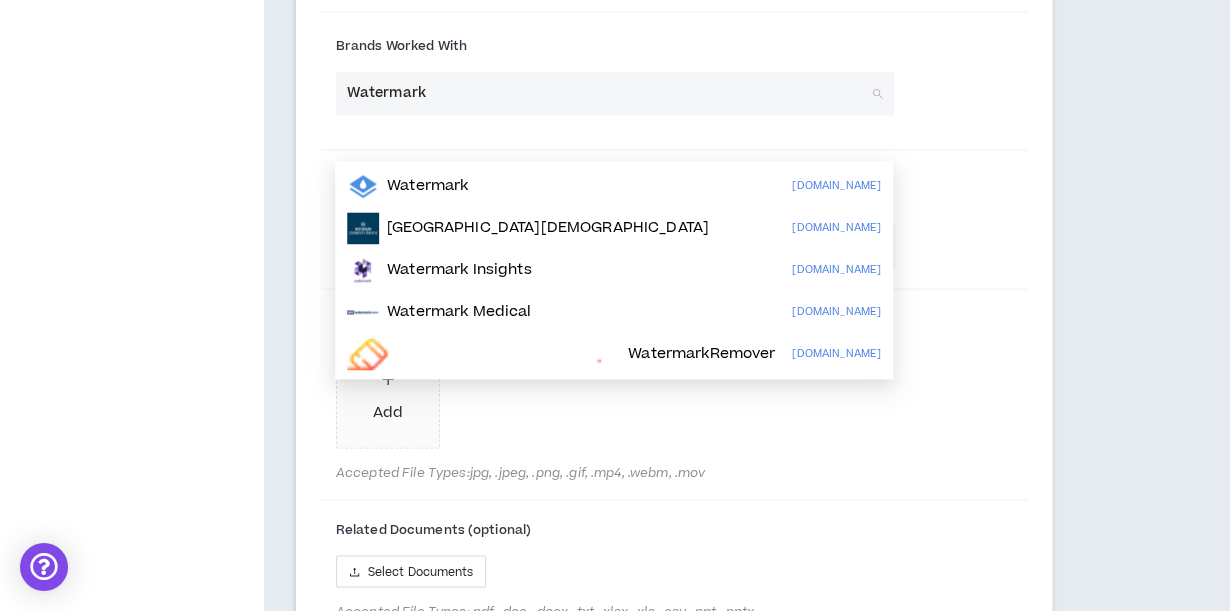 type 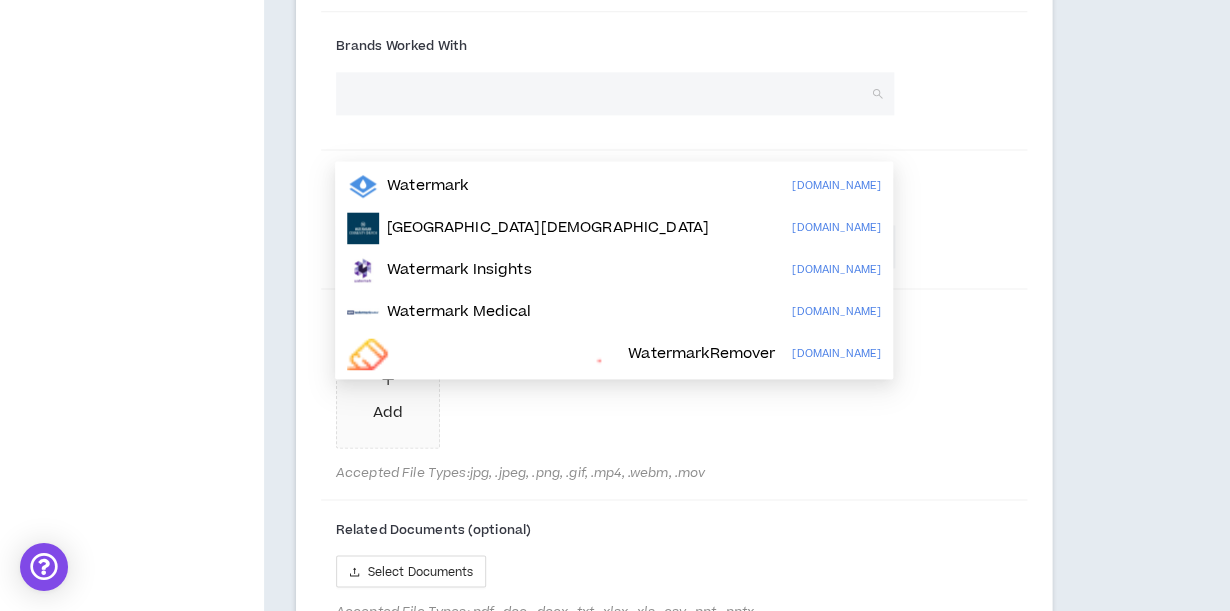 click on "Your profile is not approved Status:  Missing Required Steps Preview   Client View Submit For   Approval Edit Your Profile Background Basic Information Bio Video Interview References Expertise Roles & Skills Skill Optimizer Industry Expertise Work Preferences Project Interests Work Status Worker Classification Work Highlights Brands Project Case Studies Resume Work History Education Certifications Awards Project Case Studies At least 2 Project Case Studies are required. Show clients what you’re capable of. Below, upload documents that highlight your best work. Project Case Study #1 Elevating the Encephalon Brand Preview Preview Project Overview - Year:  2024
In addition, I lead the development of email campaigns and flows, paid media ads, social media content, and event branding. As a result, the team maintained email open rates of 45 percent and average CTRs of 26 percent. And we contributed to record sales in [DATE] — including the single most profitable month since the company’s inception. Edit" at bounding box center [615, -1075] 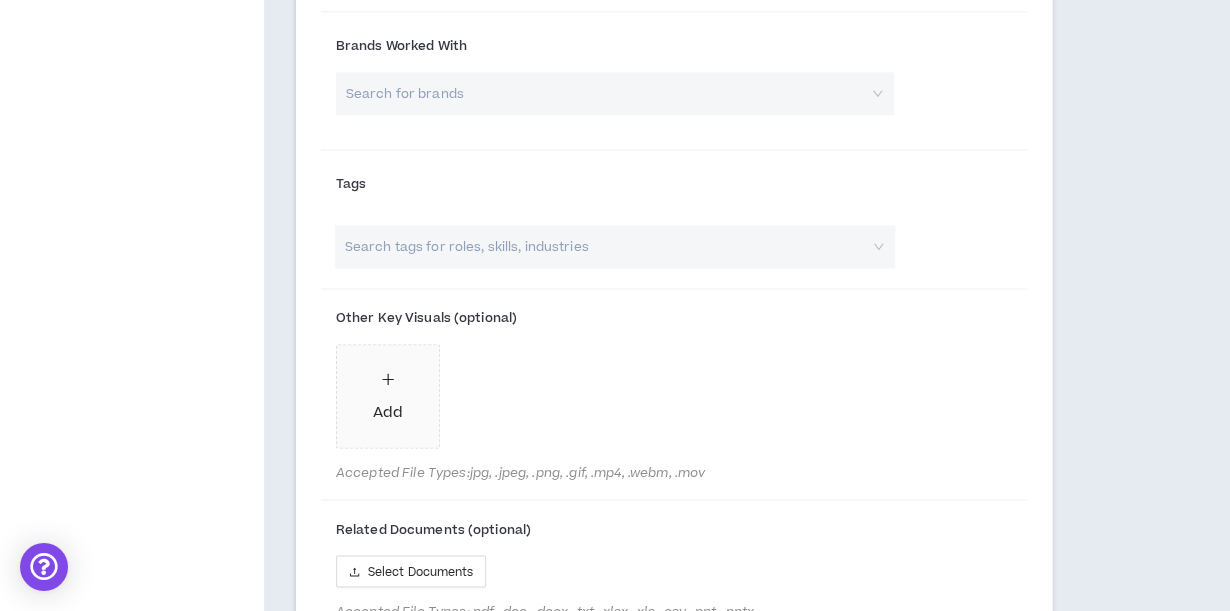 click at bounding box center [604, 247] 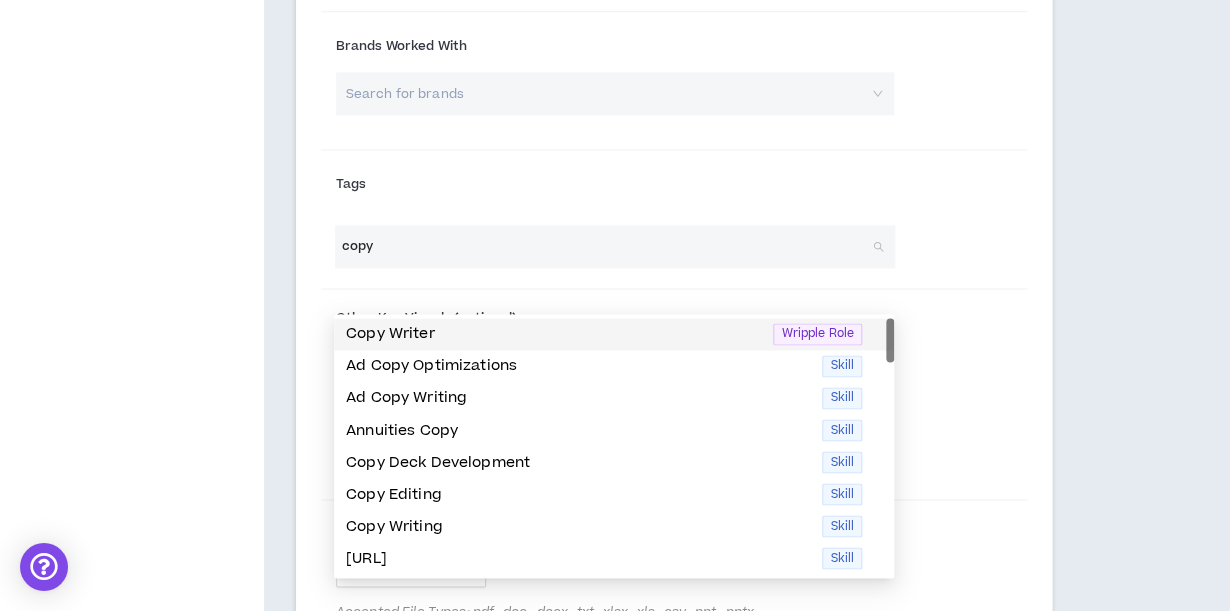 click on "Copy Writer" at bounding box center (553, 335) 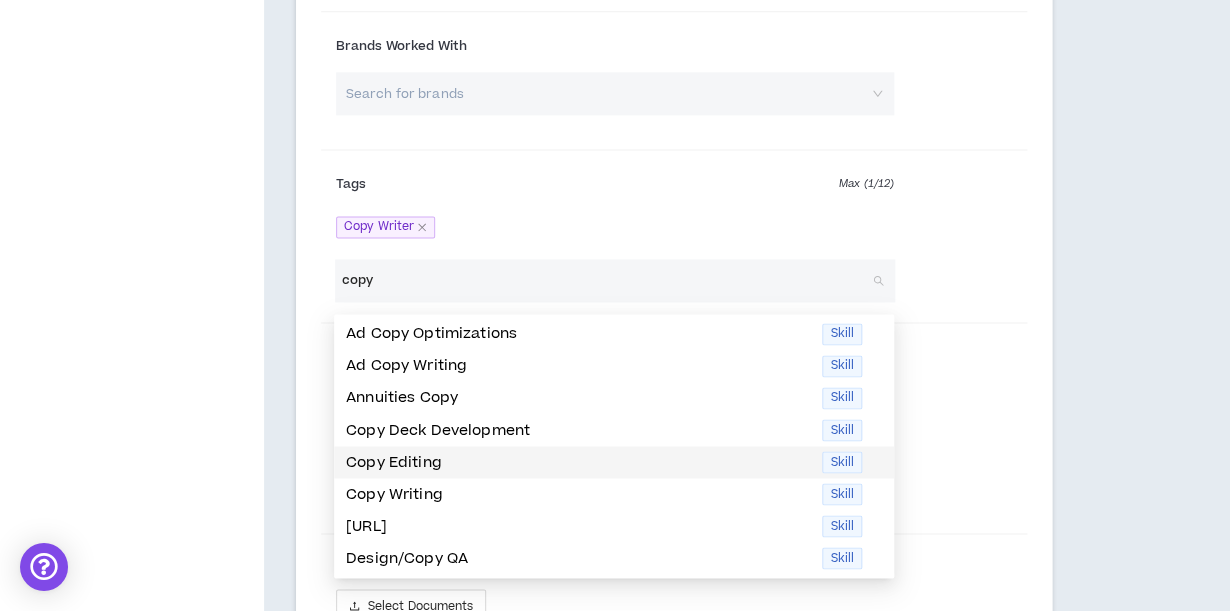 click on "Copy Editing" at bounding box center (578, 463) 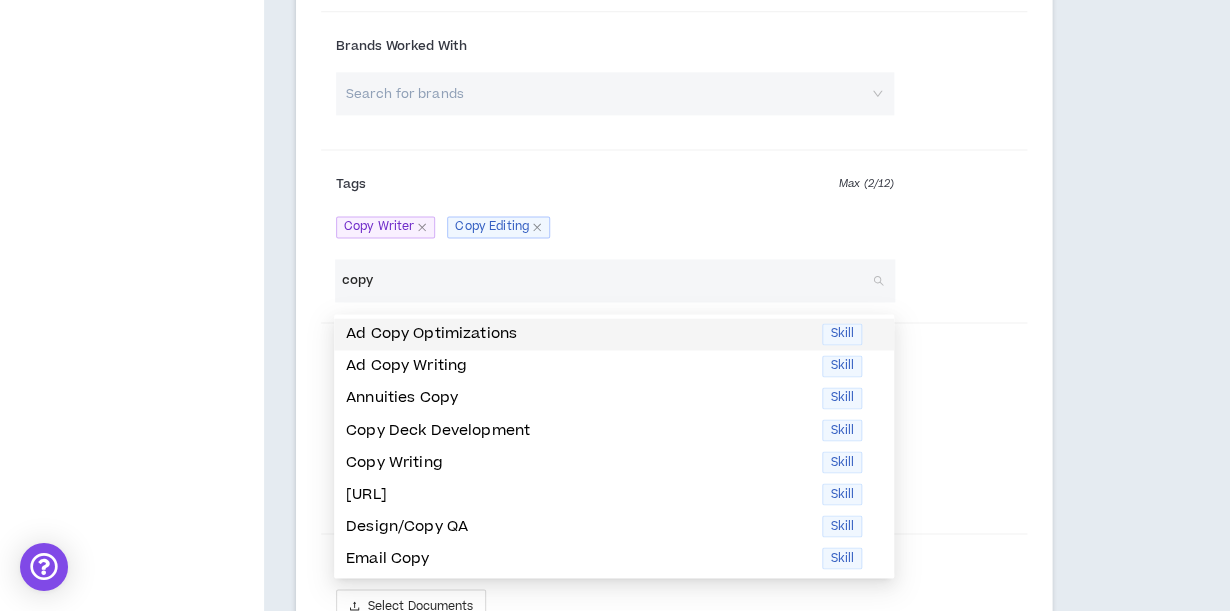 click on "Copy Writing" at bounding box center (578, 463) 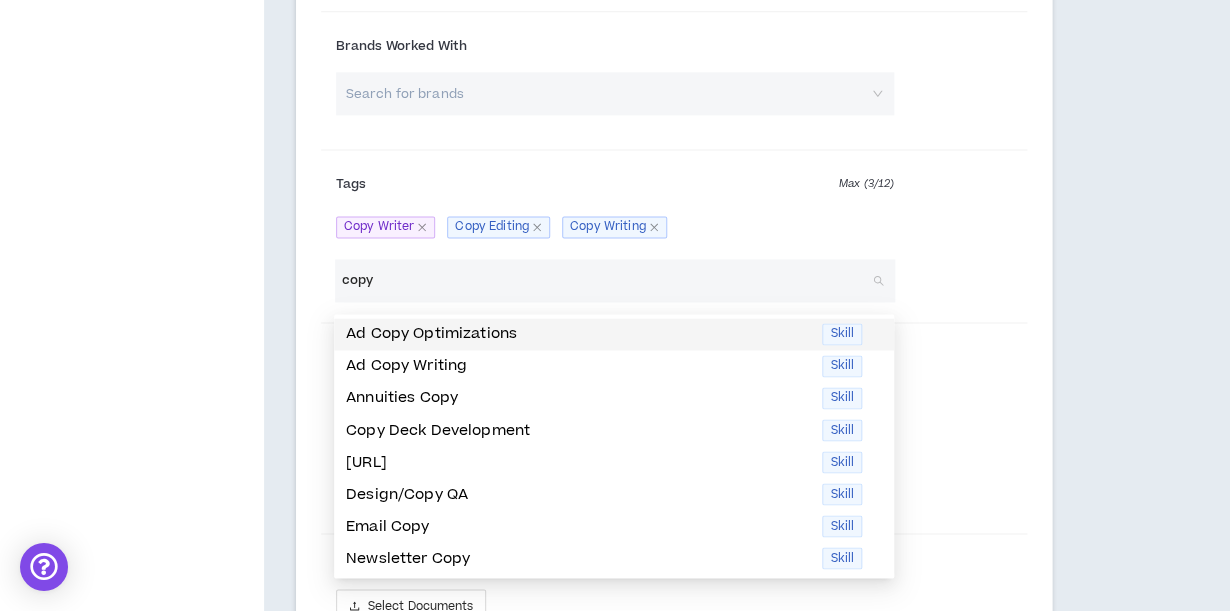 click on "Copy Writer" at bounding box center [386, 228] 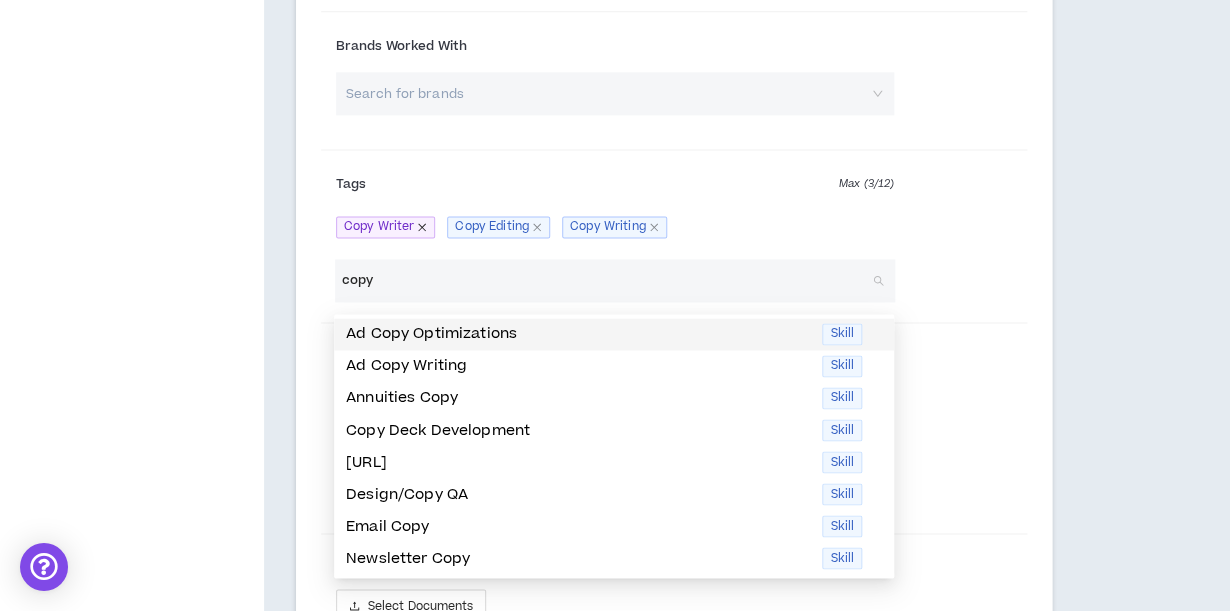 click 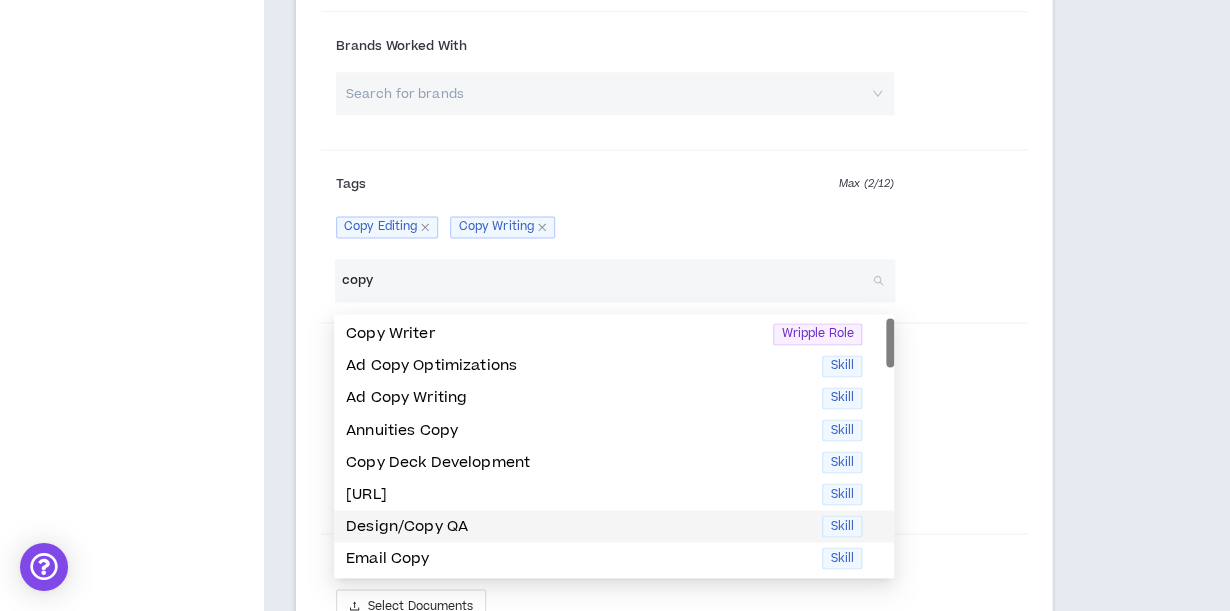 click on "Design/Copy QA" at bounding box center [578, 527] 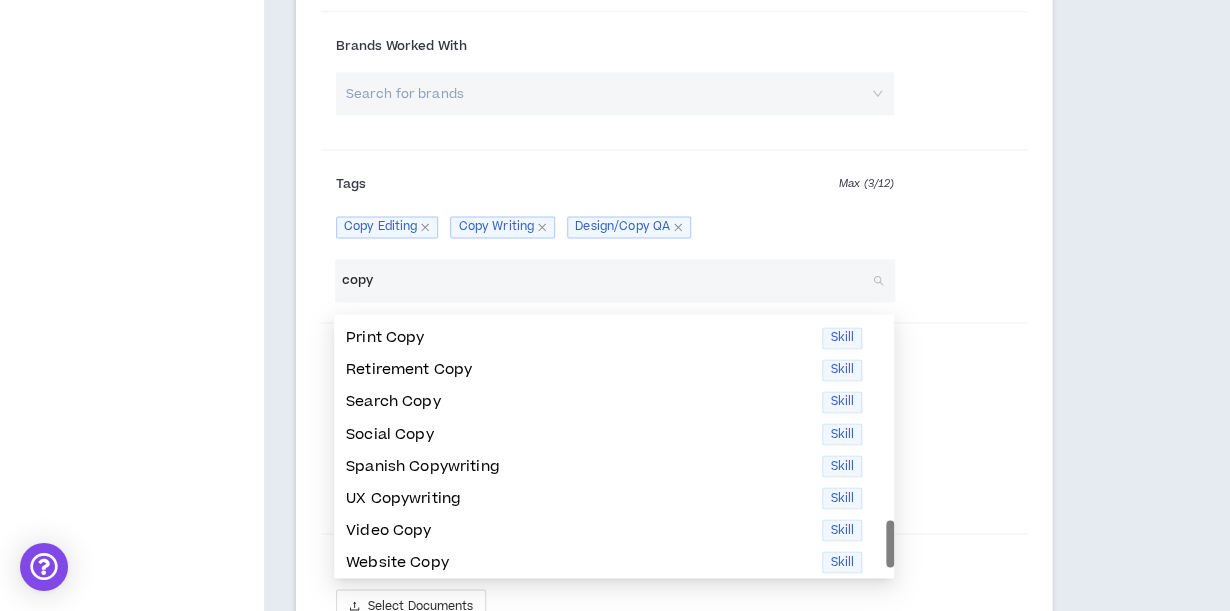 scroll, scrollTop: 288, scrollLeft: 0, axis: vertical 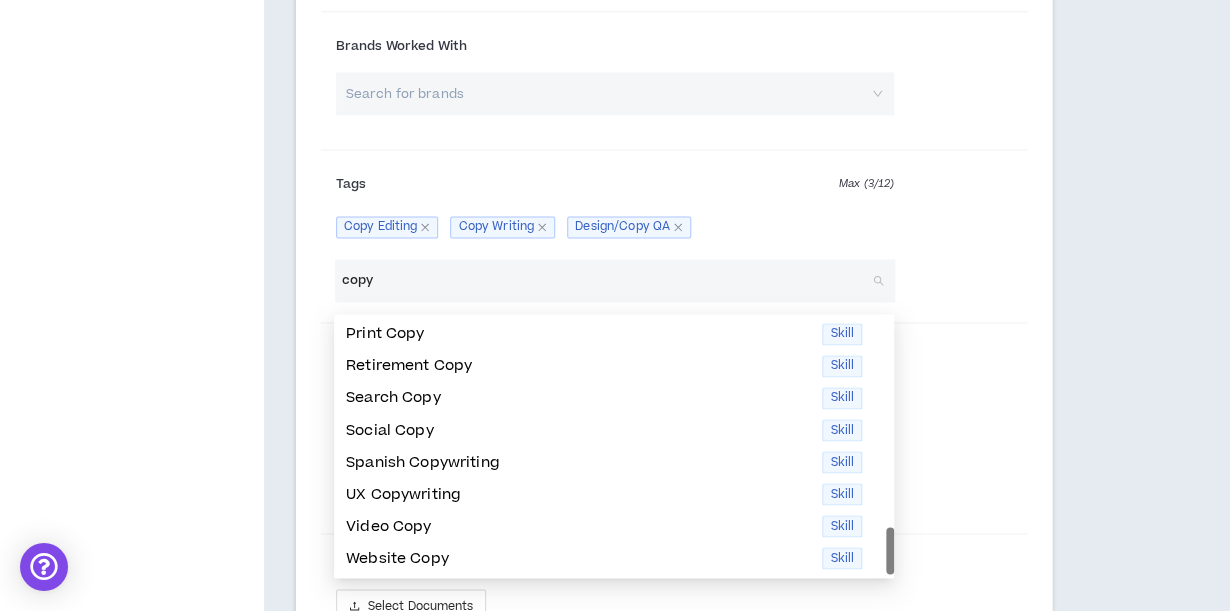 drag, startPoint x: 889, startPoint y: 349, endPoint x: 937, endPoint y: 586, distance: 241.8119 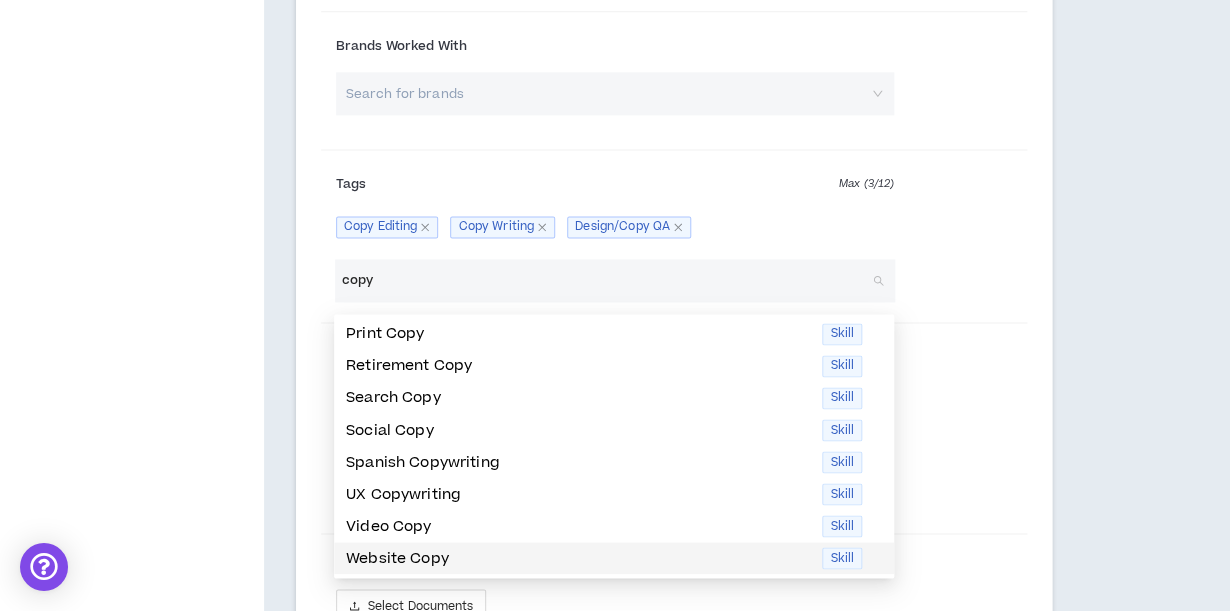 click on "Website Copy" at bounding box center (578, 559) 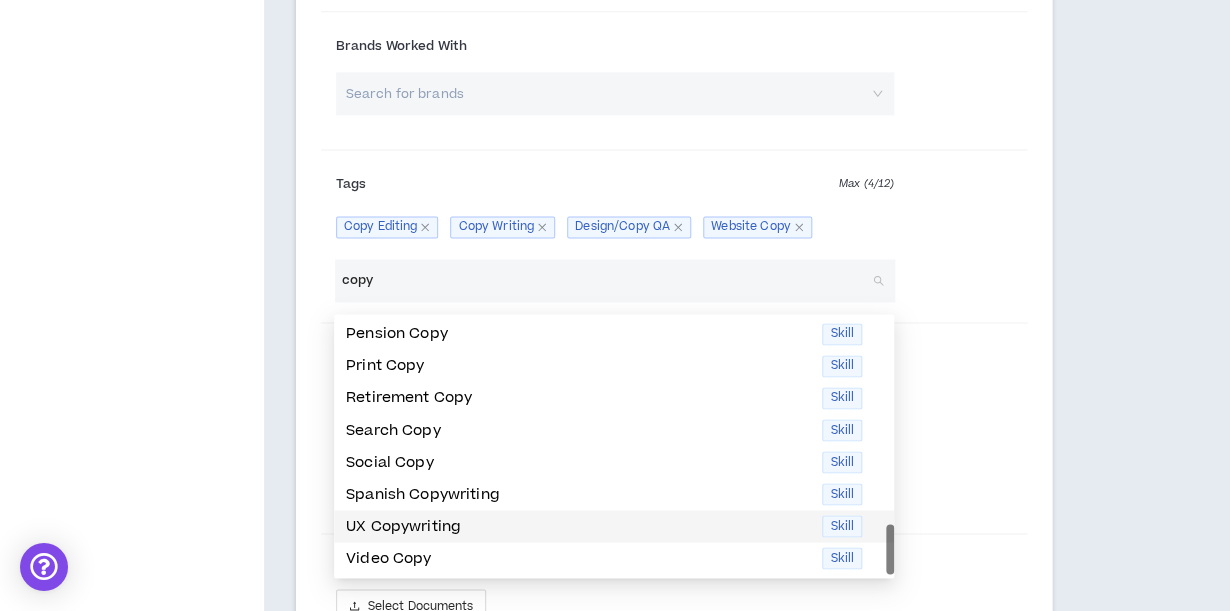 type on "copy" 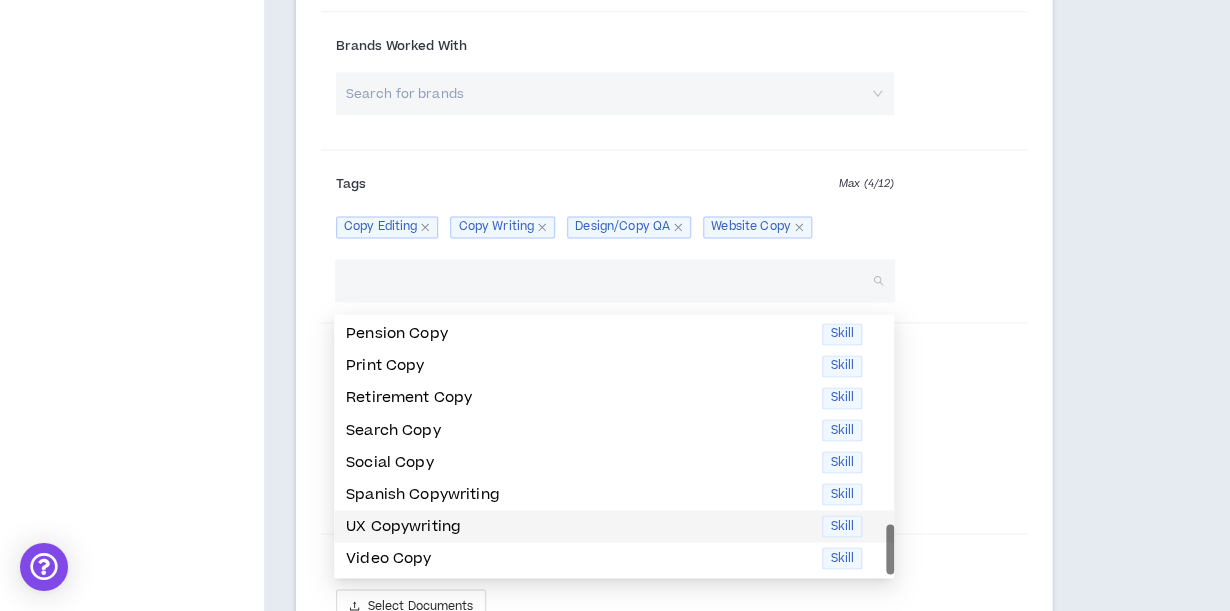 click on "Tags Max ( 4  /  12 ) Copy Writer Copy Editing Copy Writing Design/Copy QA Website Copy" at bounding box center [674, 209] 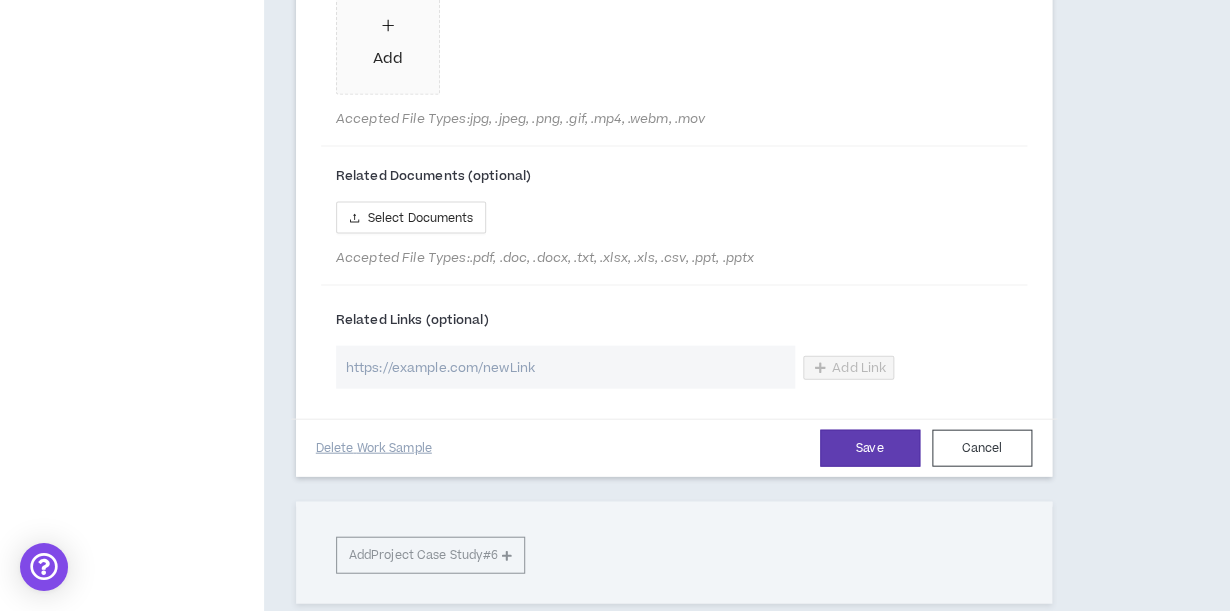 scroll, scrollTop: 3685, scrollLeft: 0, axis: vertical 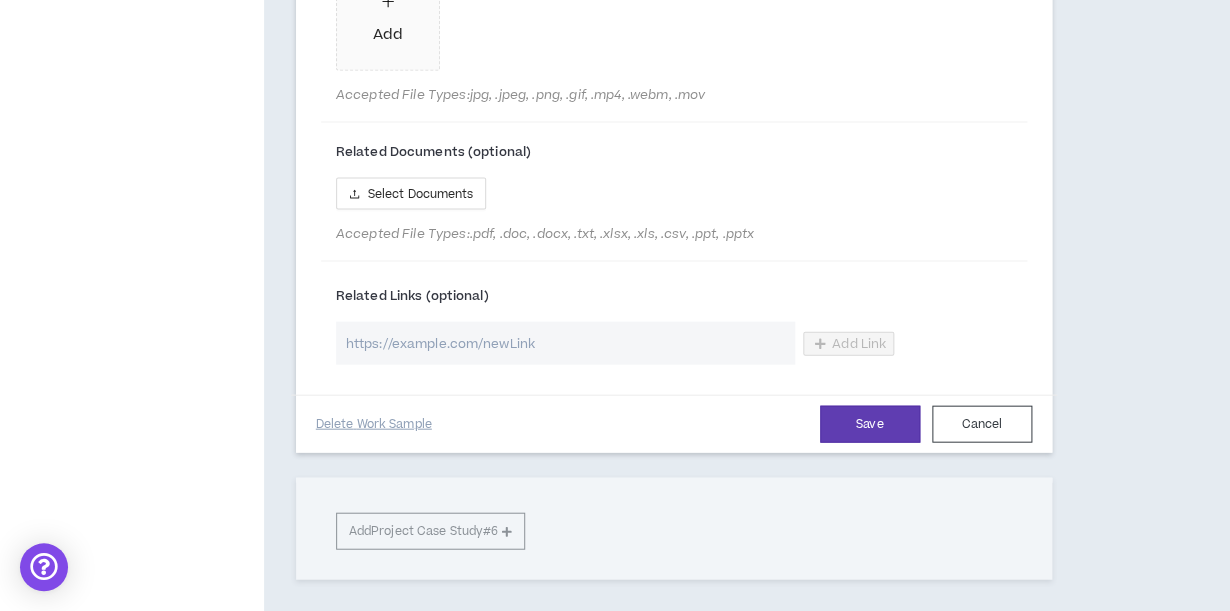 click at bounding box center [565, 342] 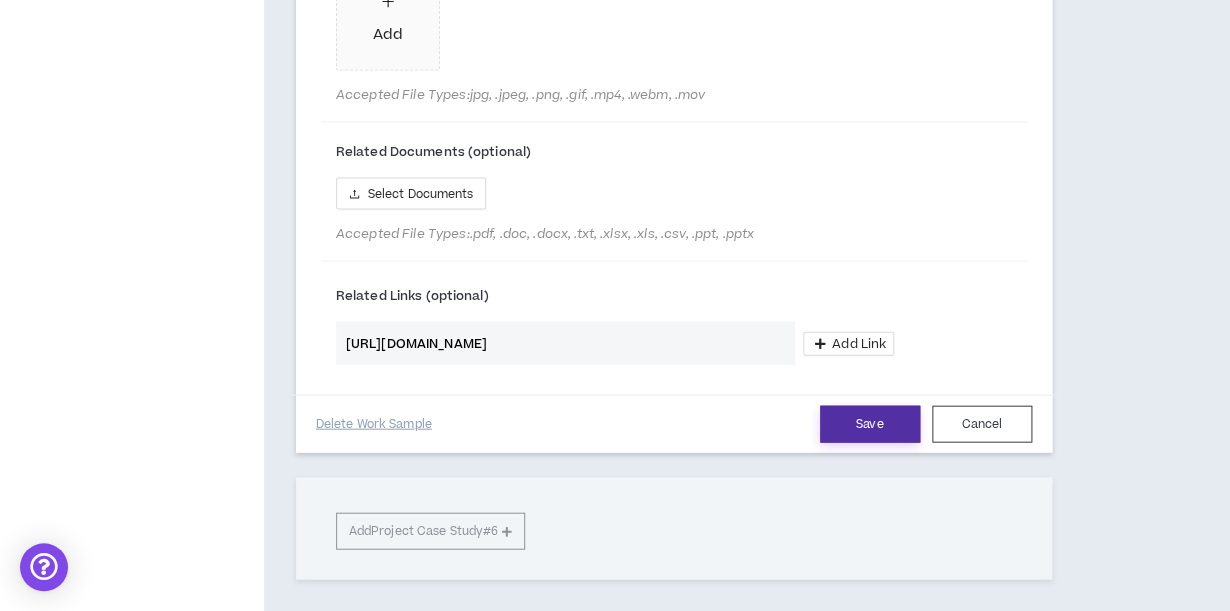 type on "[URL][DOMAIN_NAME]" 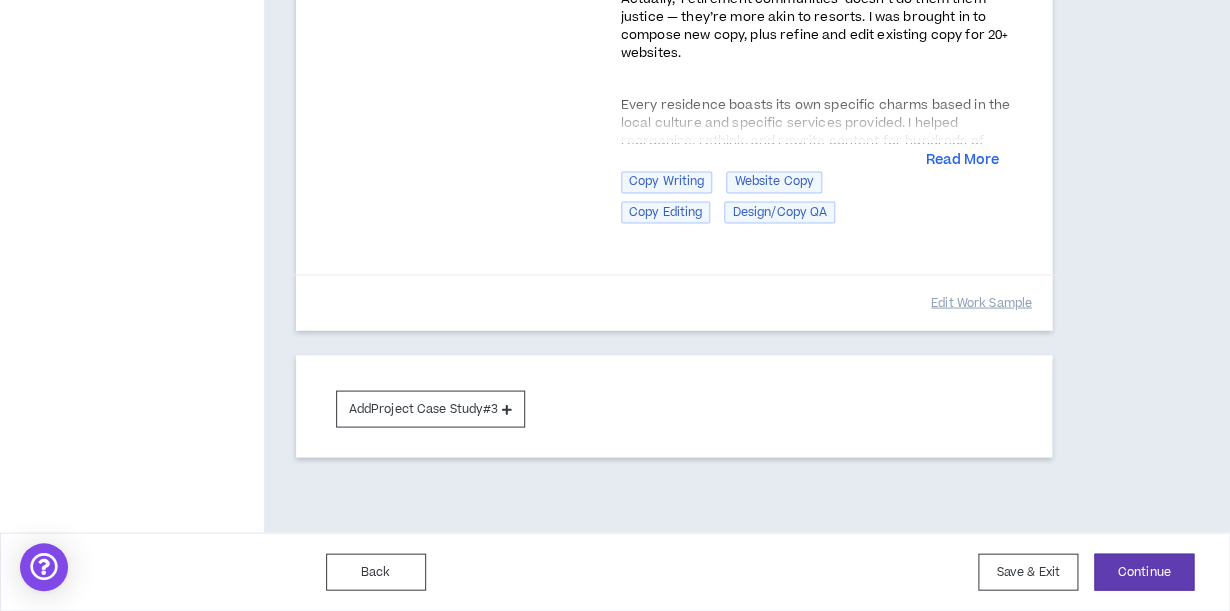 scroll, scrollTop: 1042, scrollLeft: 0, axis: vertical 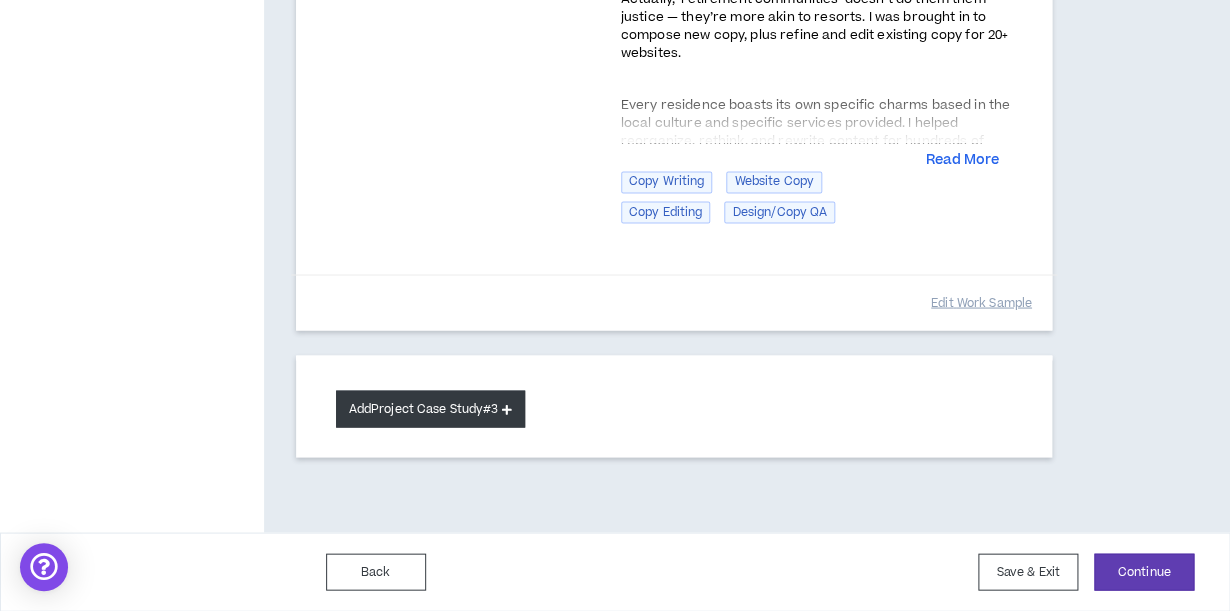 click on "Add  Project Case Study  #3" at bounding box center [431, 408] 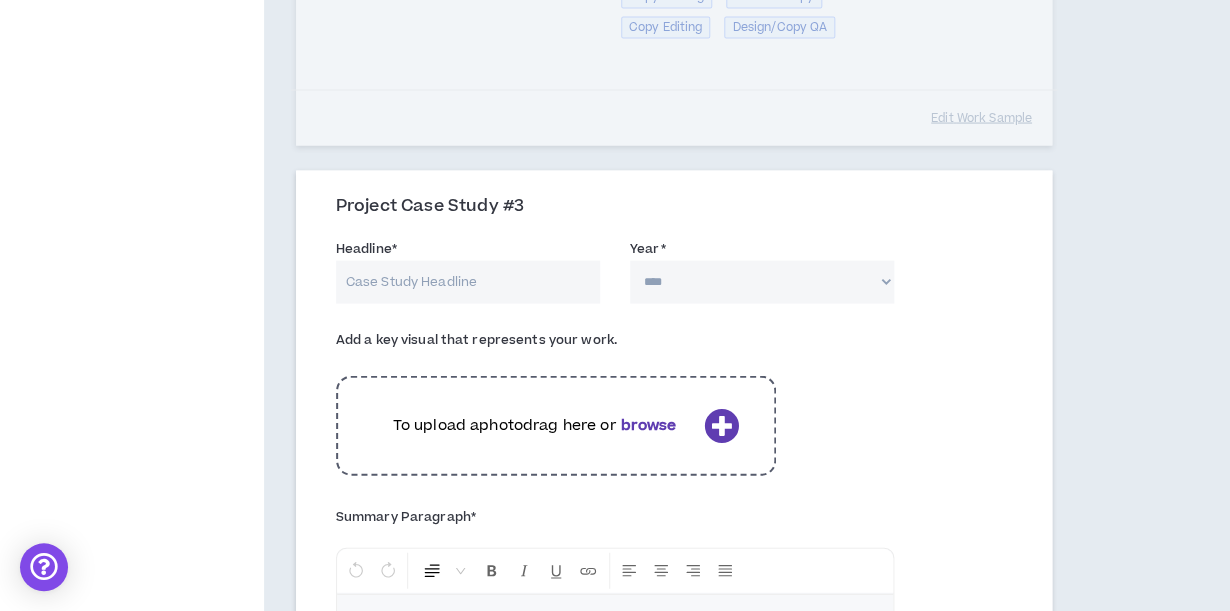 scroll, scrollTop: 1235, scrollLeft: 0, axis: vertical 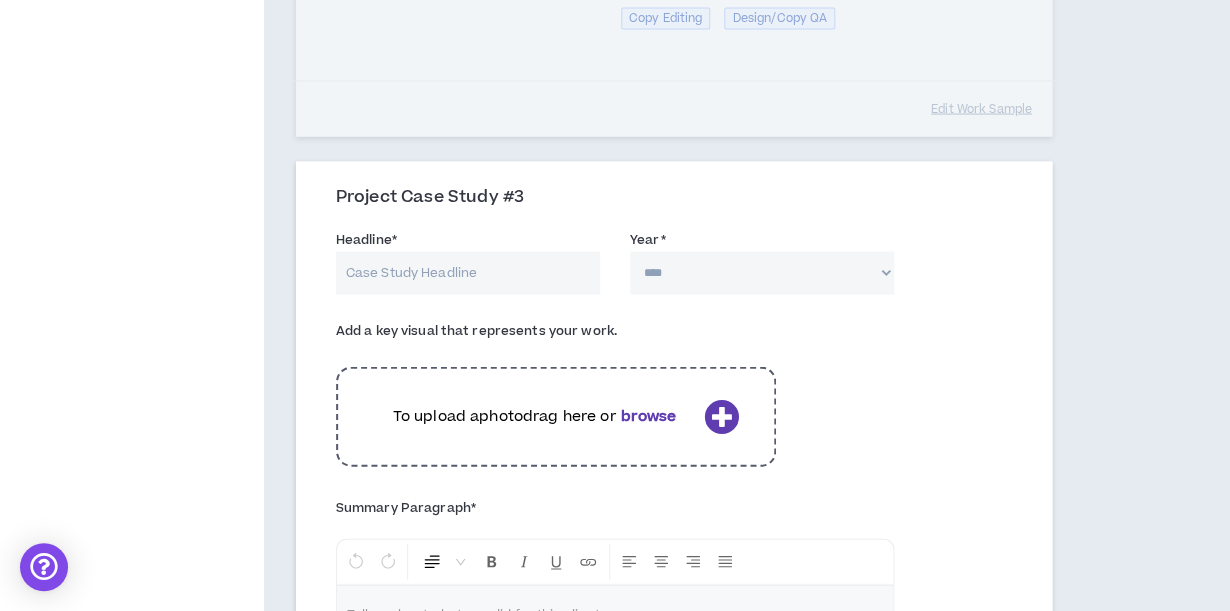 click on "Headline  *" at bounding box center (468, 273) 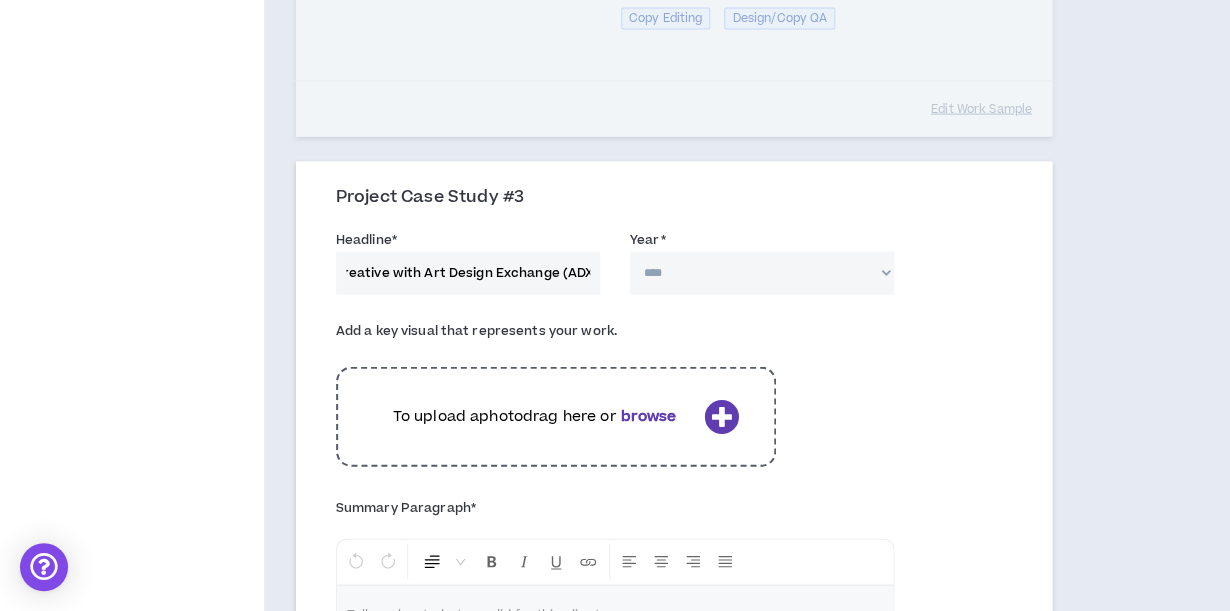 scroll, scrollTop: 0, scrollLeft: 70, axis: horizontal 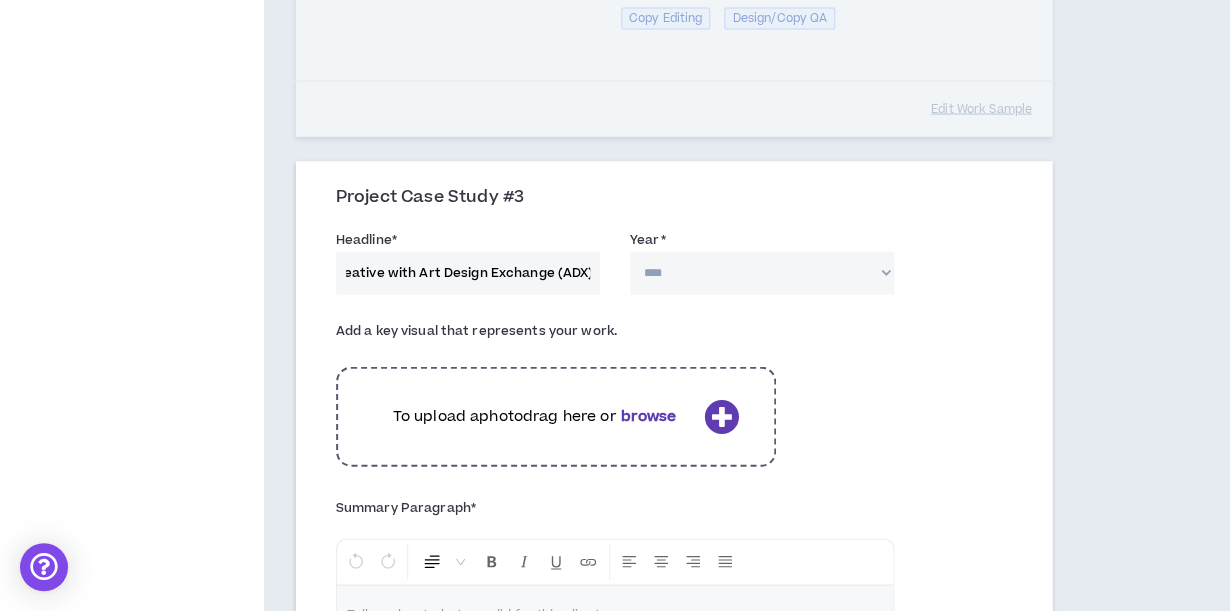 type on "Getting Creative with Art Design Exchange (ADX)" 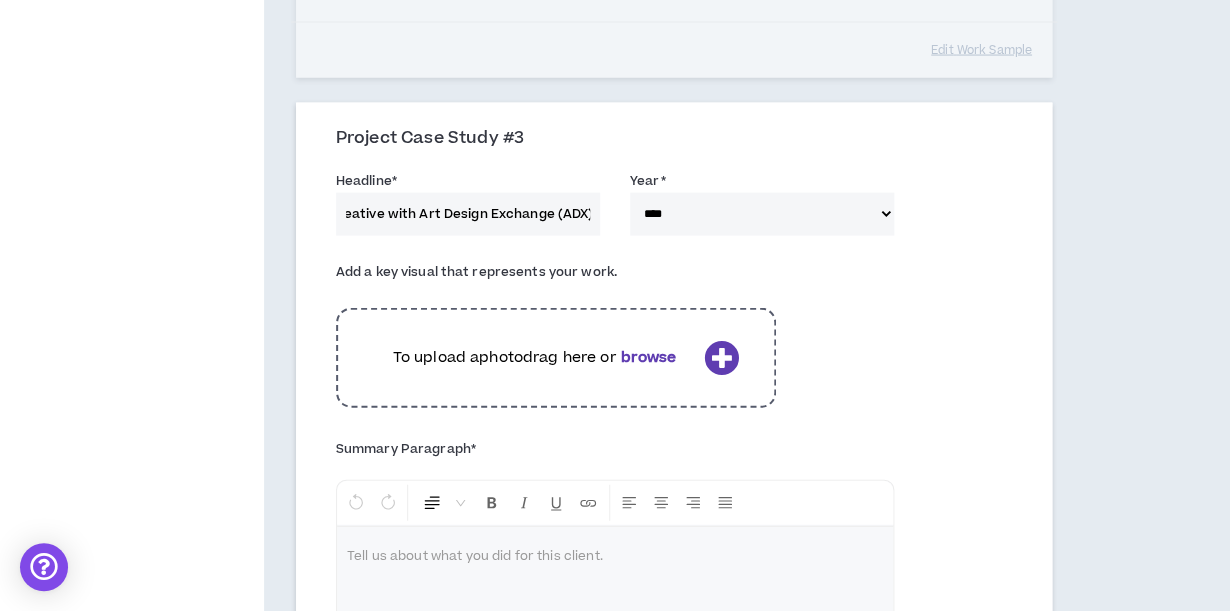 scroll, scrollTop: 1293, scrollLeft: 0, axis: vertical 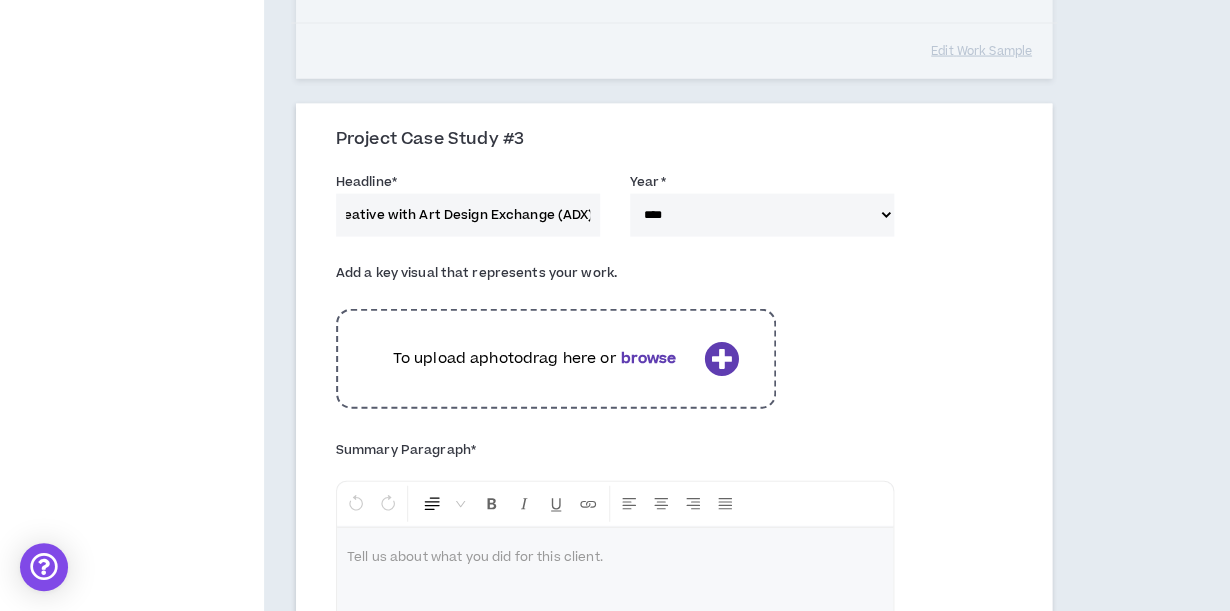 click at bounding box center (721, 358) 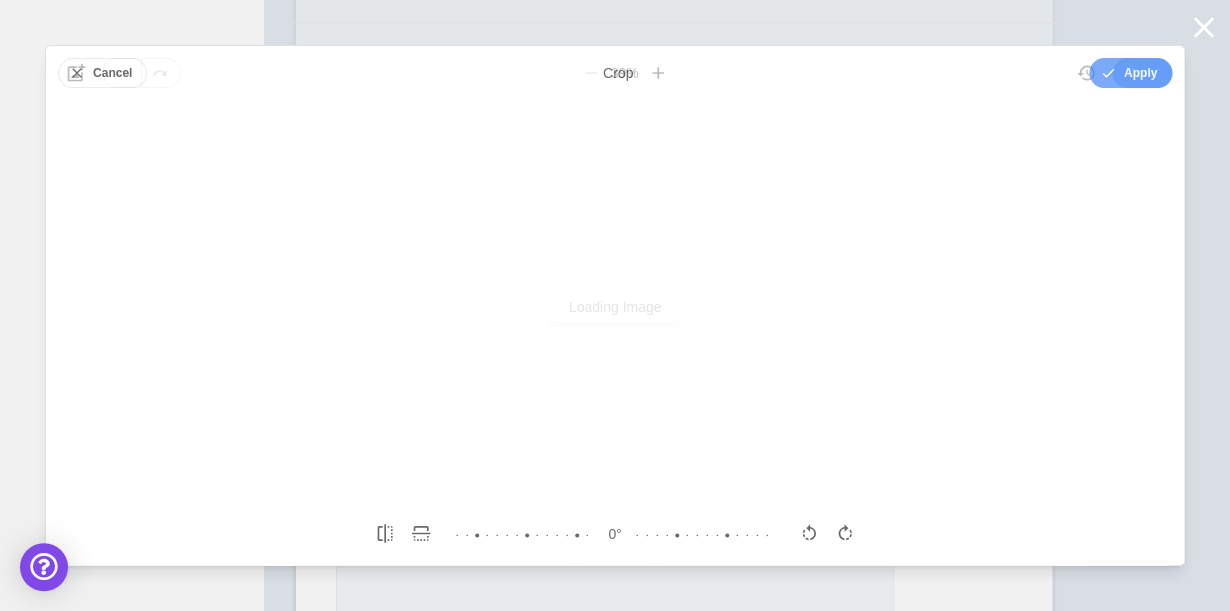 scroll, scrollTop: 0, scrollLeft: 0, axis: both 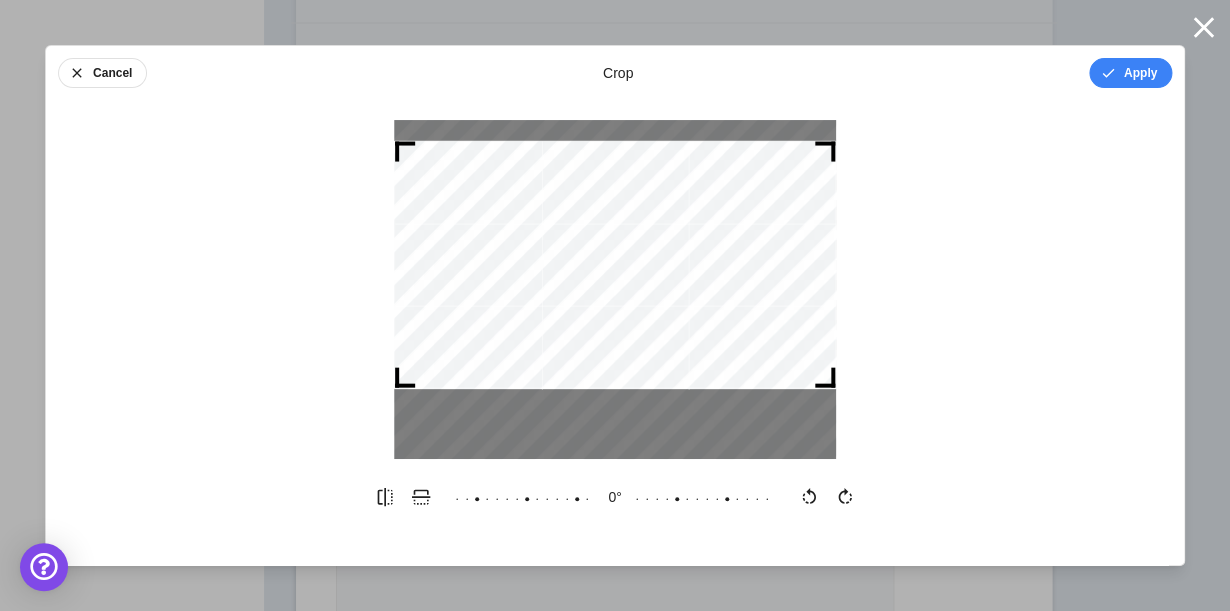 drag, startPoint x: 583, startPoint y: 231, endPoint x: 580, endPoint y: 206, distance: 25.179358 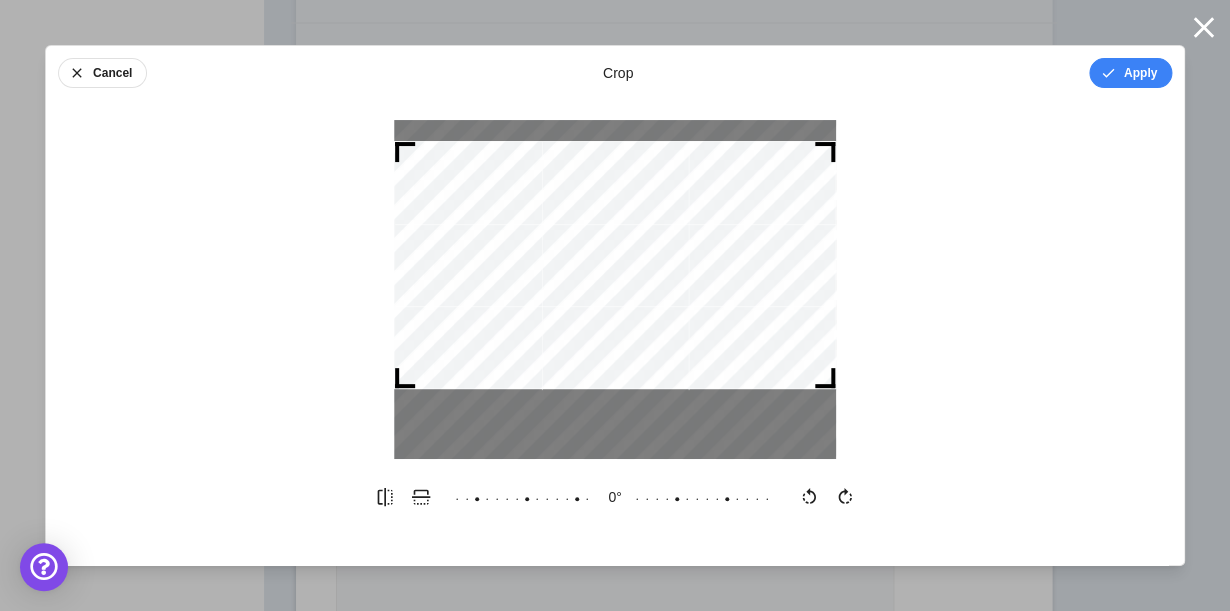 click at bounding box center [615, 265] 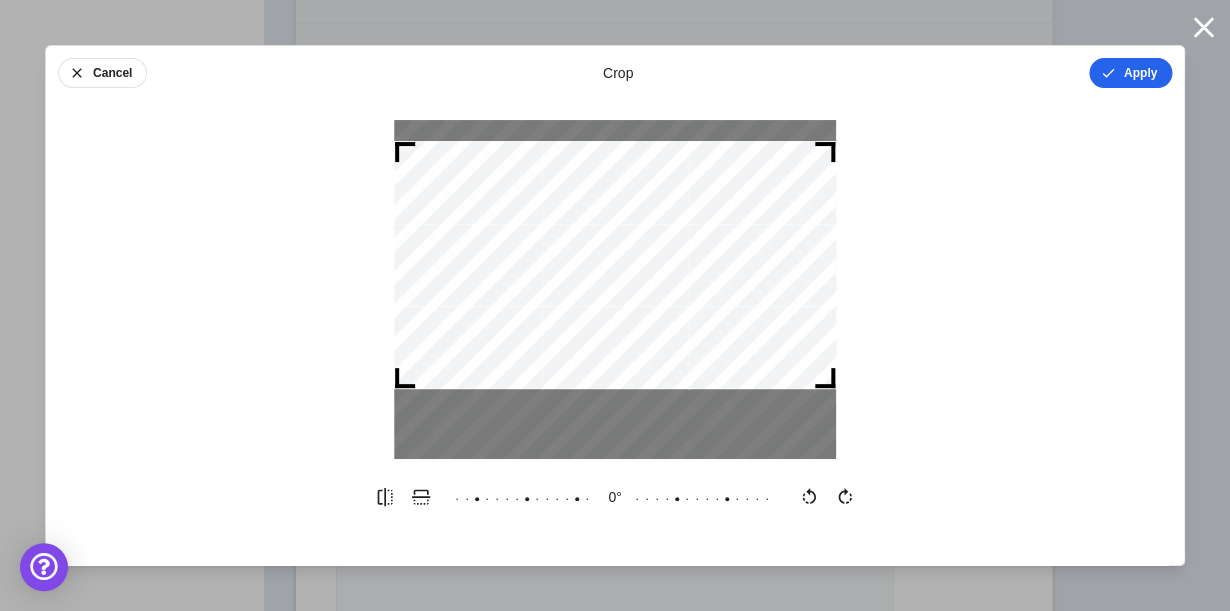 click on "Apply" at bounding box center (1130, 73) 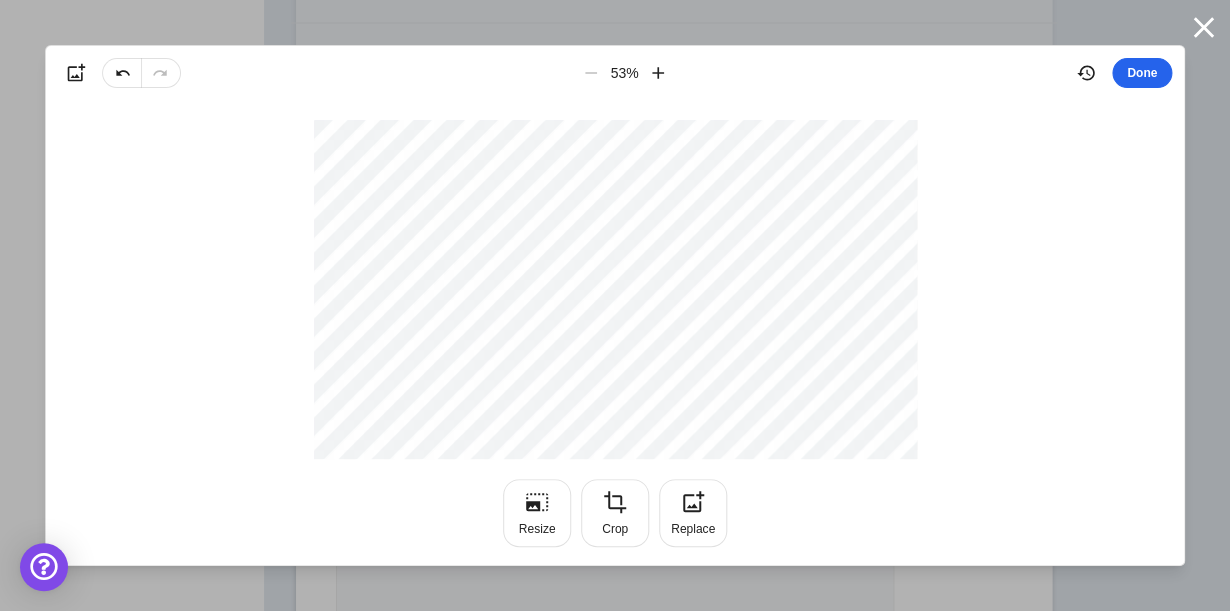 click on "Done" at bounding box center (1142, 73) 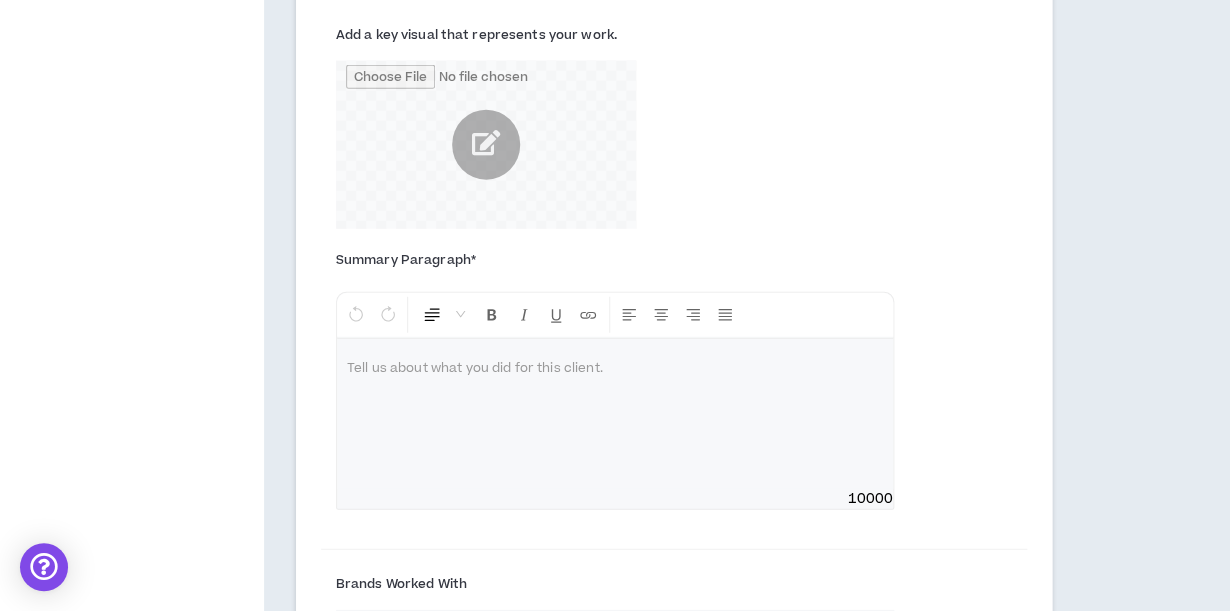 scroll, scrollTop: 1532, scrollLeft: 0, axis: vertical 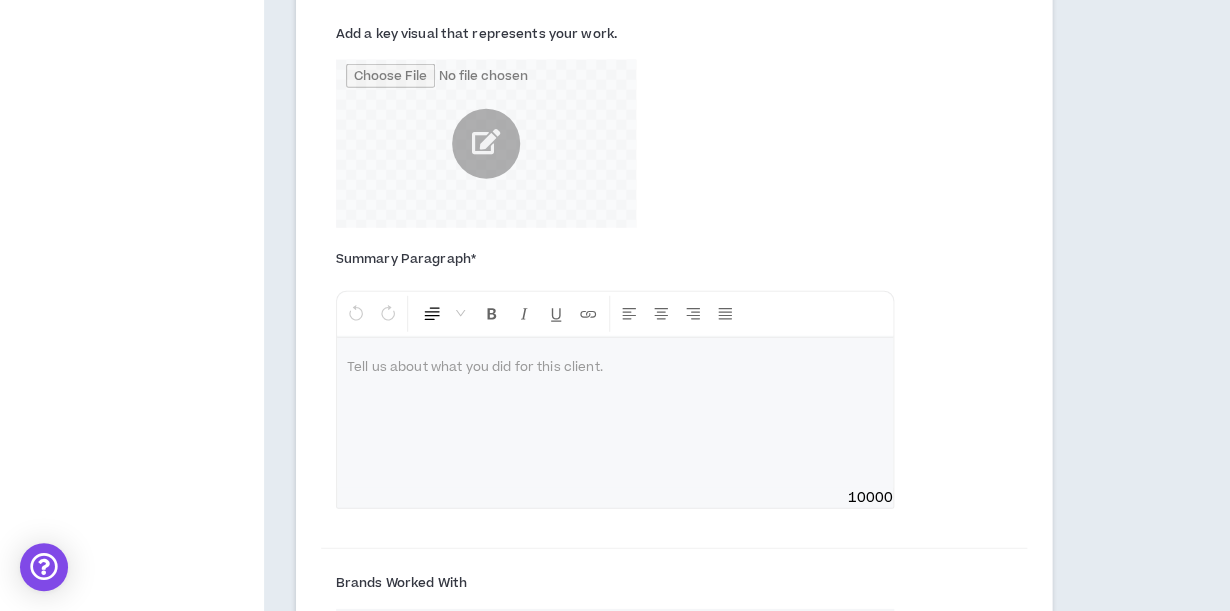 click at bounding box center [615, 368] 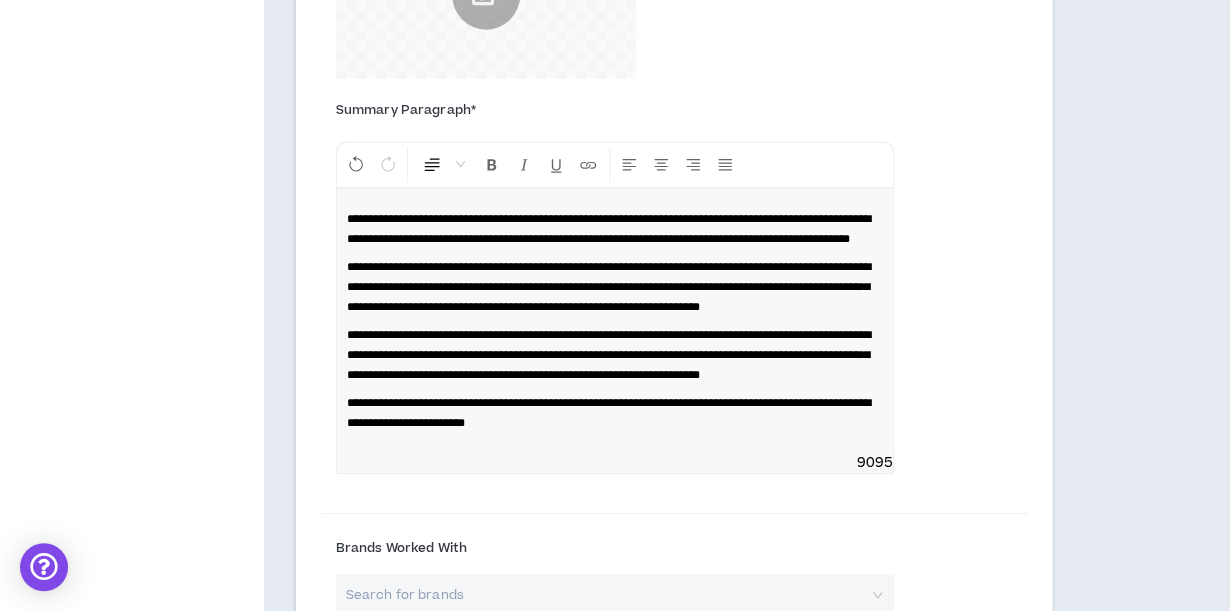 scroll, scrollTop: 1688, scrollLeft: 0, axis: vertical 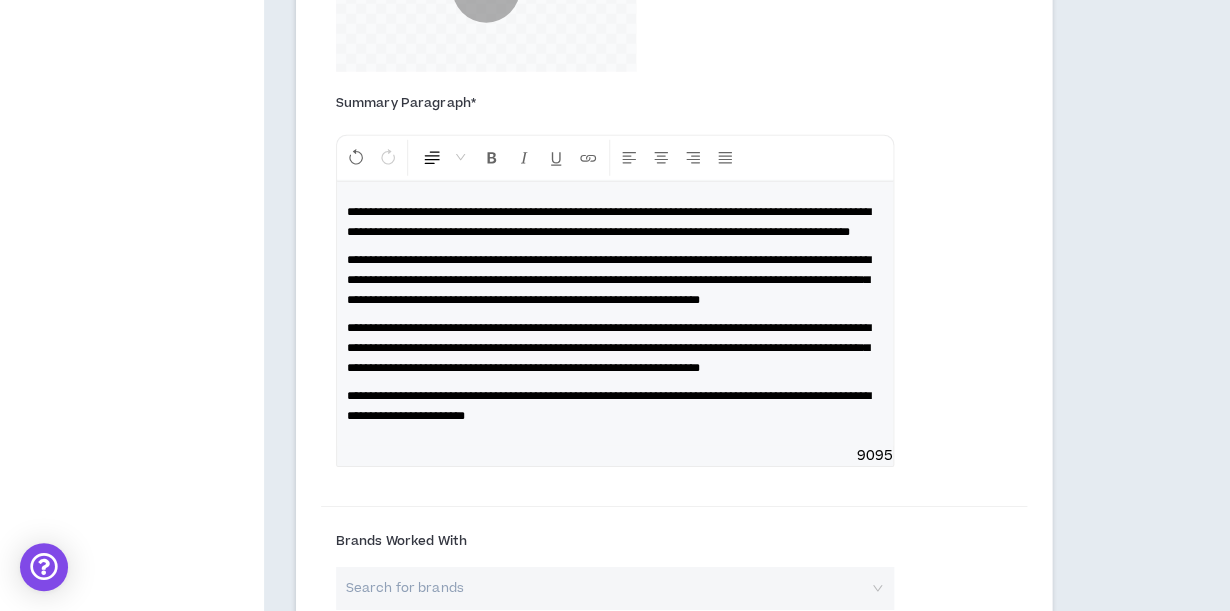 click on "**********" at bounding box center (609, 222) 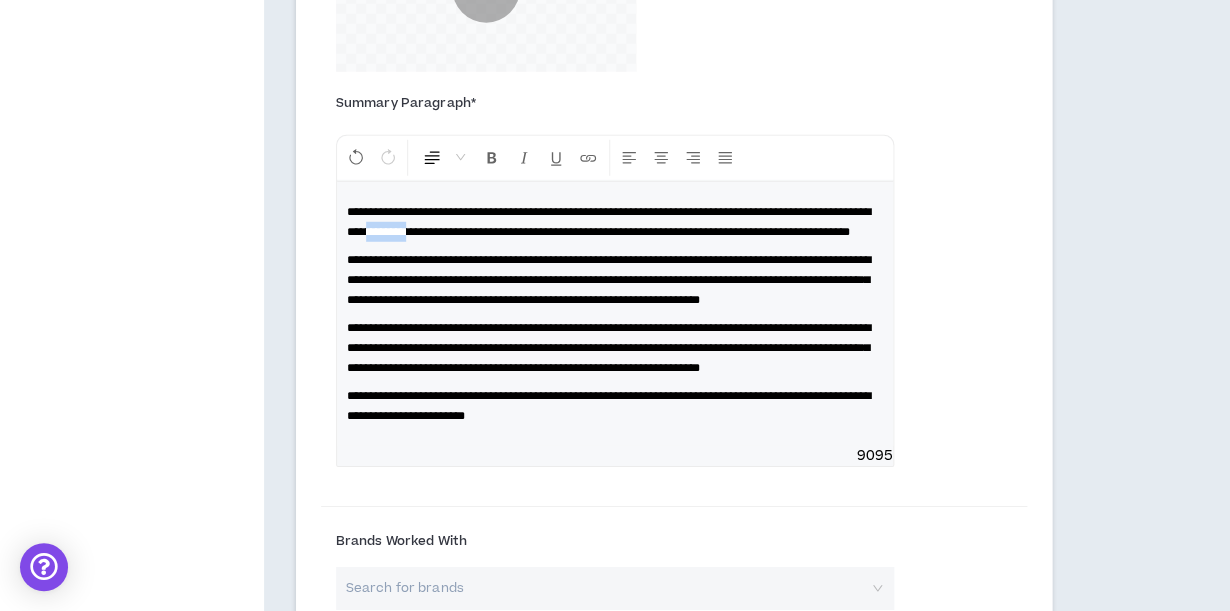 click on "**********" at bounding box center [609, 222] 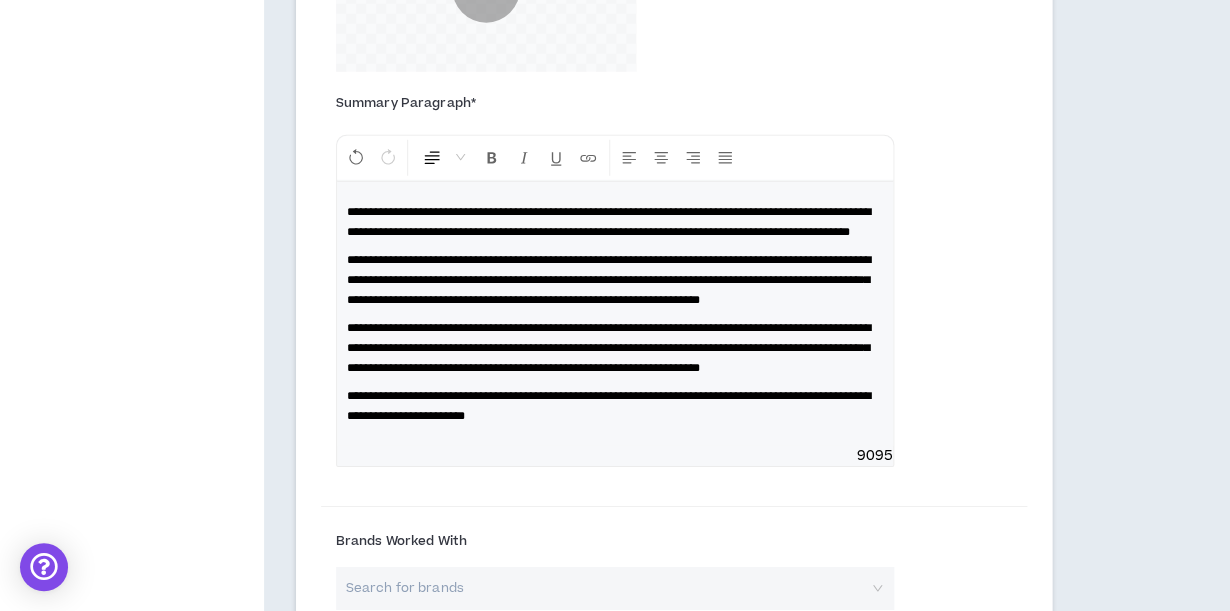 type 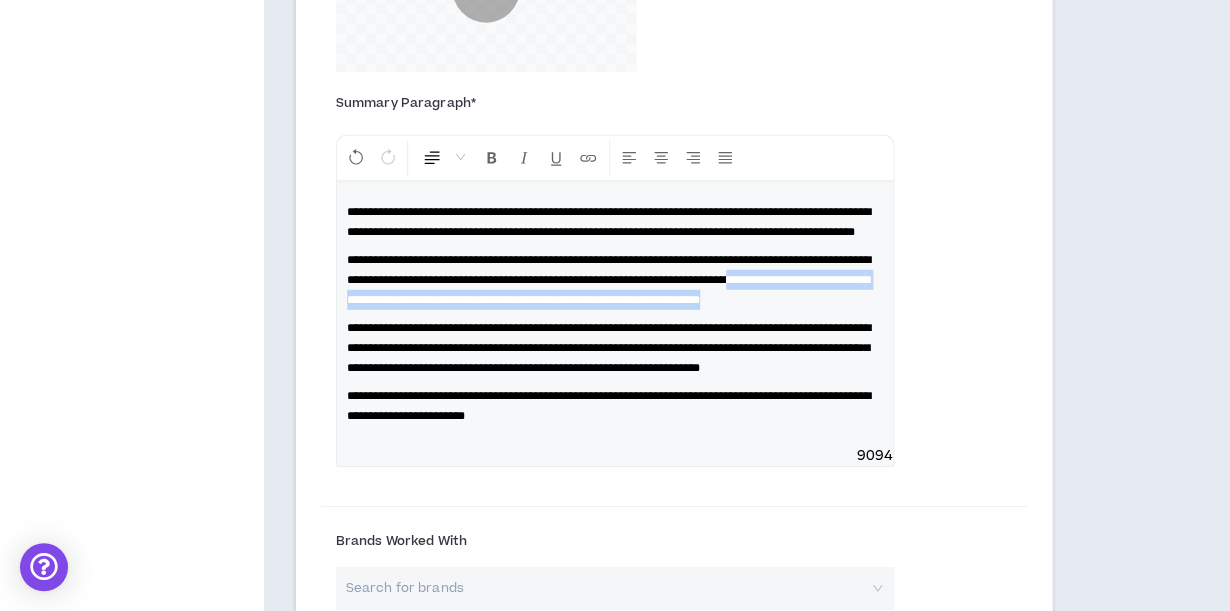 drag, startPoint x: 662, startPoint y: 339, endPoint x: 509, endPoint y: 321, distance: 154.05519 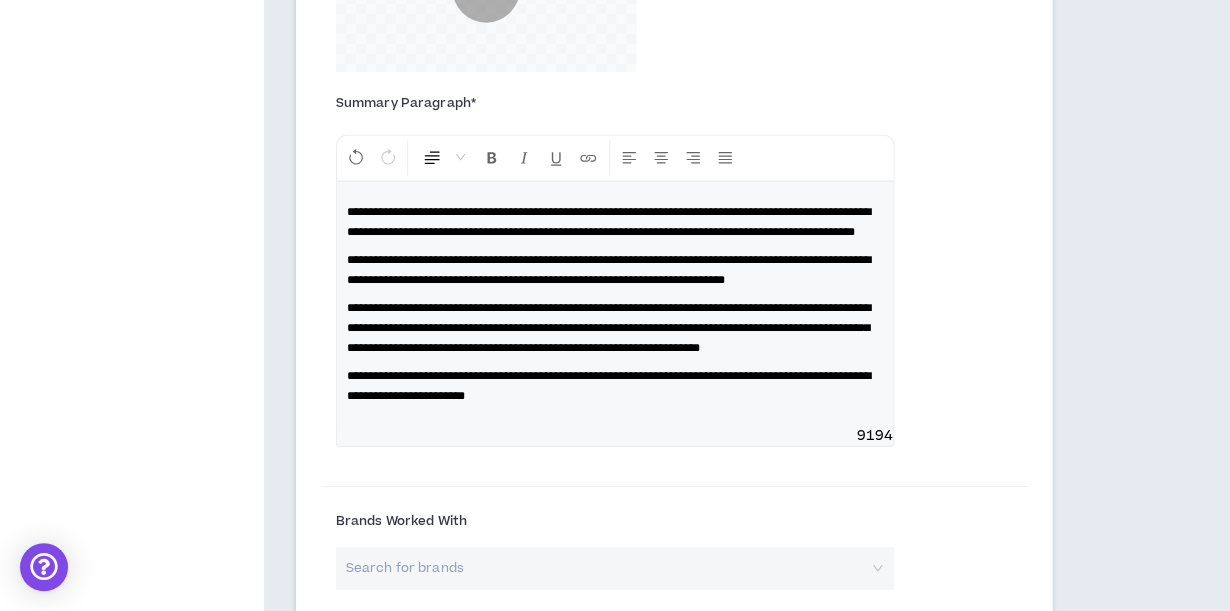 click on "**********" at bounding box center [609, 328] 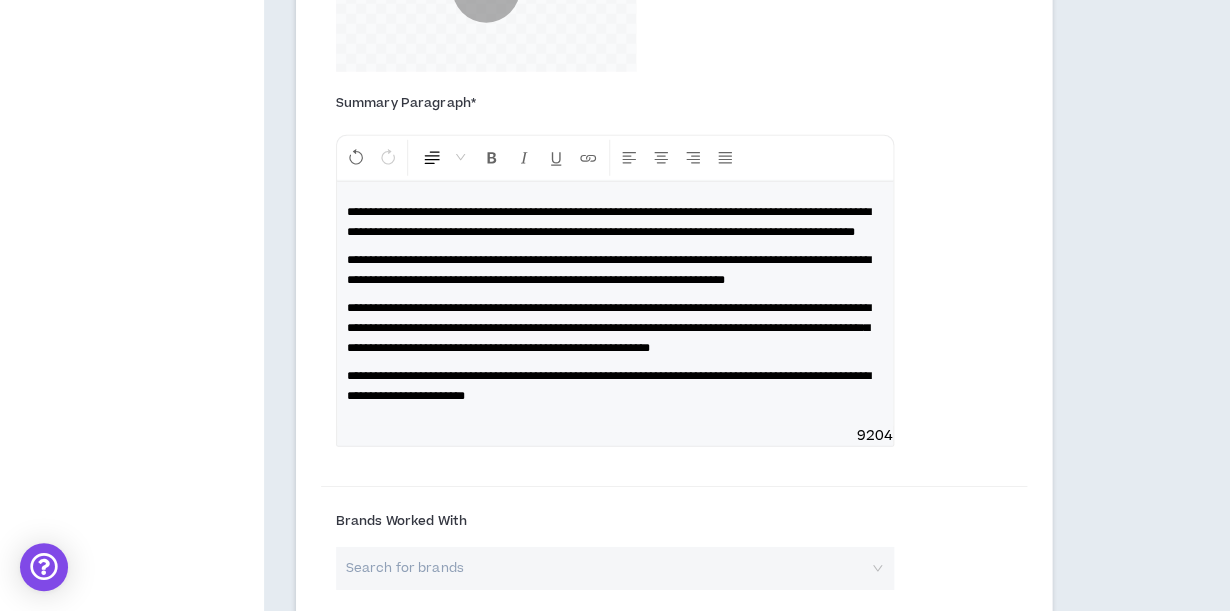 click on "**********" at bounding box center (609, 328) 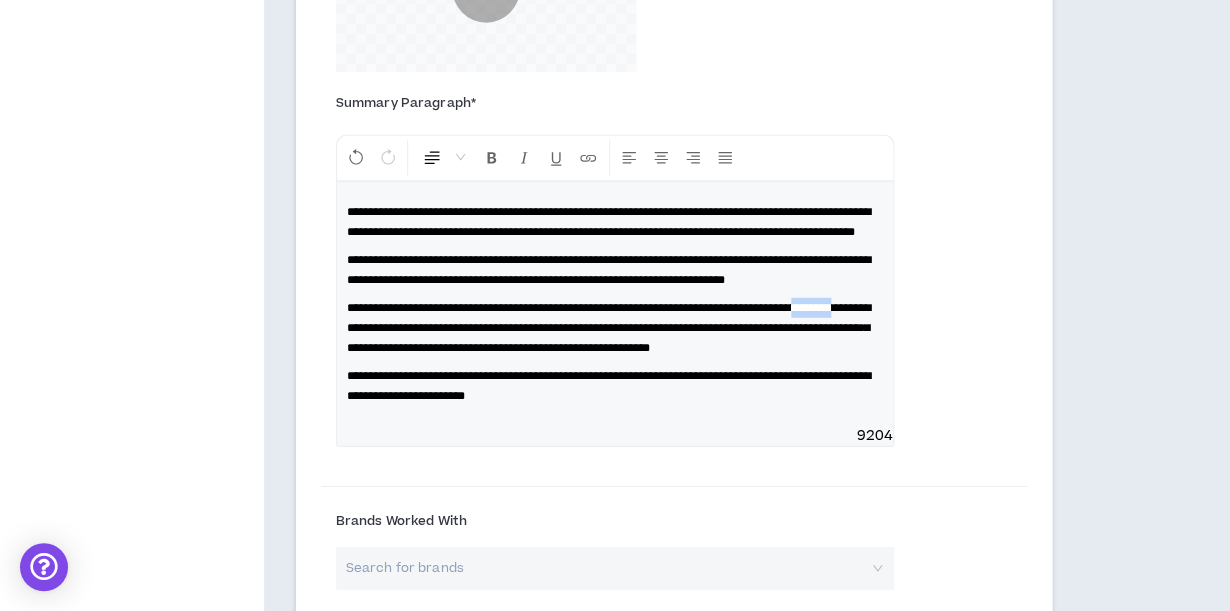 click on "**********" at bounding box center [609, 328] 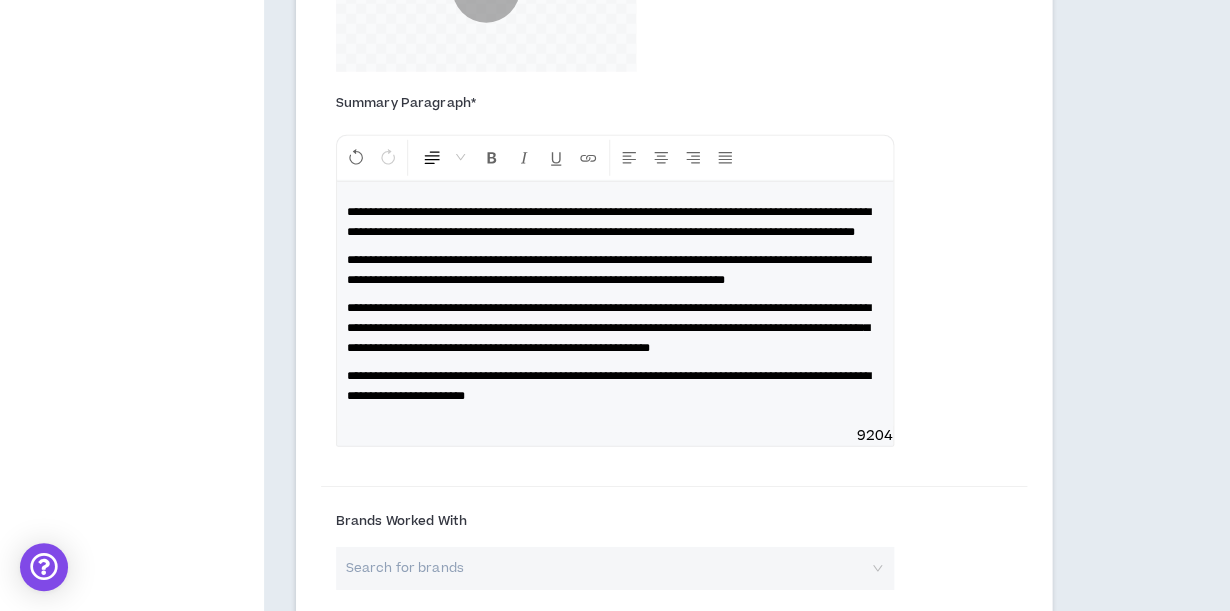 click on "**********" at bounding box center (609, 328) 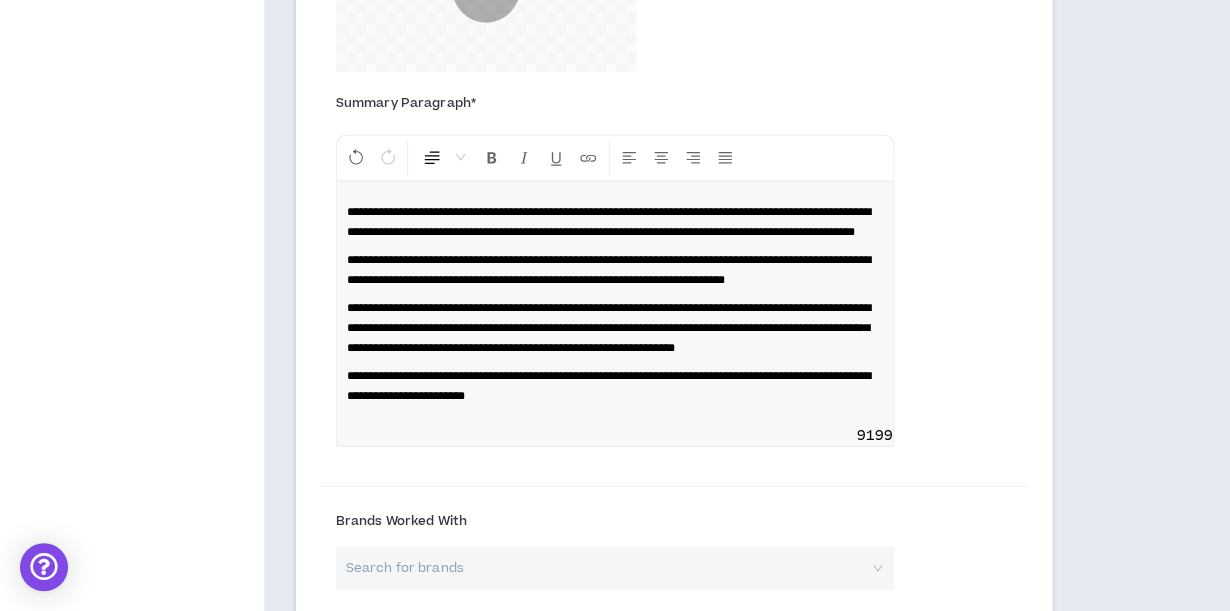 click on "**********" at bounding box center (609, 328) 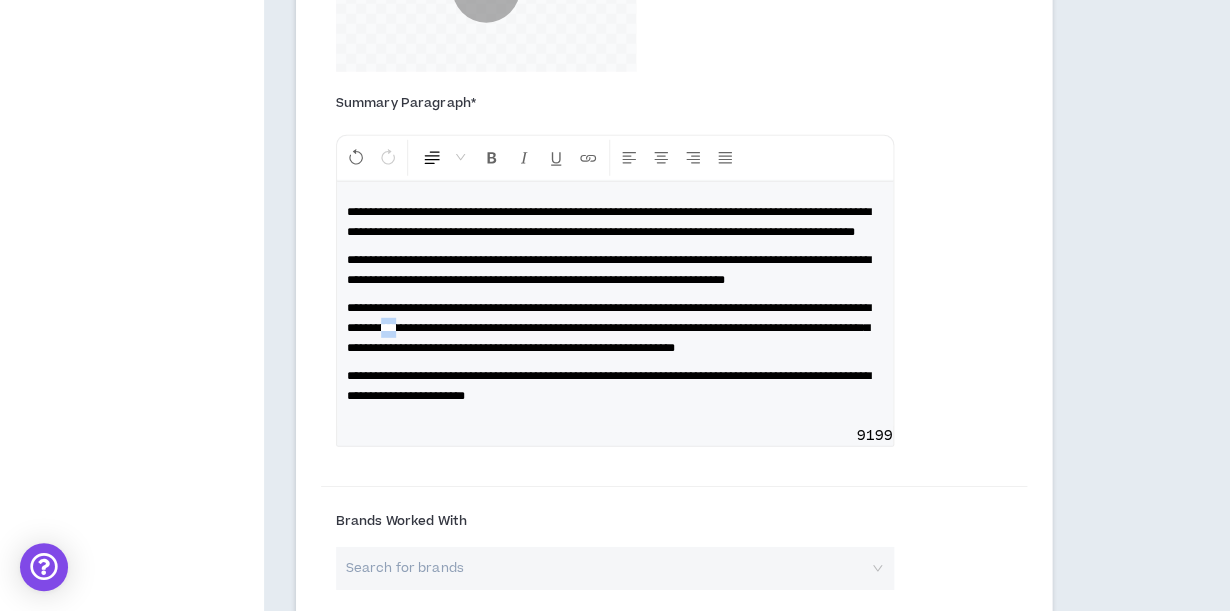 click on "**********" at bounding box center (609, 328) 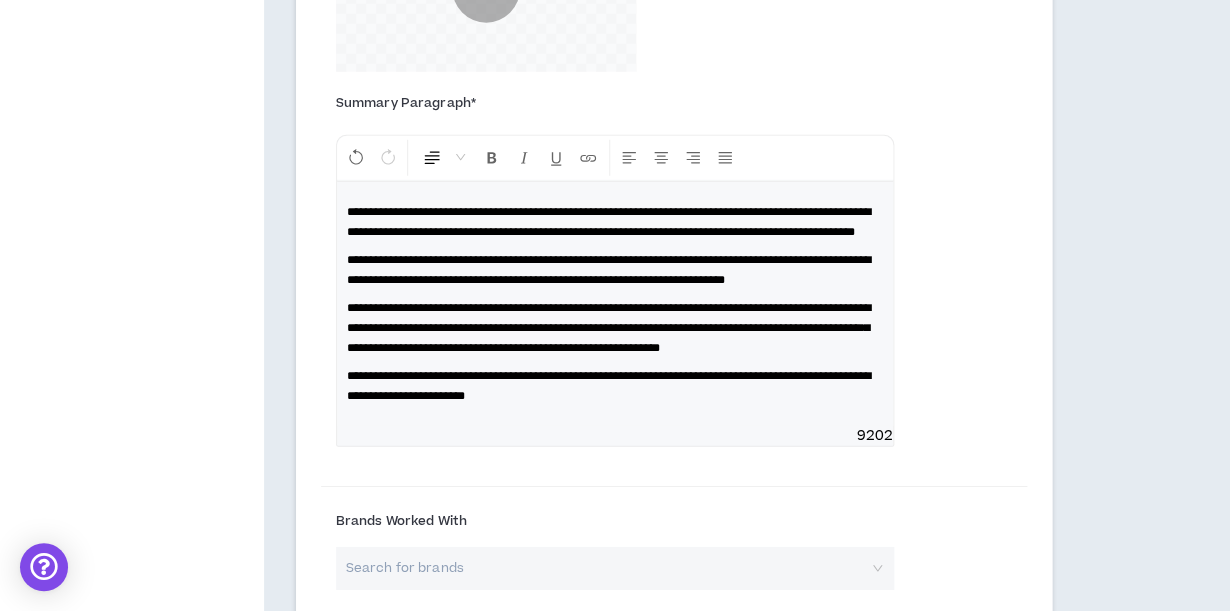 click on "**********" at bounding box center (615, 386) 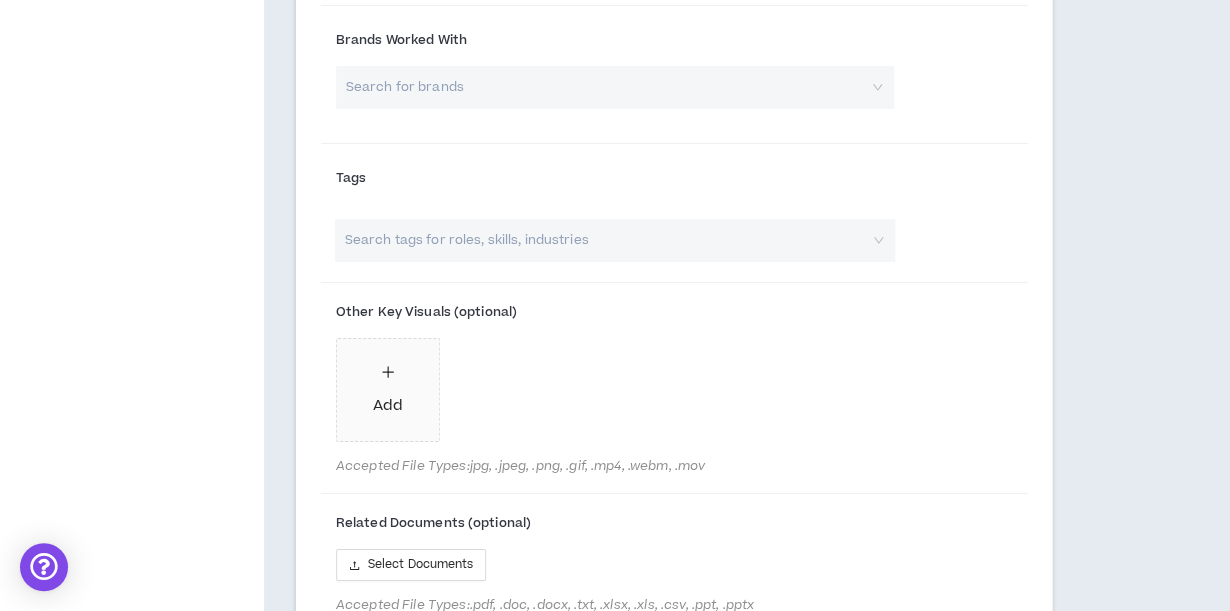 scroll, scrollTop: 2179, scrollLeft: 0, axis: vertical 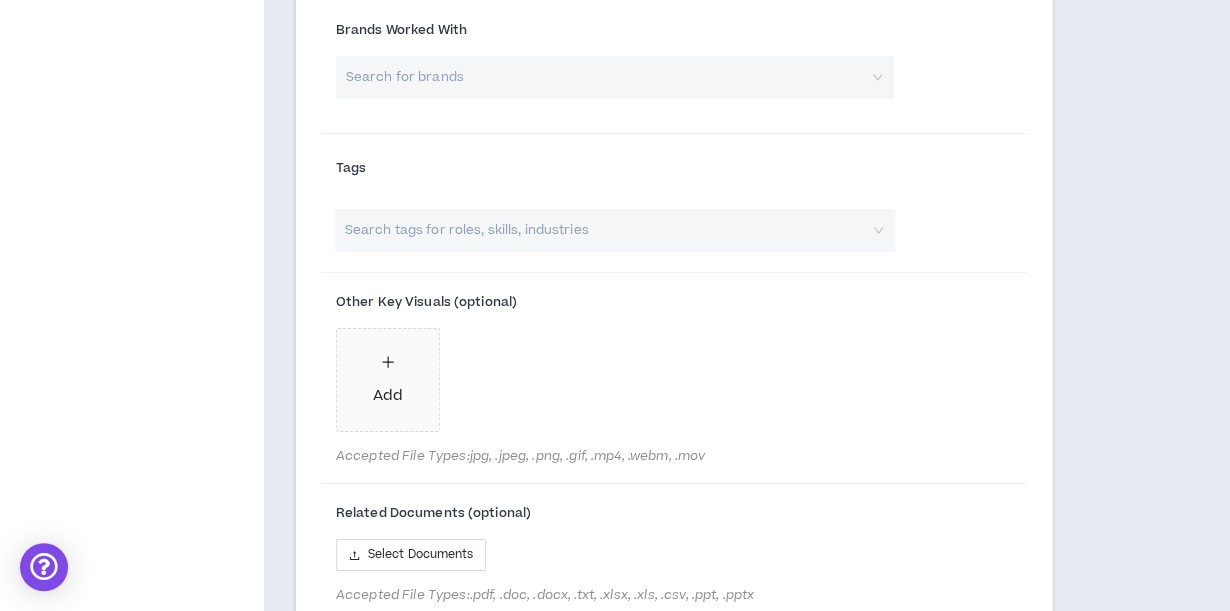 click at bounding box center (608, 77) 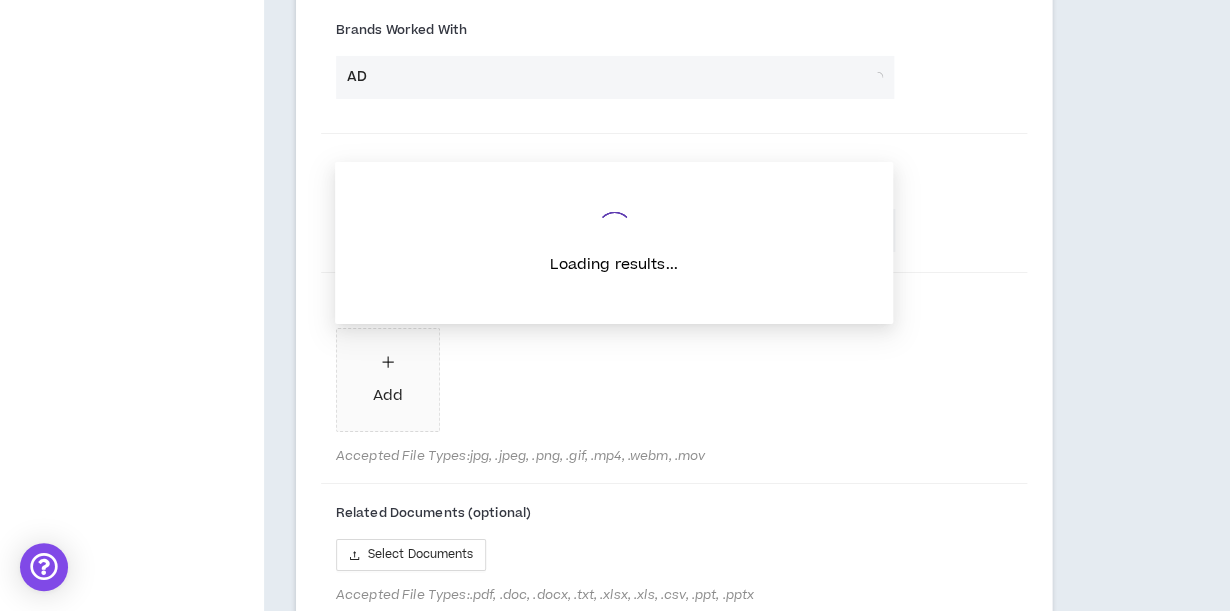 type on "ADX" 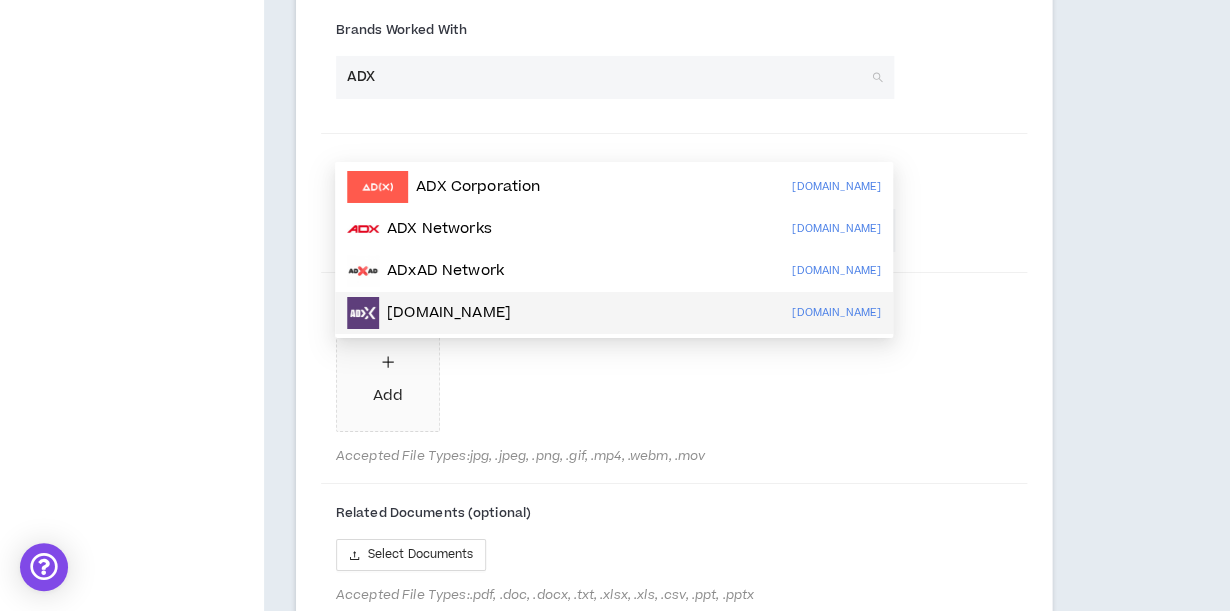click on "Add" at bounding box center [615, 384] 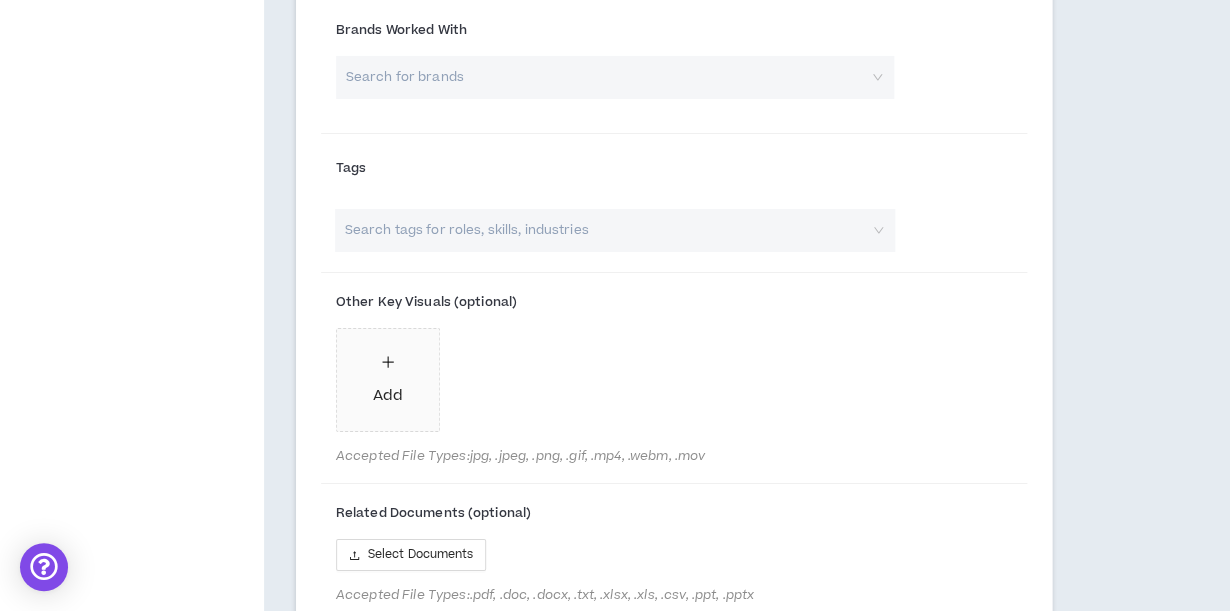 click at bounding box center (604, 230) 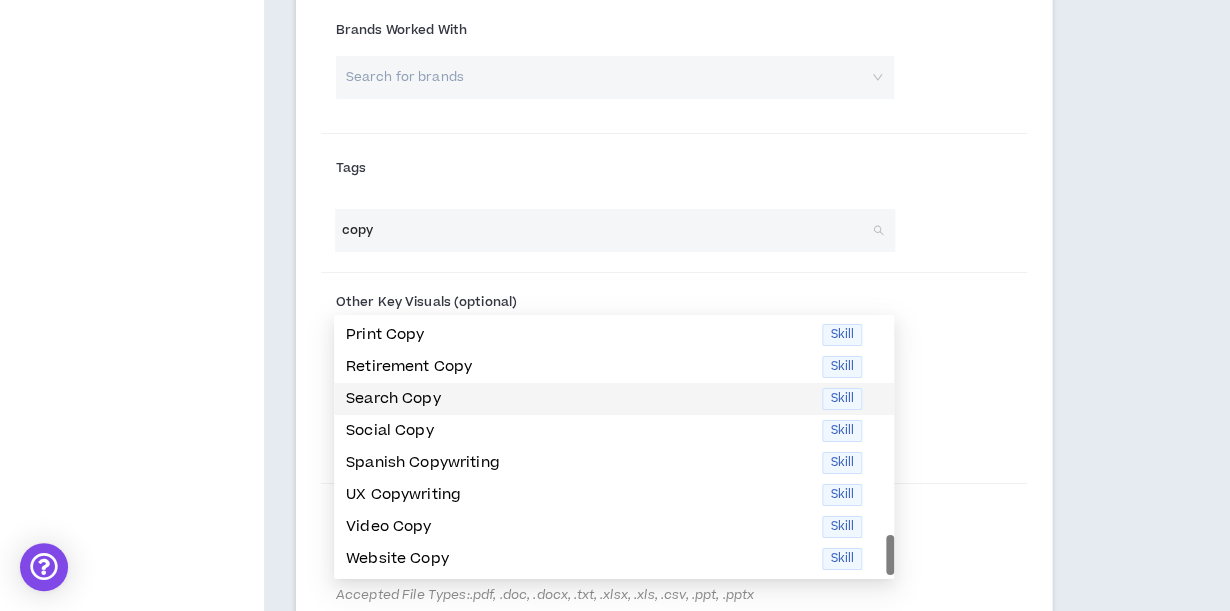 scroll, scrollTop: 381, scrollLeft: 0, axis: vertical 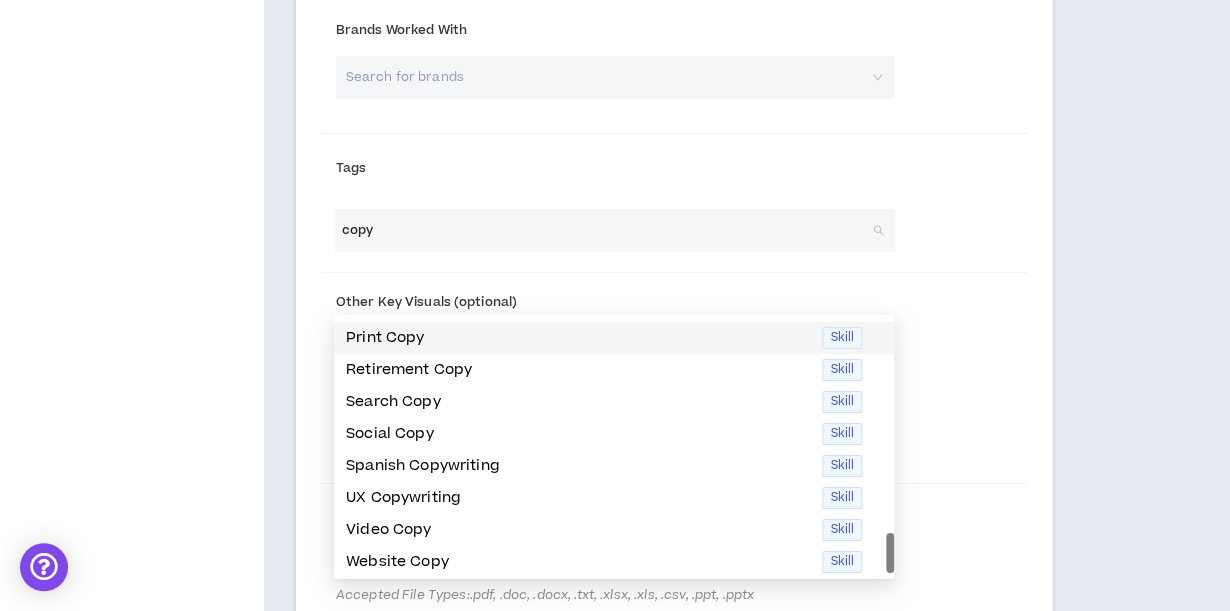 click on "copy" at bounding box center [604, 230] 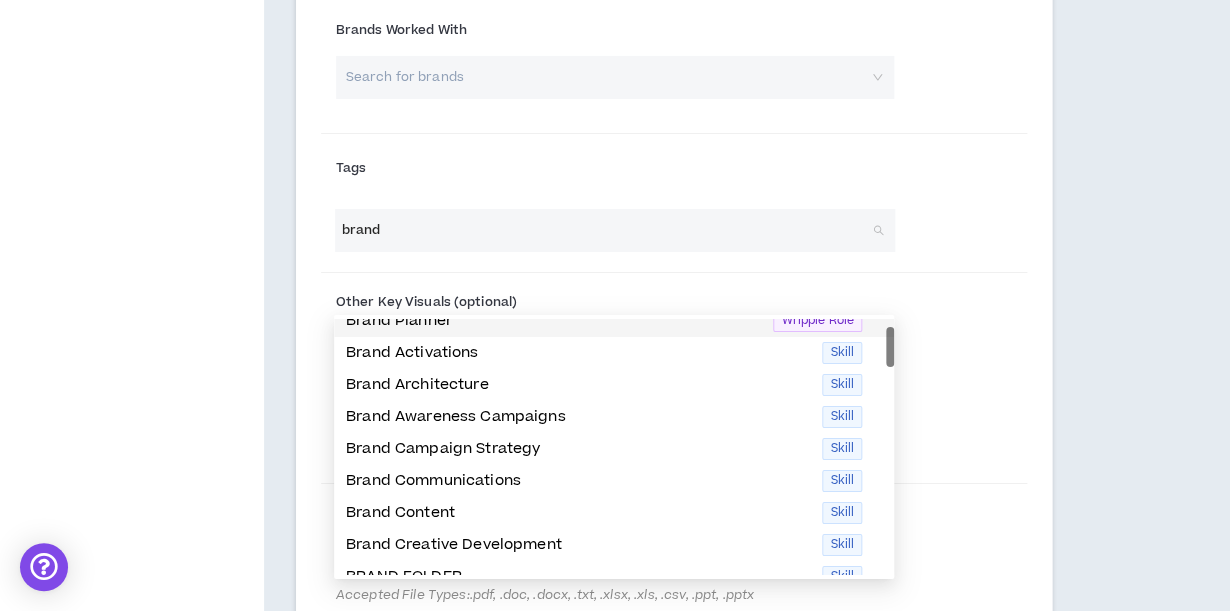 scroll, scrollTop: 17, scrollLeft: 0, axis: vertical 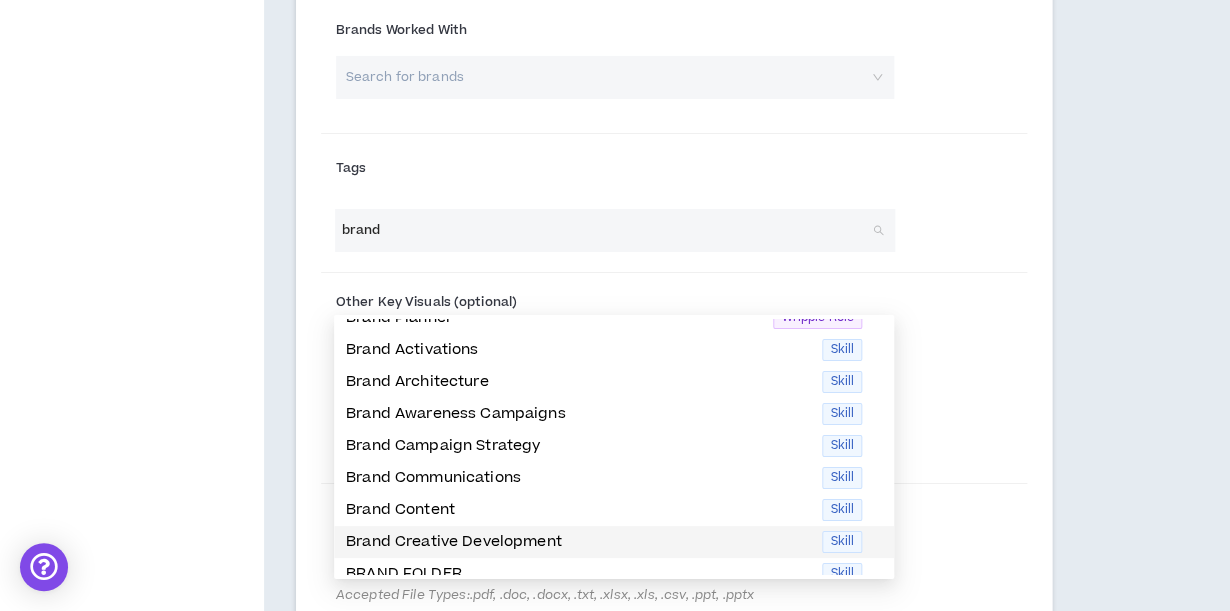 click on "Brand Creative Development" at bounding box center (578, 542) 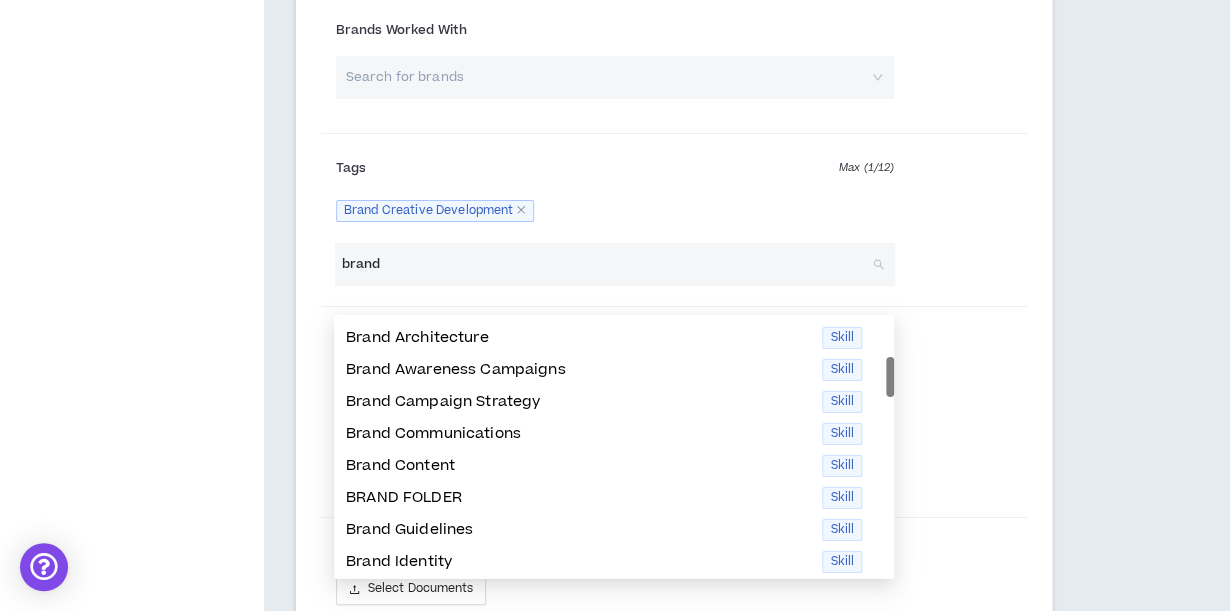 scroll, scrollTop: 55, scrollLeft: 0, axis: vertical 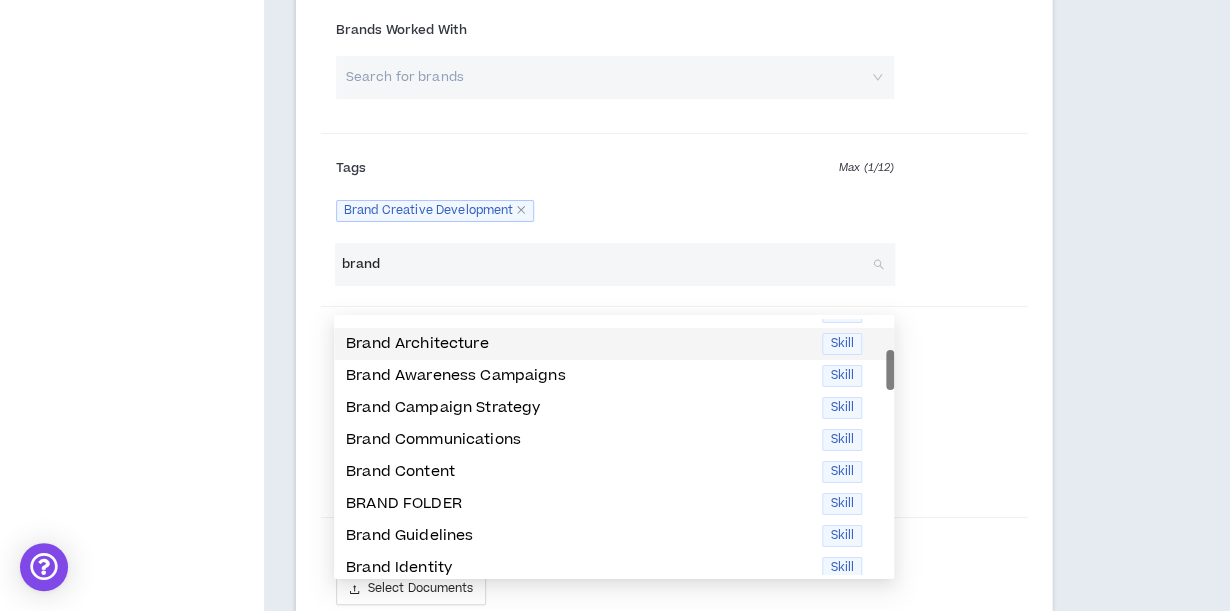 type on "brand" 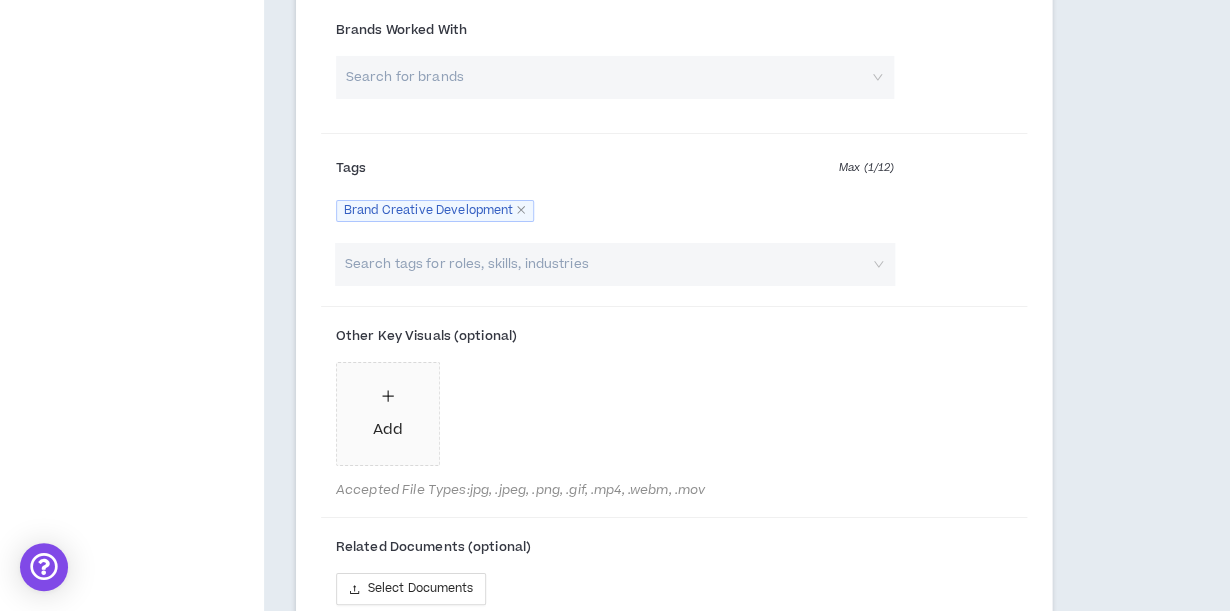 scroll, scrollTop: 55, scrollLeft: 0, axis: vertical 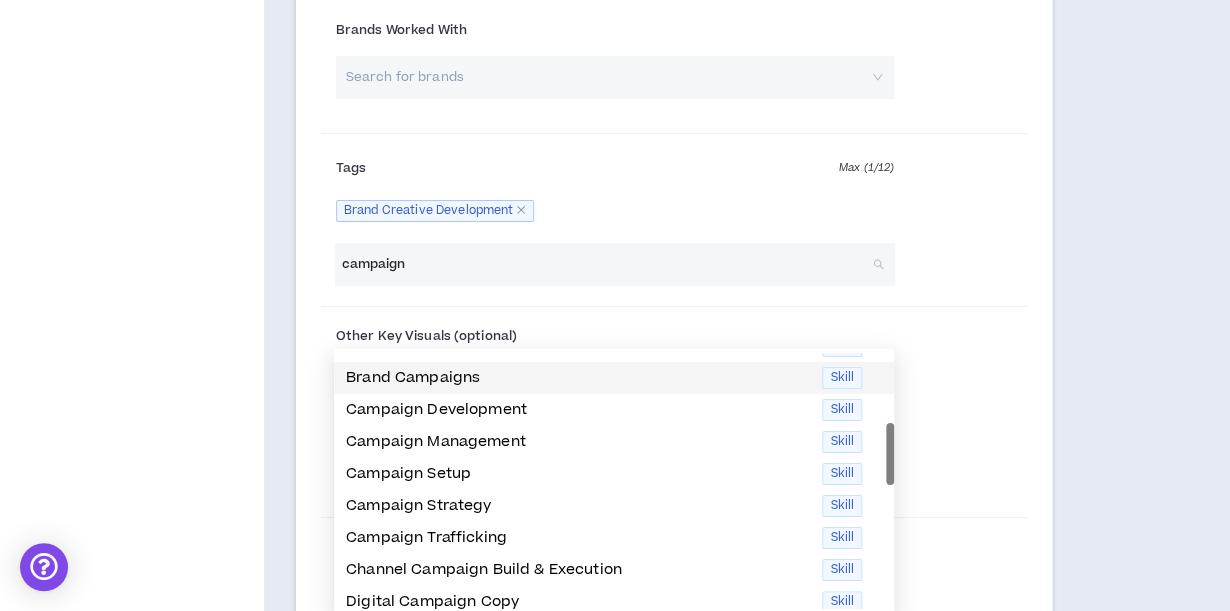click on "Brand Campaigns" at bounding box center (578, 378) 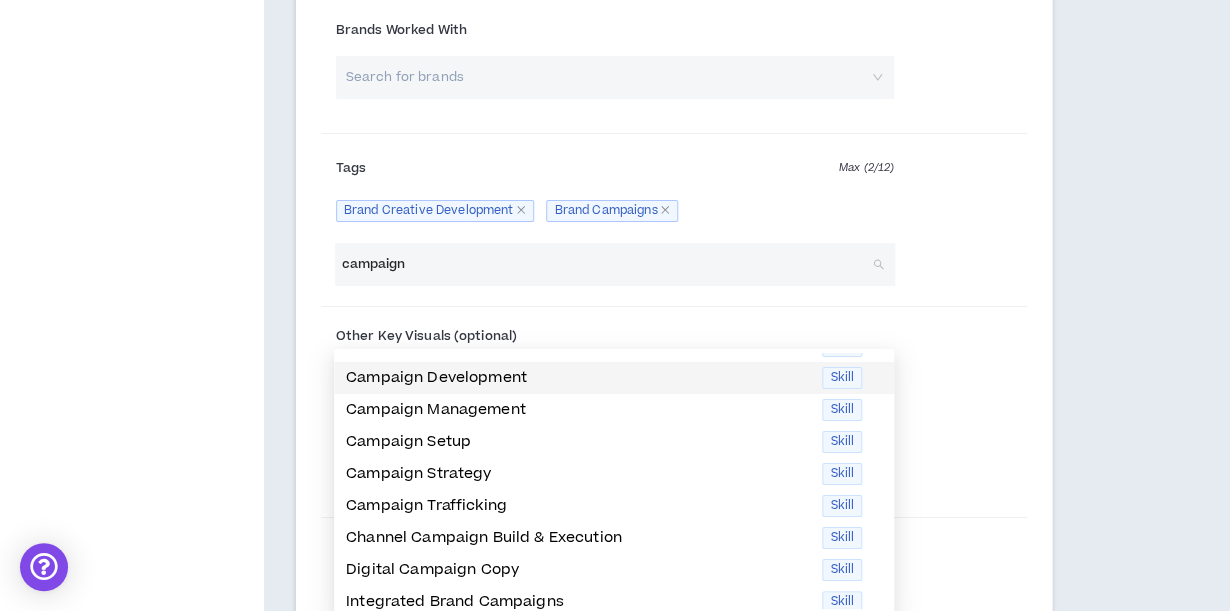click on "Campaign Development" at bounding box center (578, 378) 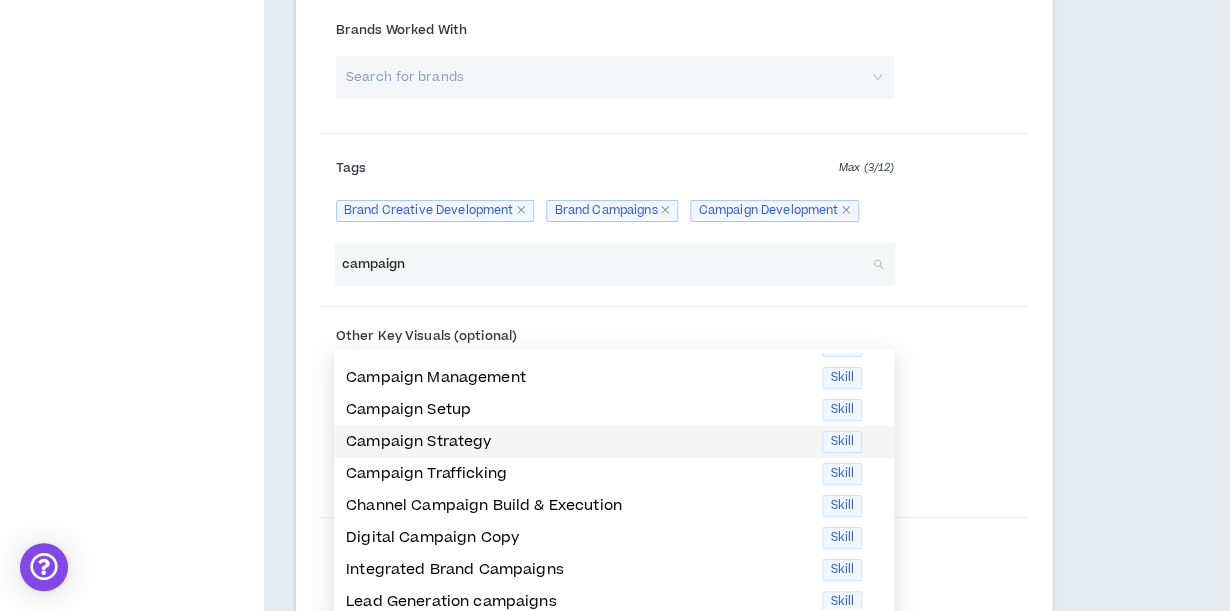 click on "Campaign Strategy" at bounding box center (578, 442) 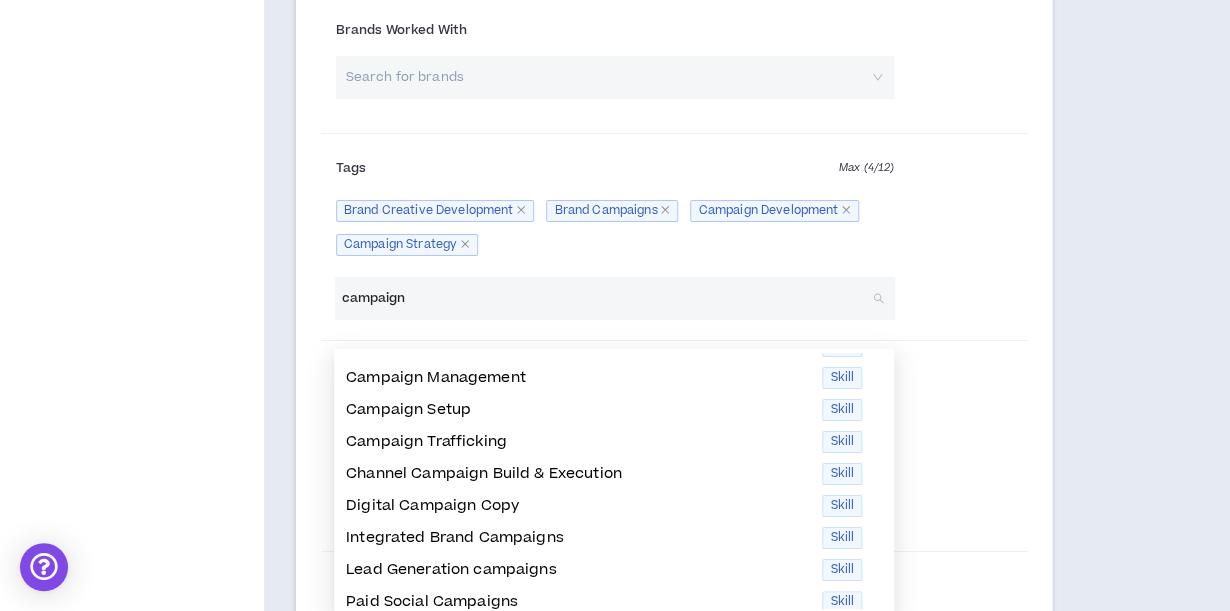 scroll, scrollTop: 64, scrollLeft: 0, axis: vertical 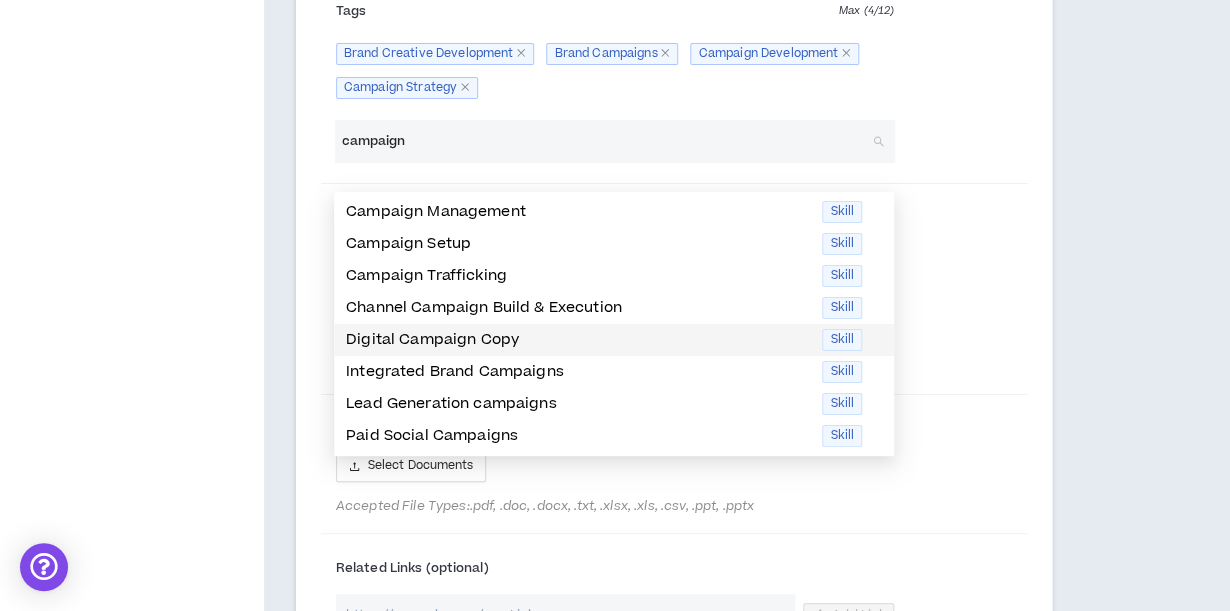 click on "Digital Campaign Copy" at bounding box center [578, 340] 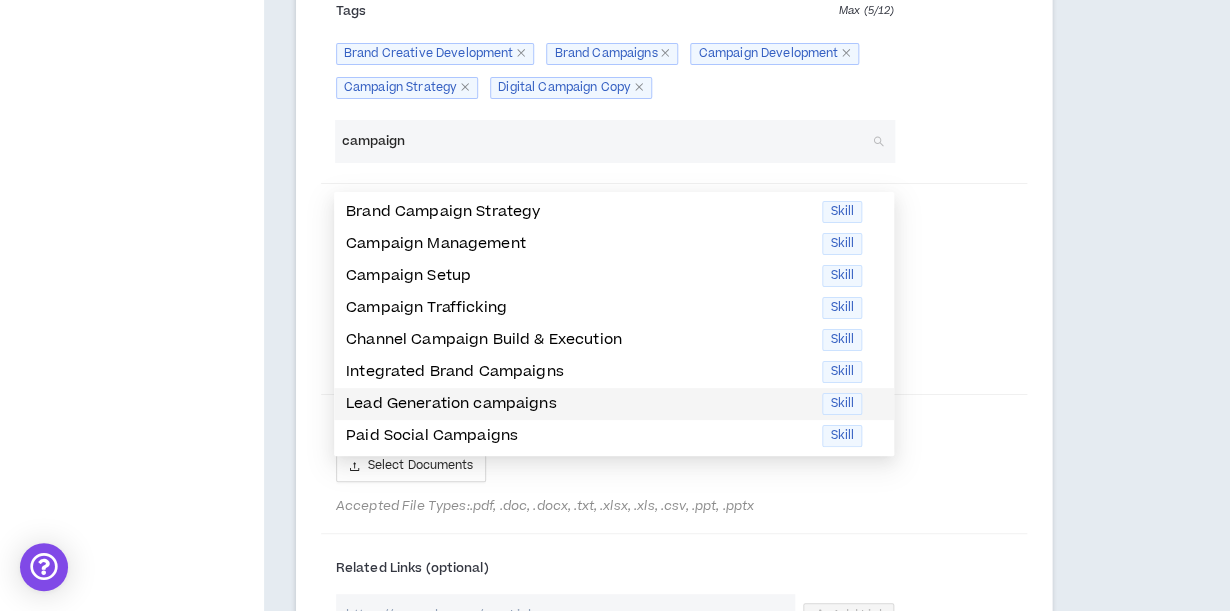 click on "Lead Generation campaigns" at bounding box center (578, 404) 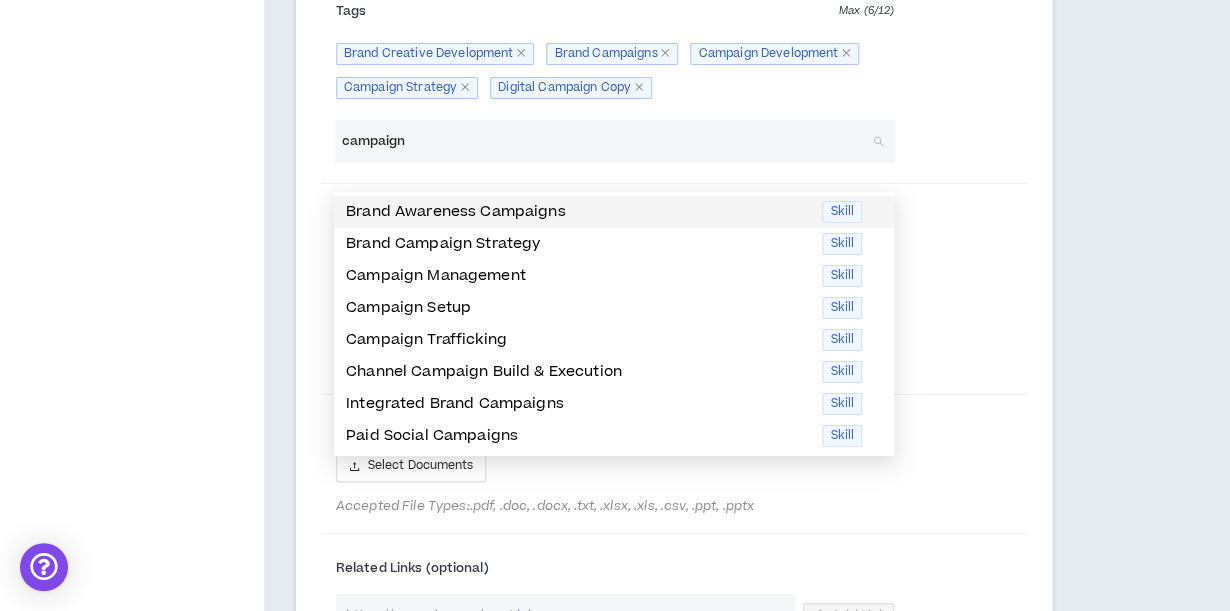 scroll, scrollTop: 0, scrollLeft: 0, axis: both 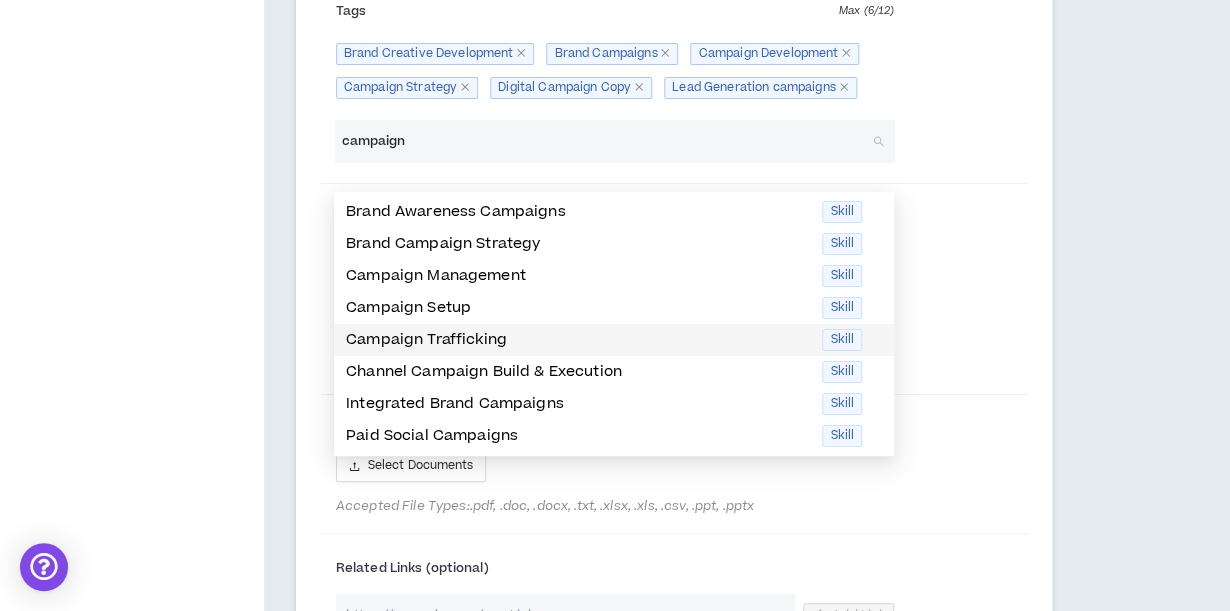 type on "campaign" 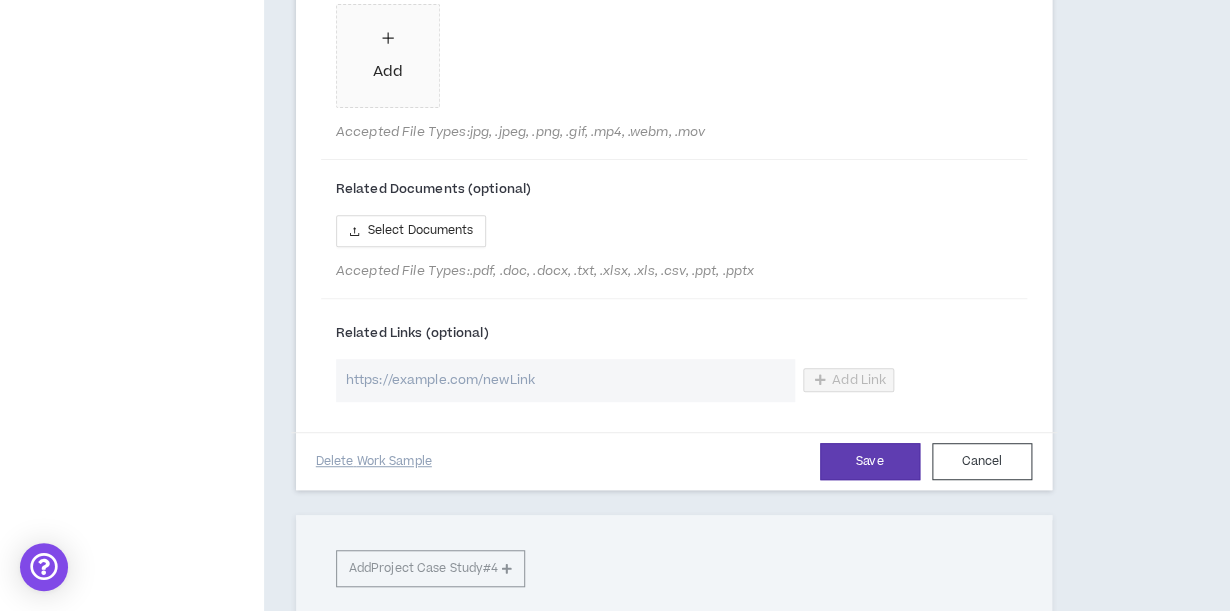 scroll, scrollTop: 2569, scrollLeft: 0, axis: vertical 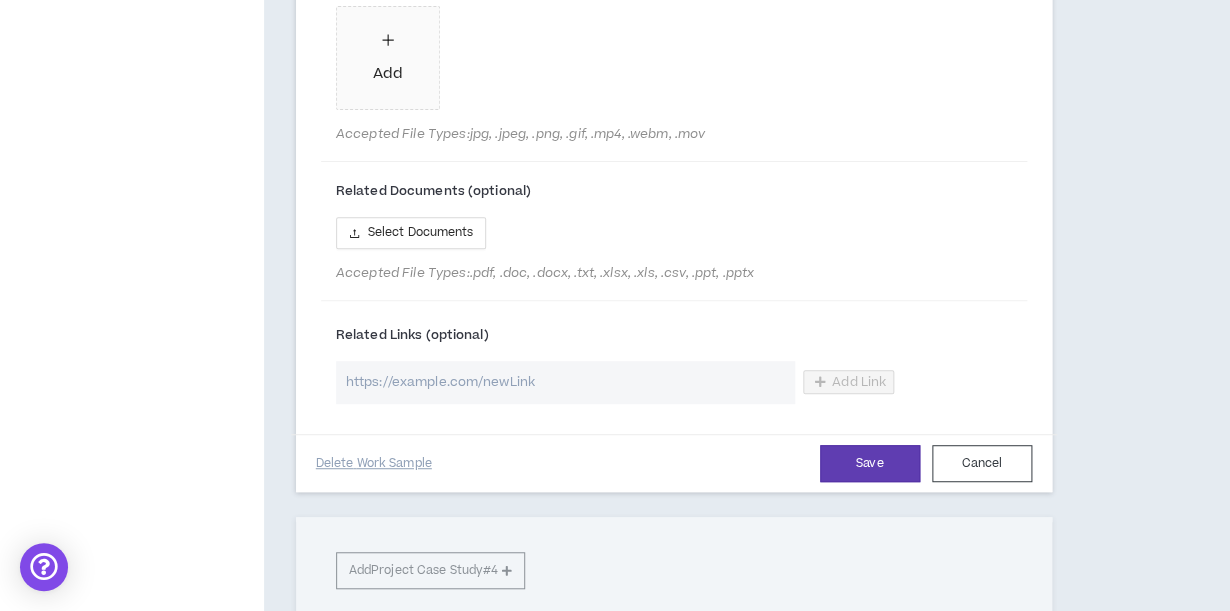 click at bounding box center [565, 382] 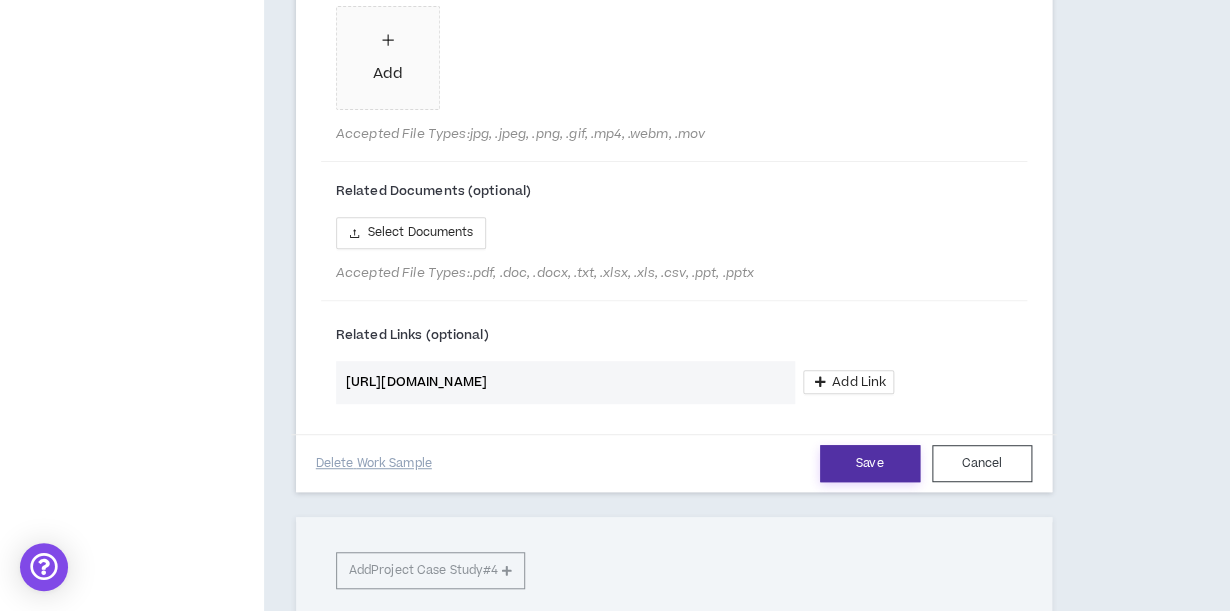 type on "[URL][DOMAIN_NAME]" 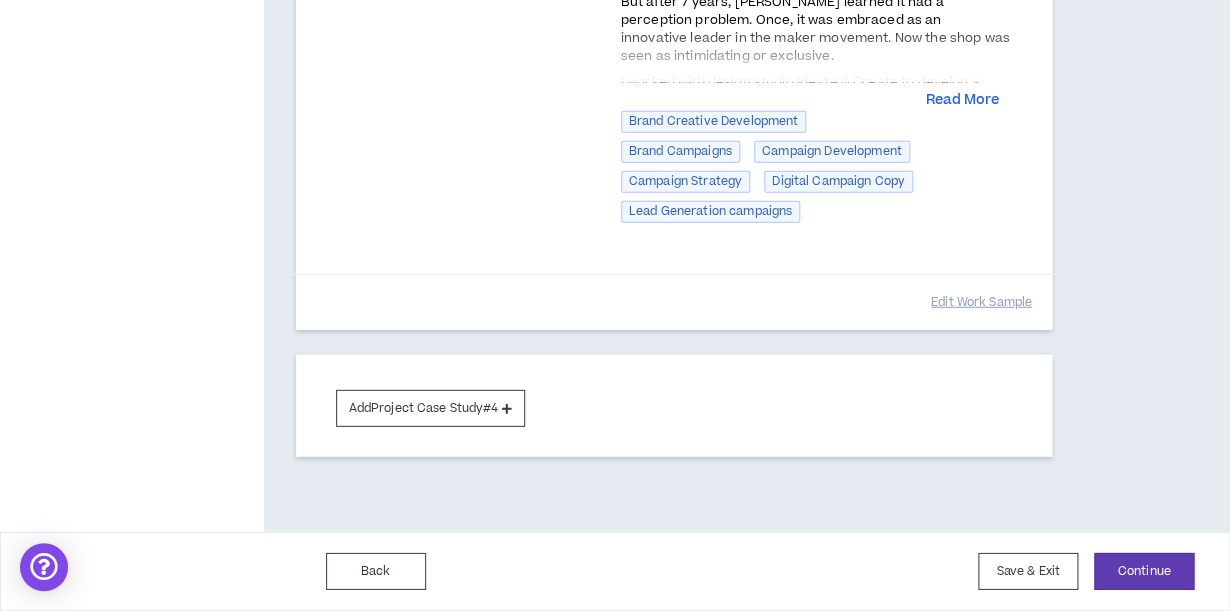 scroll, scrollTop: 1630, scrollLeft: 0, axis: vertical 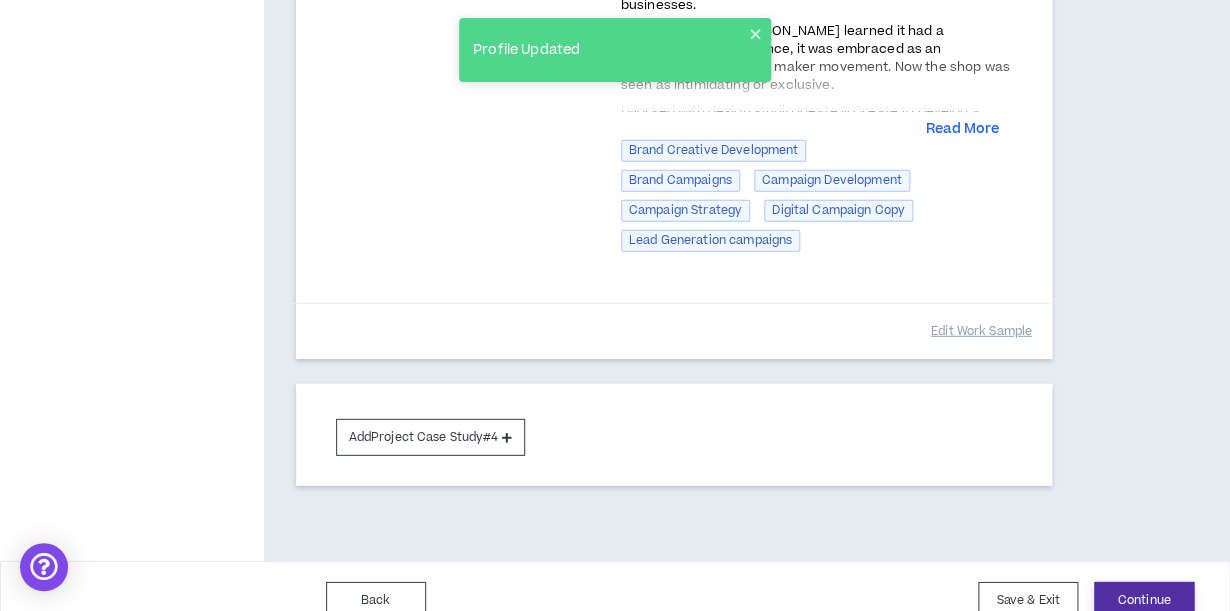 click on "Continue" at bounding box center [1144, 600] 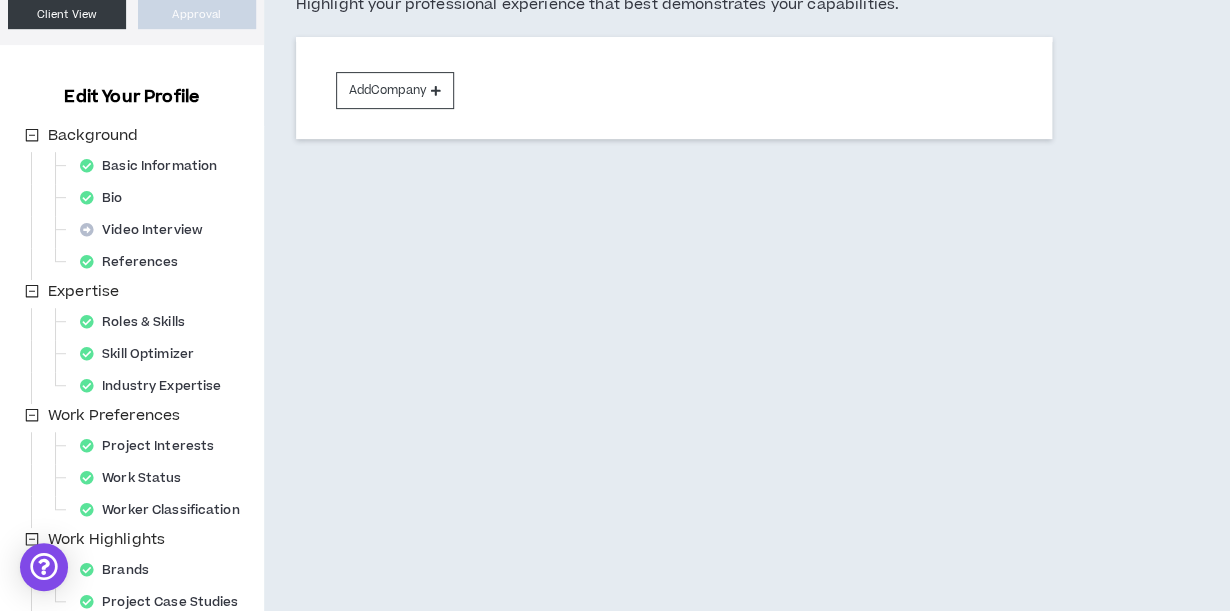 scroll, scrollTop: 0, scrollLeft: 0, axis: both 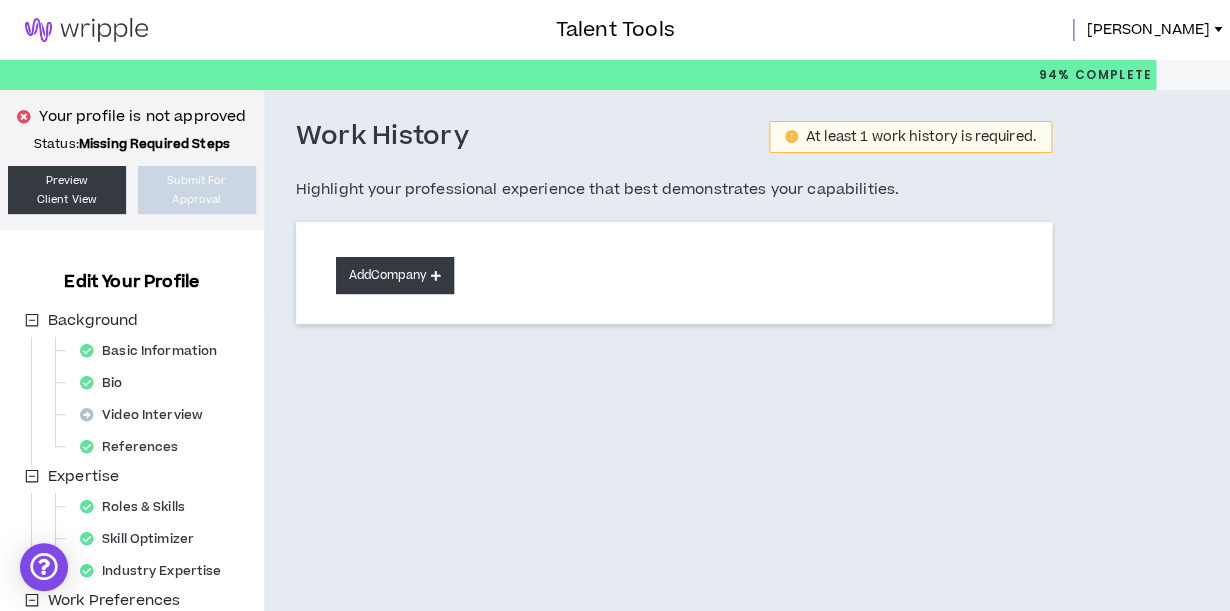 click on "Add  Company" at bounding box center (395, 275) 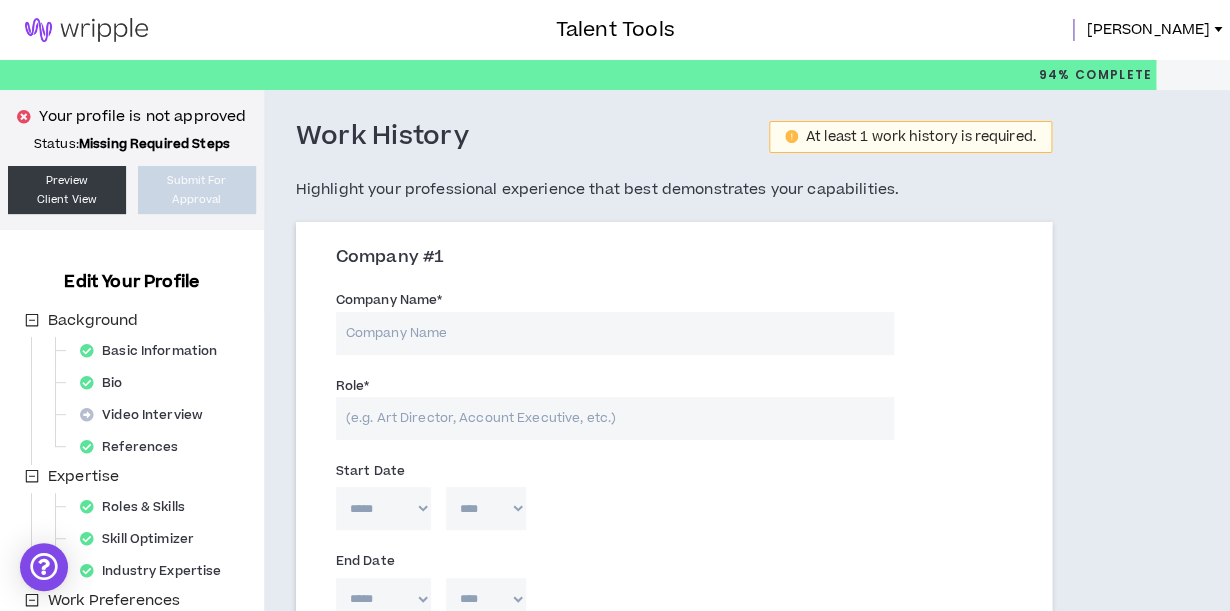 click on "Company Name  *" at bounding box center [615, 333] 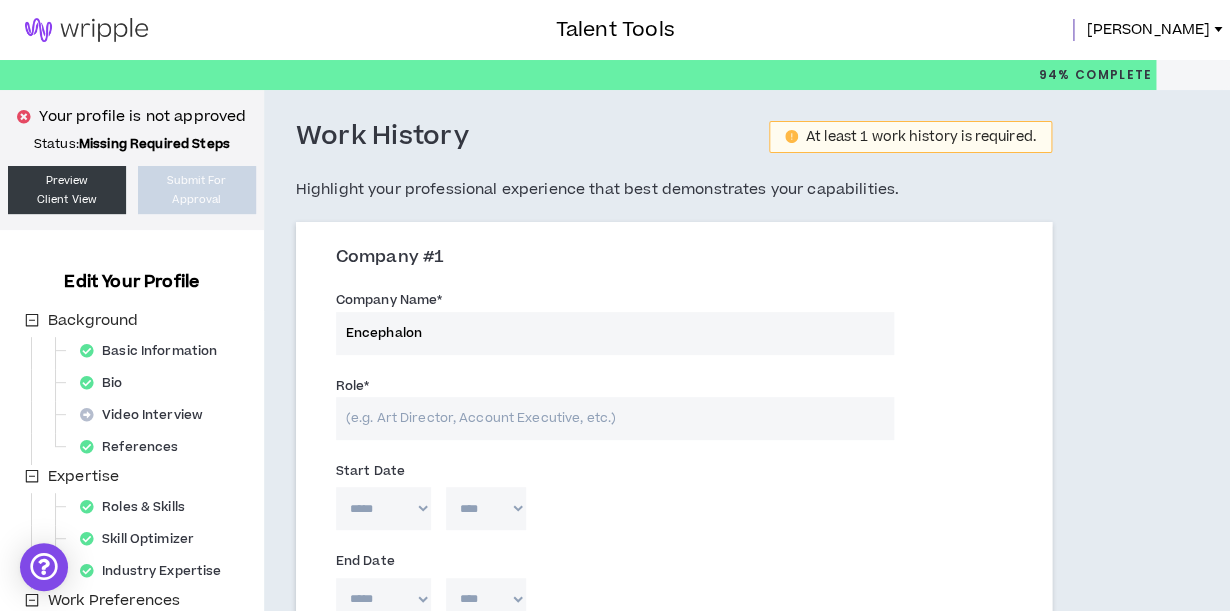 type on "Encephalon" 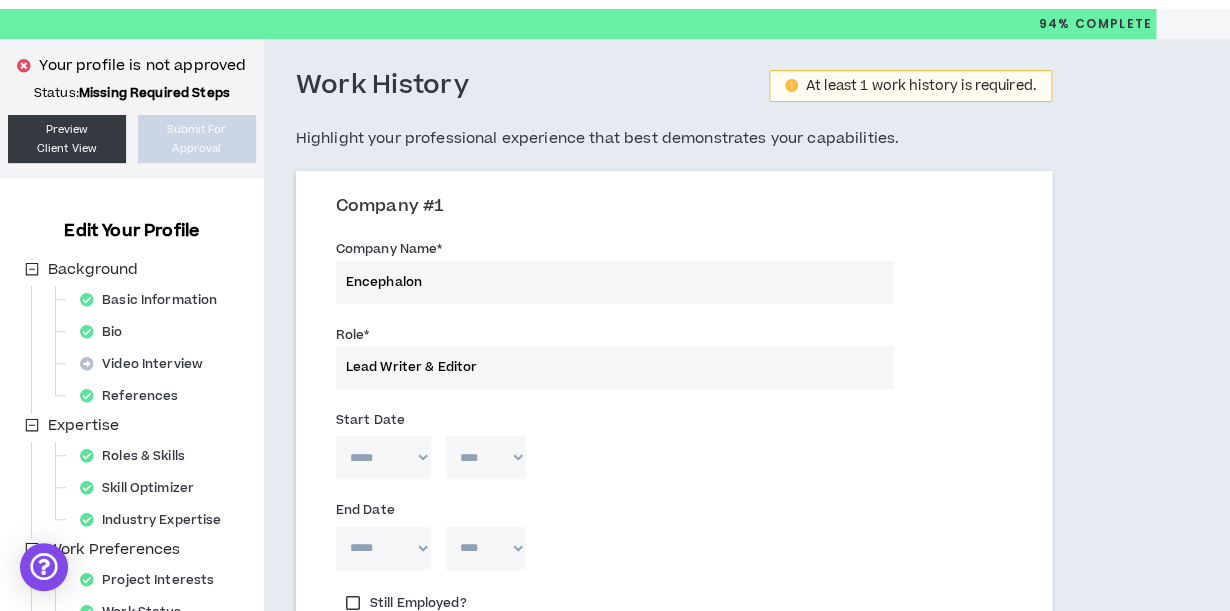 scroll, scrollTop: 48, scrollLeft: 0, axis: vertical 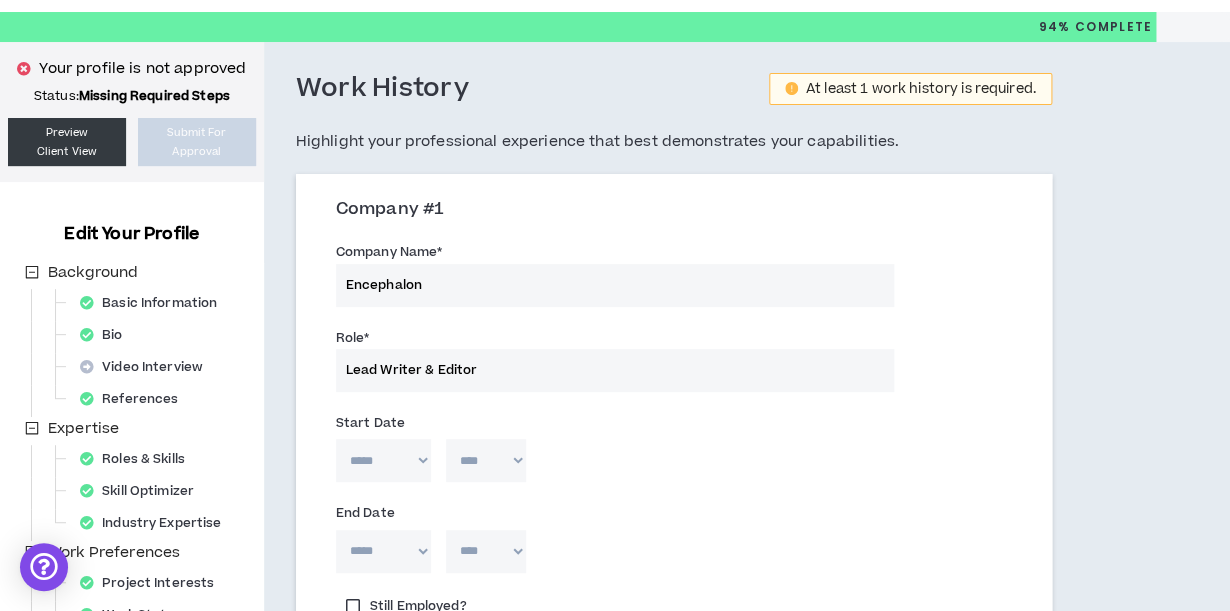 type on "Lead Writer & Editor" 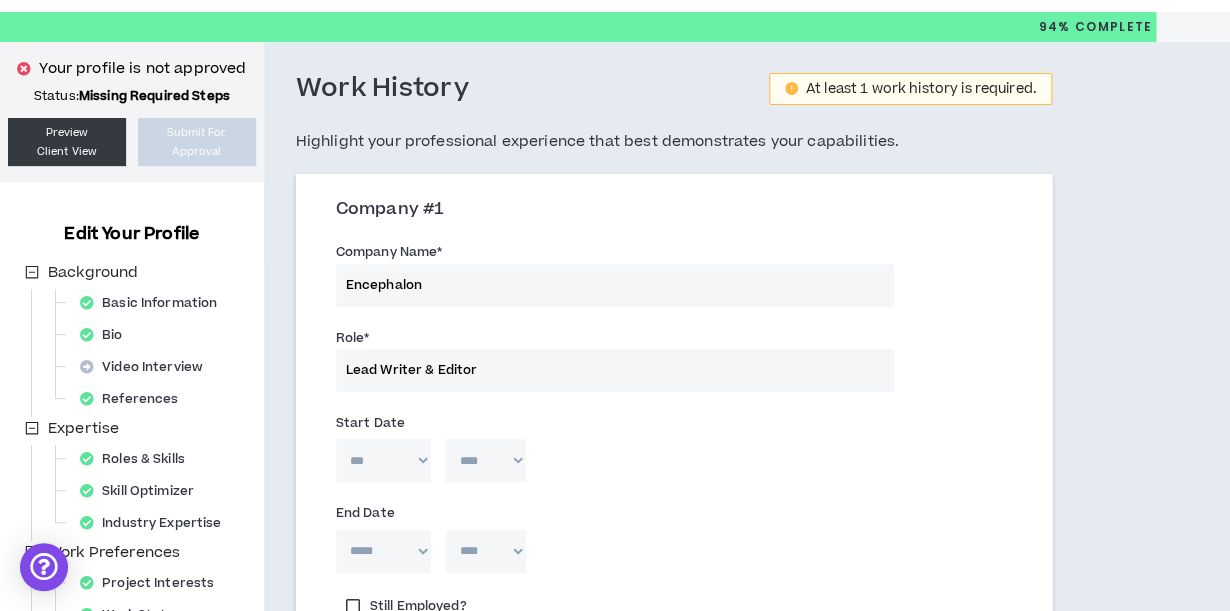 click on "***" at bounding box center (0, 0) 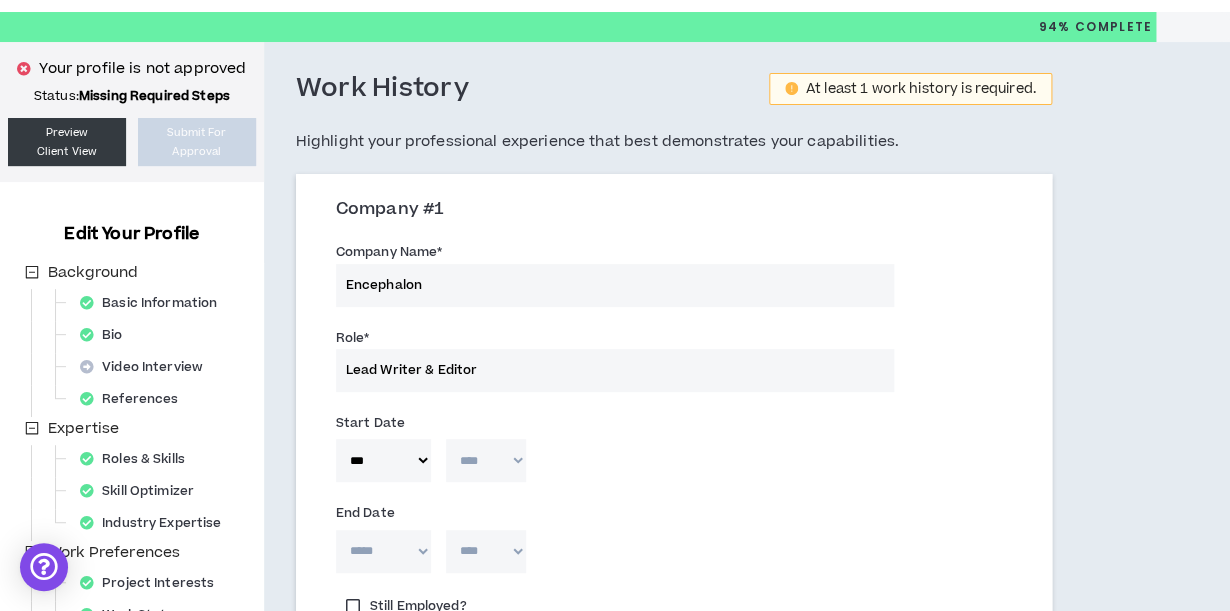 select on "****" 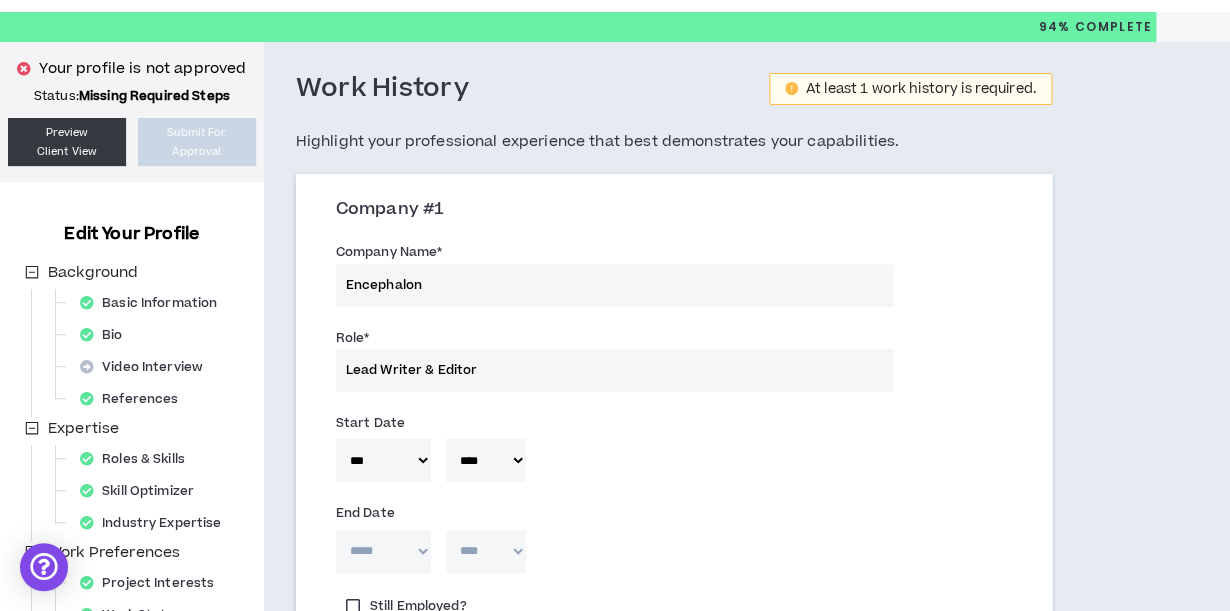click on "***** *** *** *** *** *** **** *** *** **** *** *** ***" at bounding box center [383, 551] 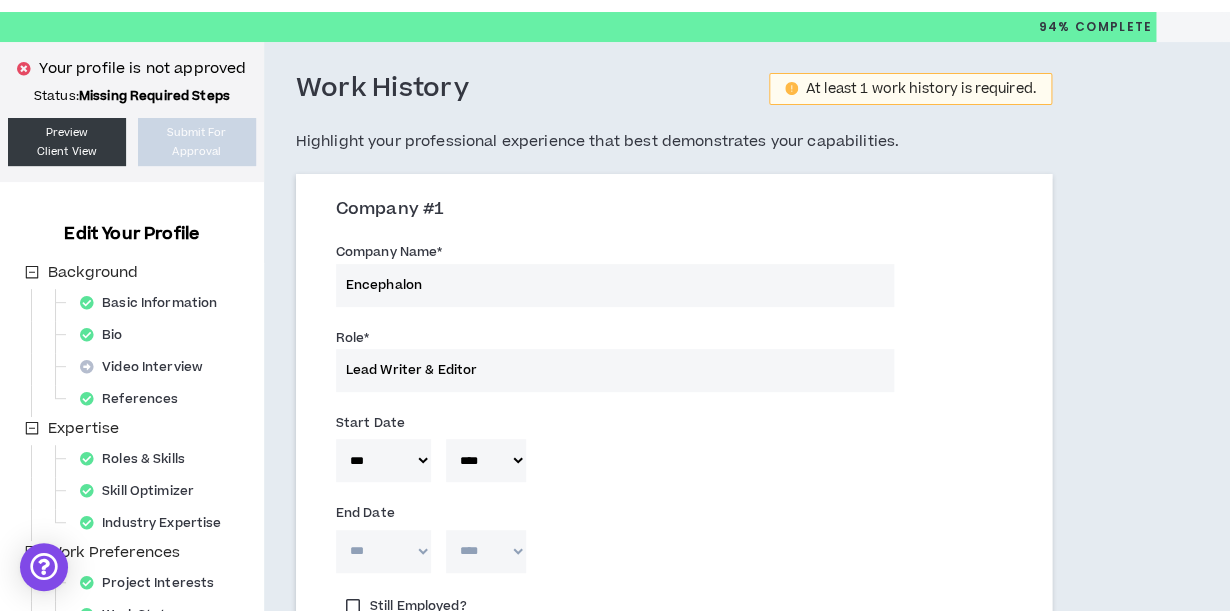 click on "***" at bounding box center (0, 0) 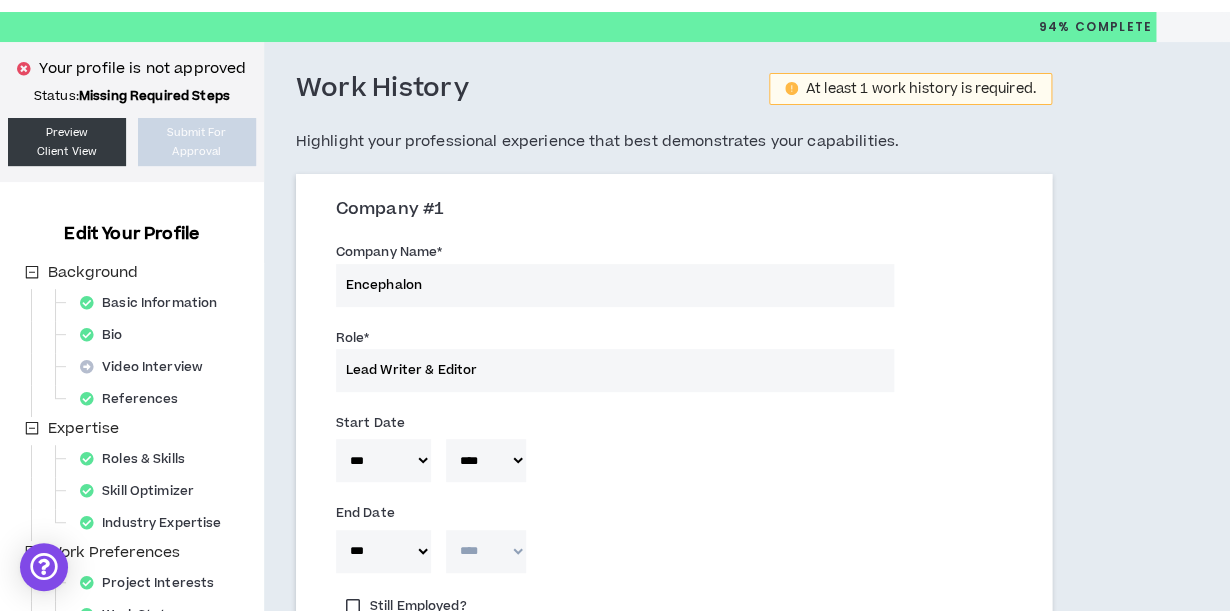 click on "**** **** **** **** **** **** **** **** **** **** **** **** **** **** **** **** **** **** **** **** **** **** **** **** **** **** **** **** **** **** **** **** **** **** **** **** **** **** **** **** **** **** **** **** **** **** **** **** **** **** **** **** **** **** **** **** **** **** **** **** **** **** **** **** **** **** **** **** **** **** **** **** **** **** **** **** **** **** **** **** **** **** **** **** **** **** **** **** **** **** **** **** **** **** **** **** **** **** **** **** **** **** **** **** **** **** **** **** **** **** **** **** **** **** **** **** **** **** **** **** **** **** **** **** **** **** ****" at bounding box center [486, 551] 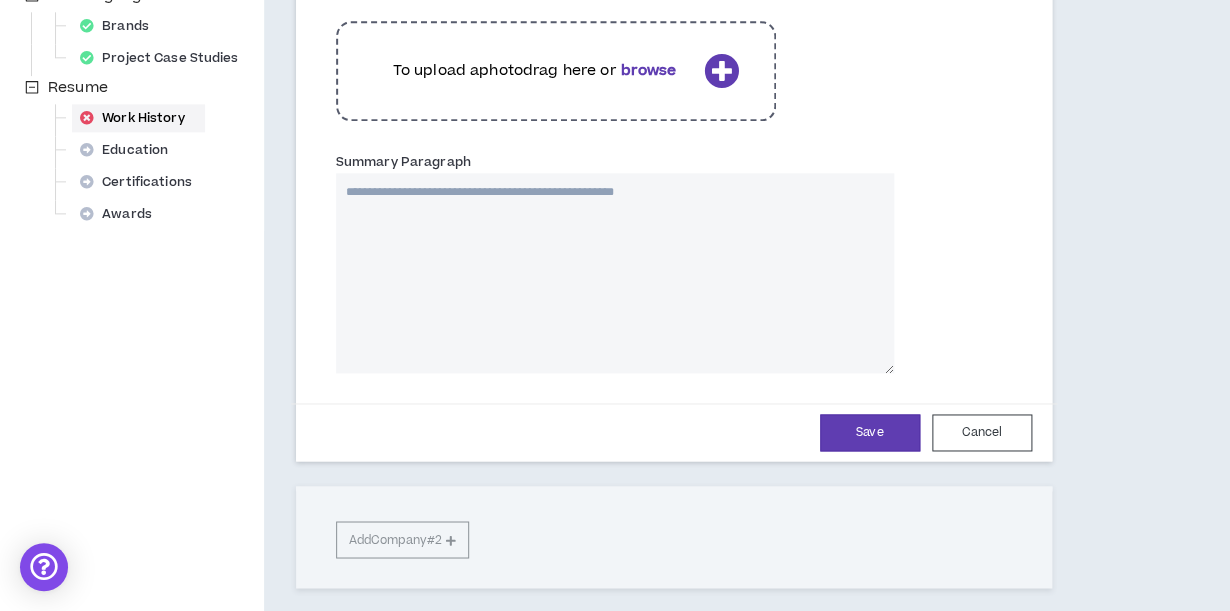 scroll, scrollTop: 730, scrollLeft: 0, axis: vertical 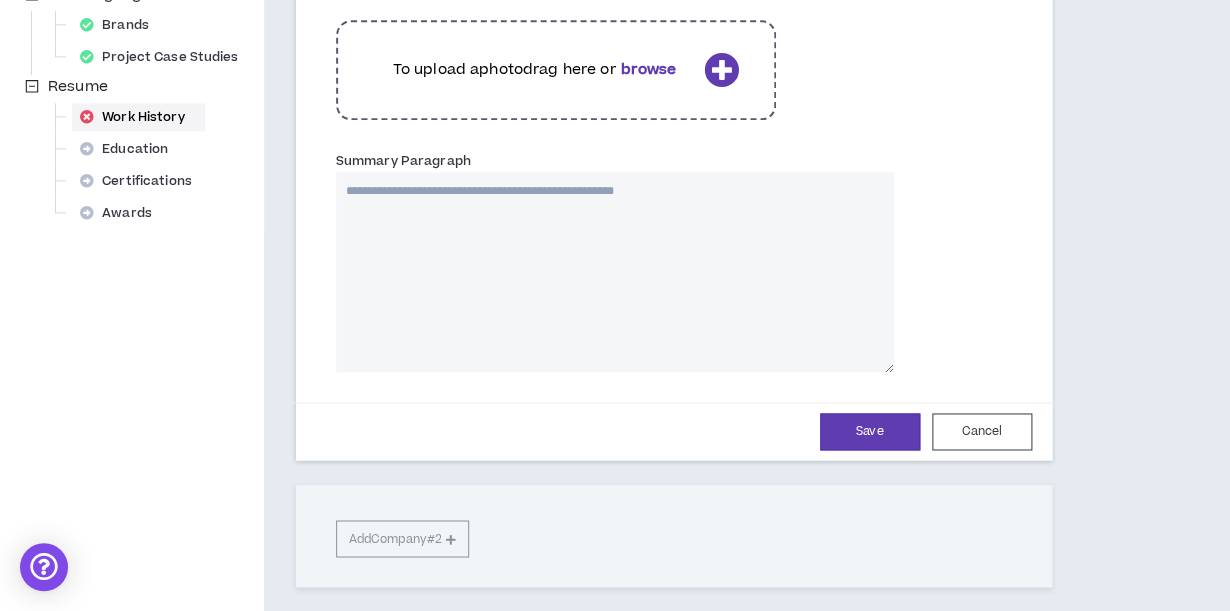click on "Summary Paragraph" at bounding box center [615, 272] 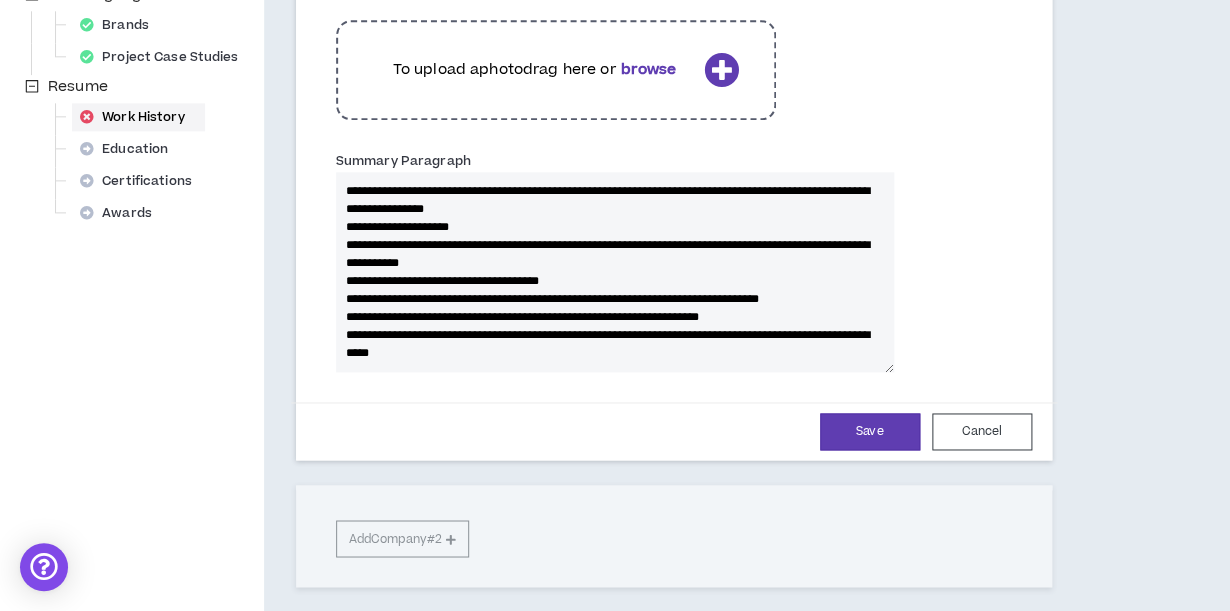 scroll, scrollTop: 9, scrollLeft: 0, axis: vertical 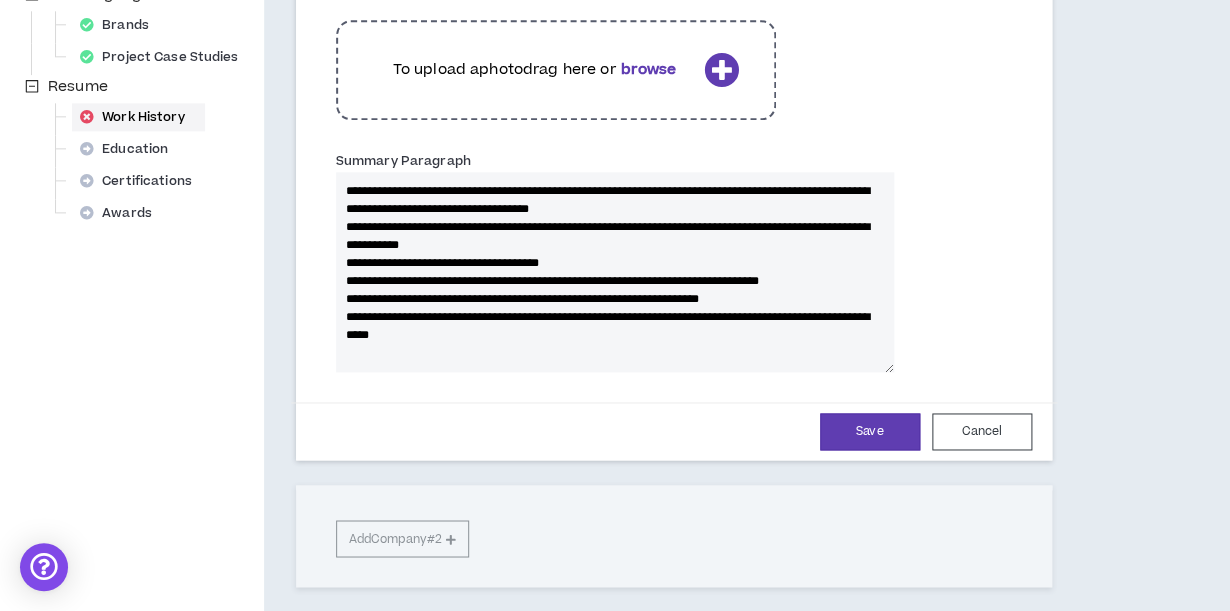 type 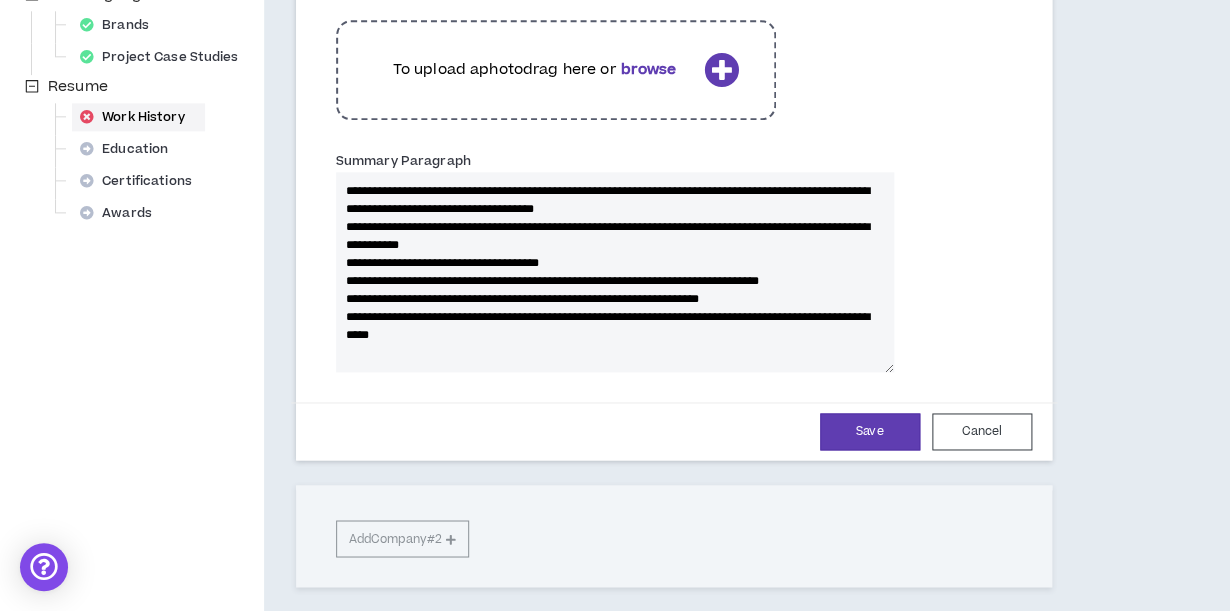 type 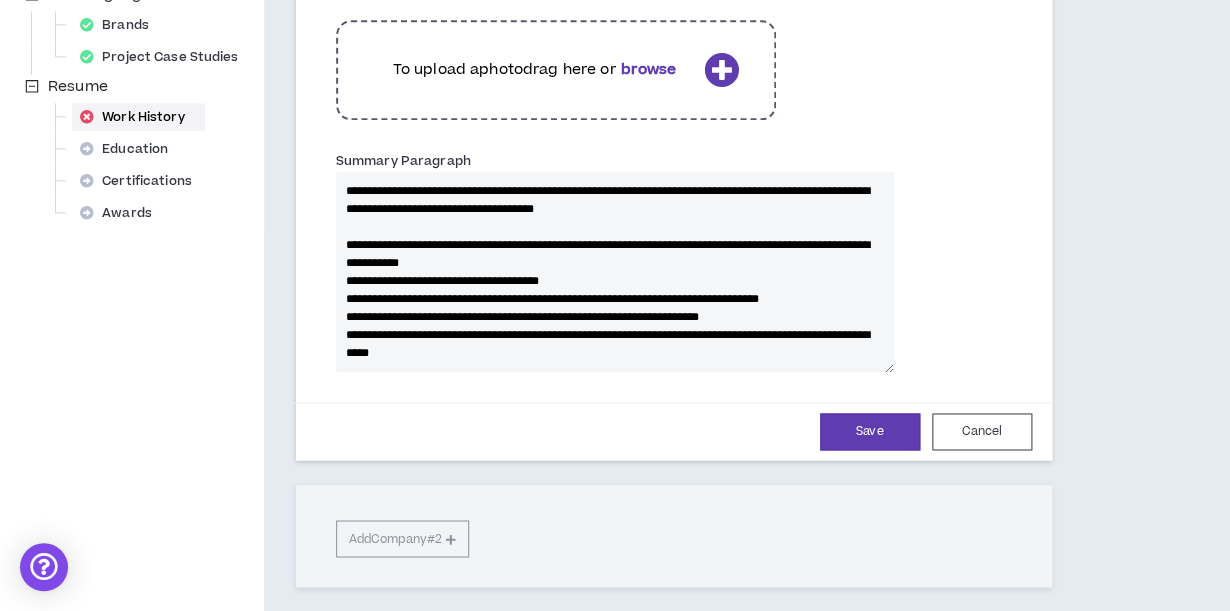 type 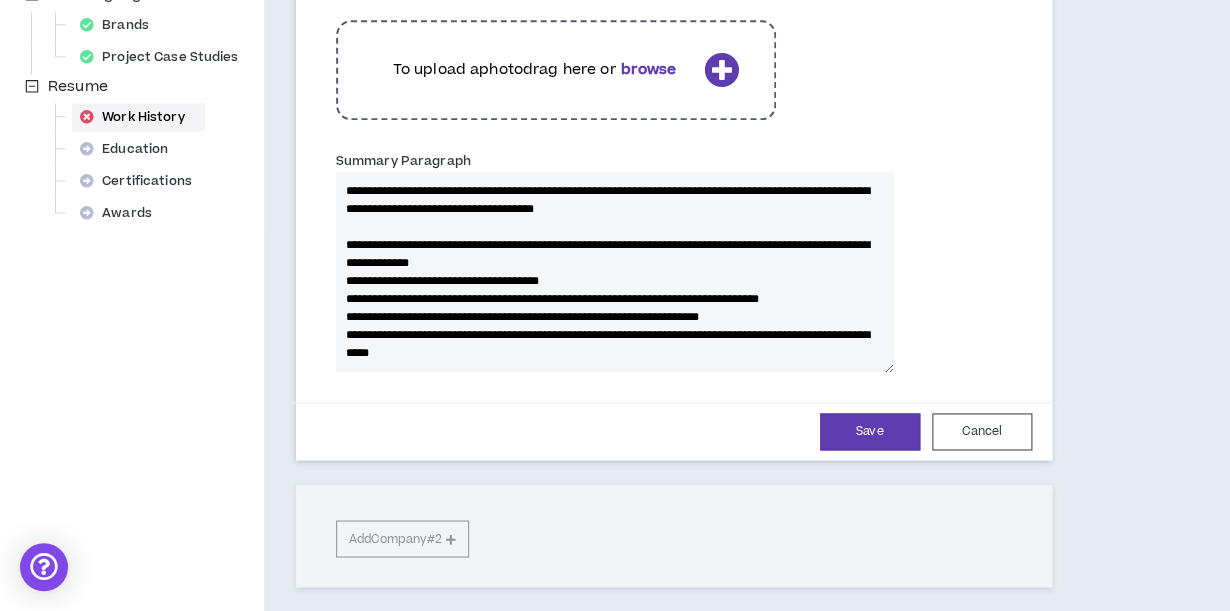 type on "**********" 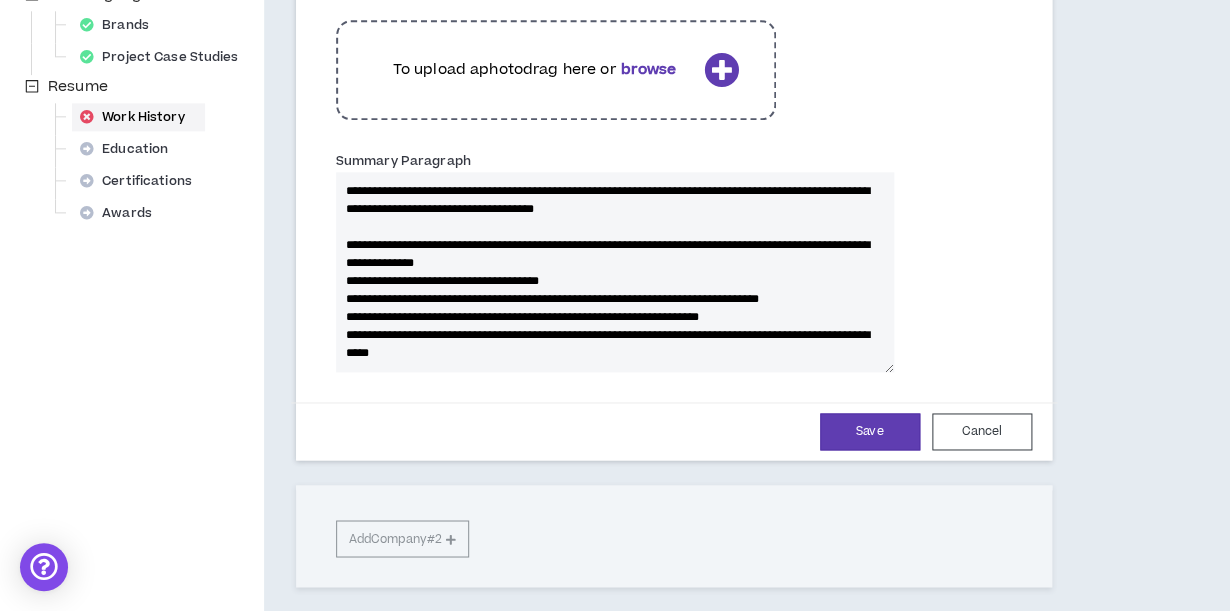 type 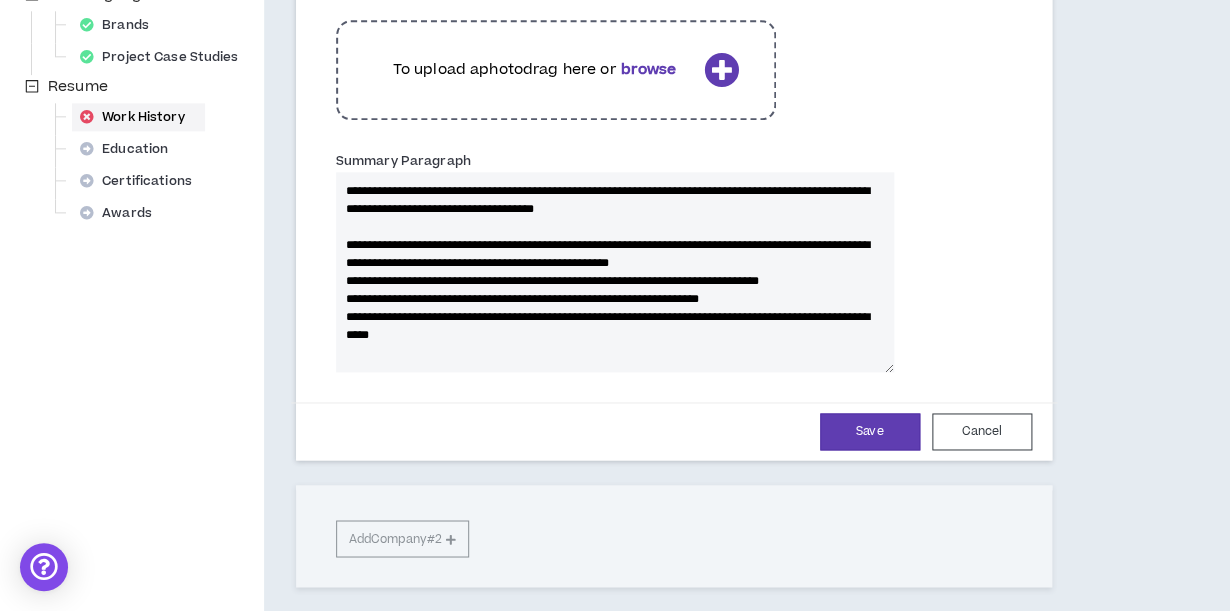 type 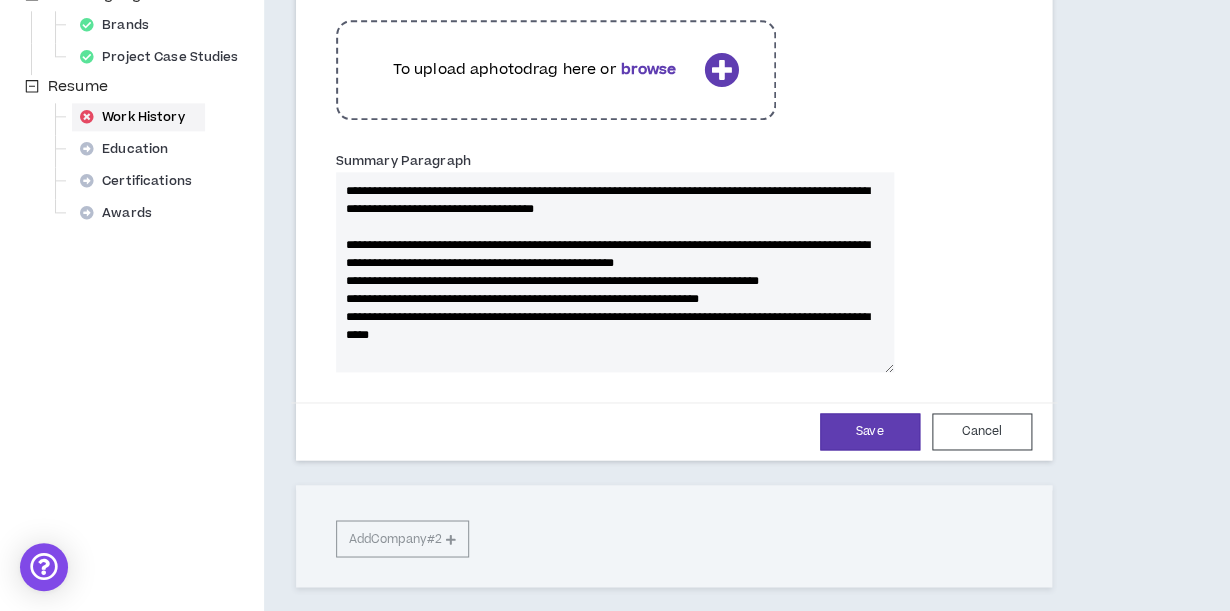 type 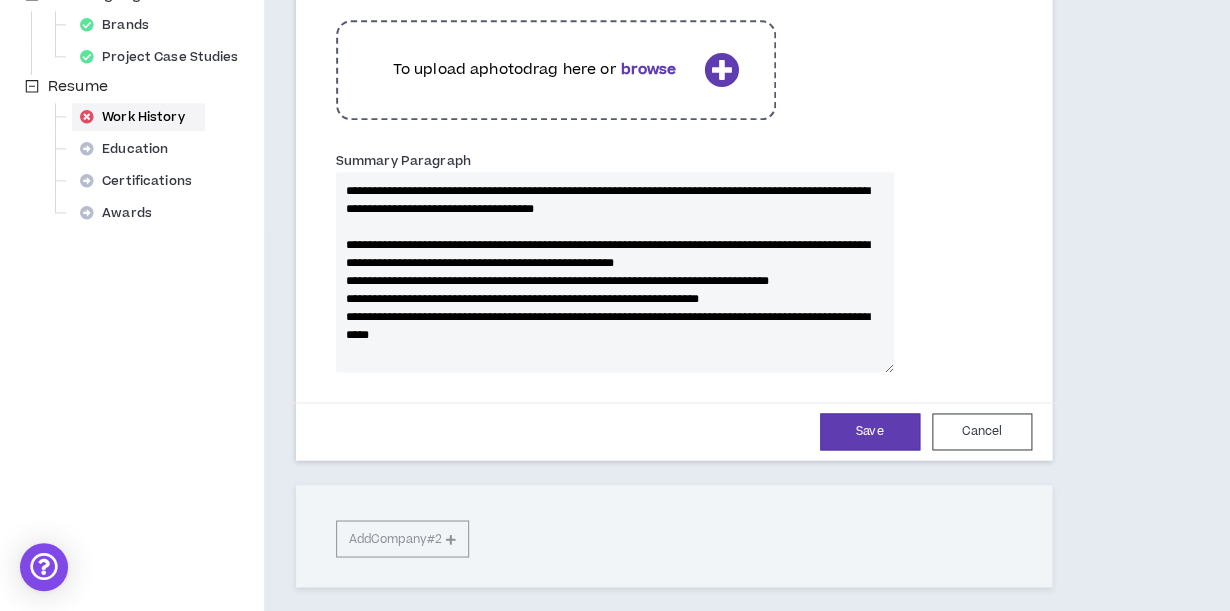 type on "**********" 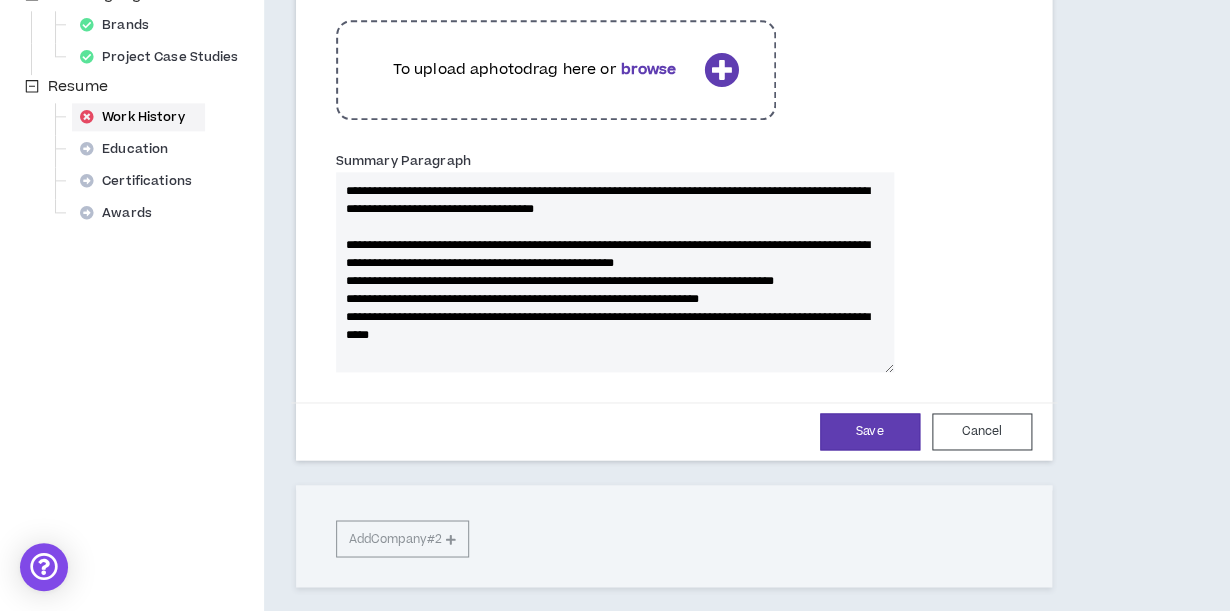 type 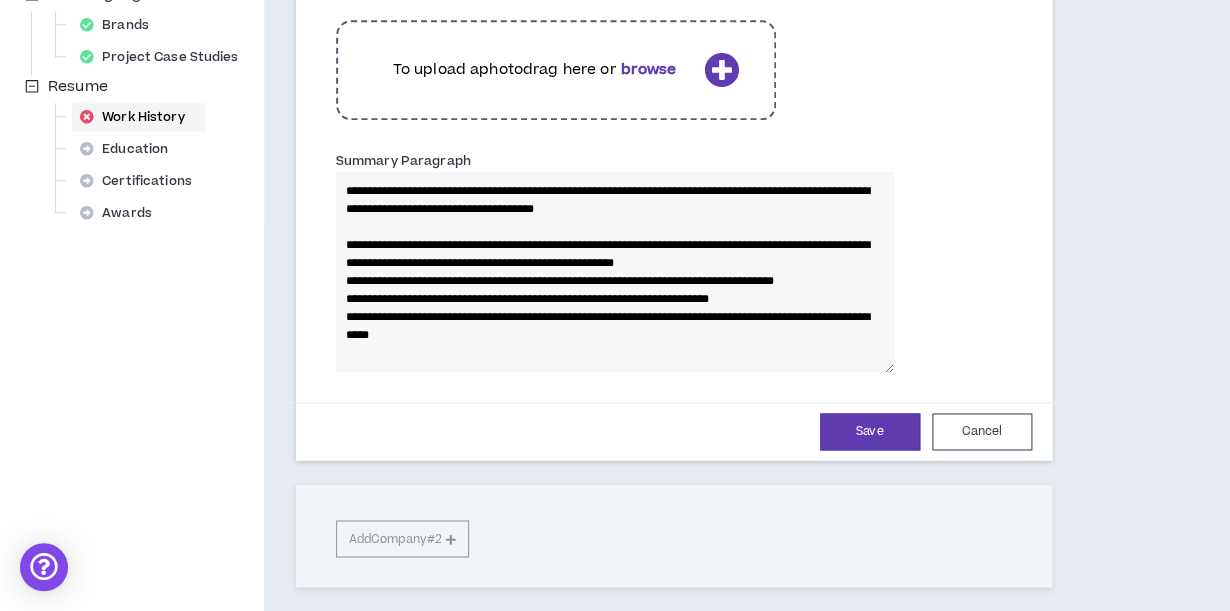 type on "**********" 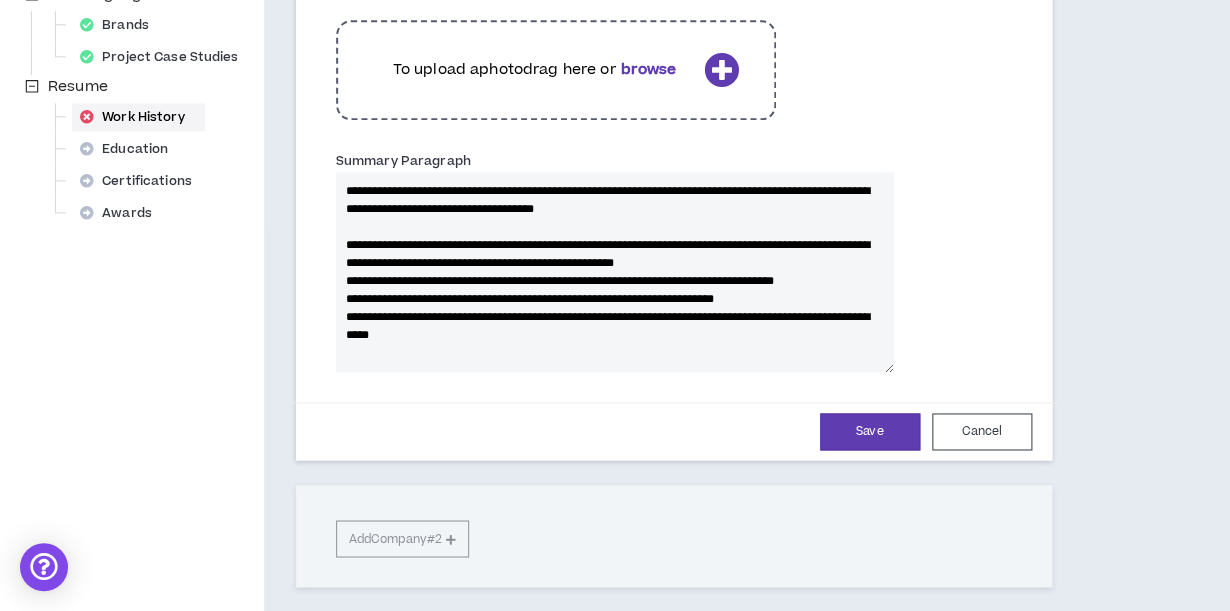 type 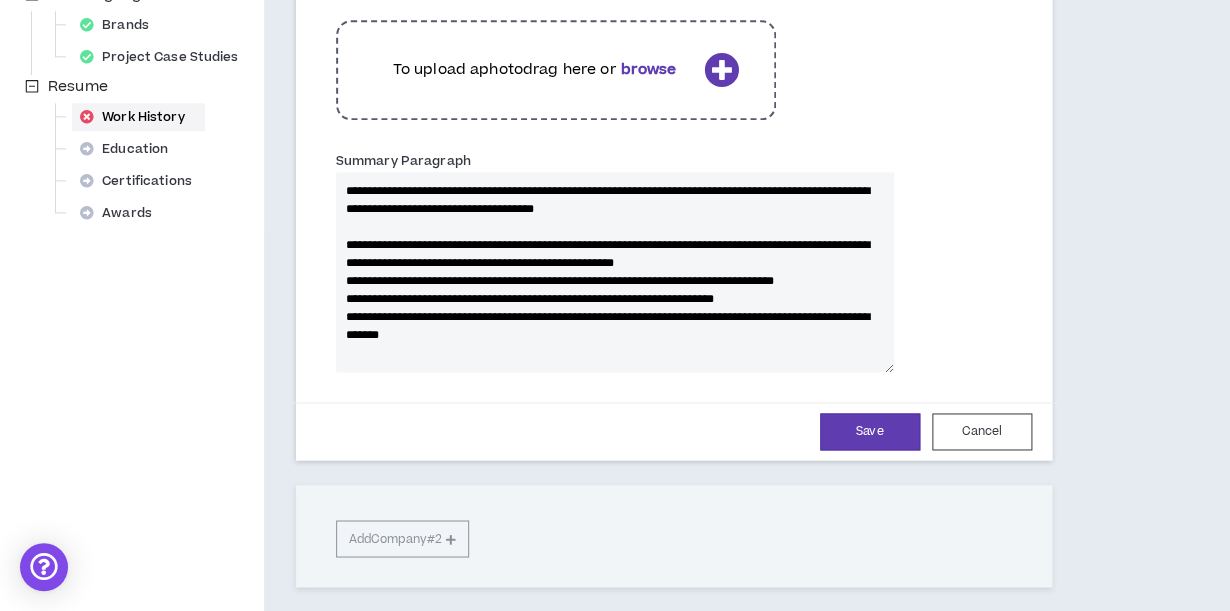 type on "**********" 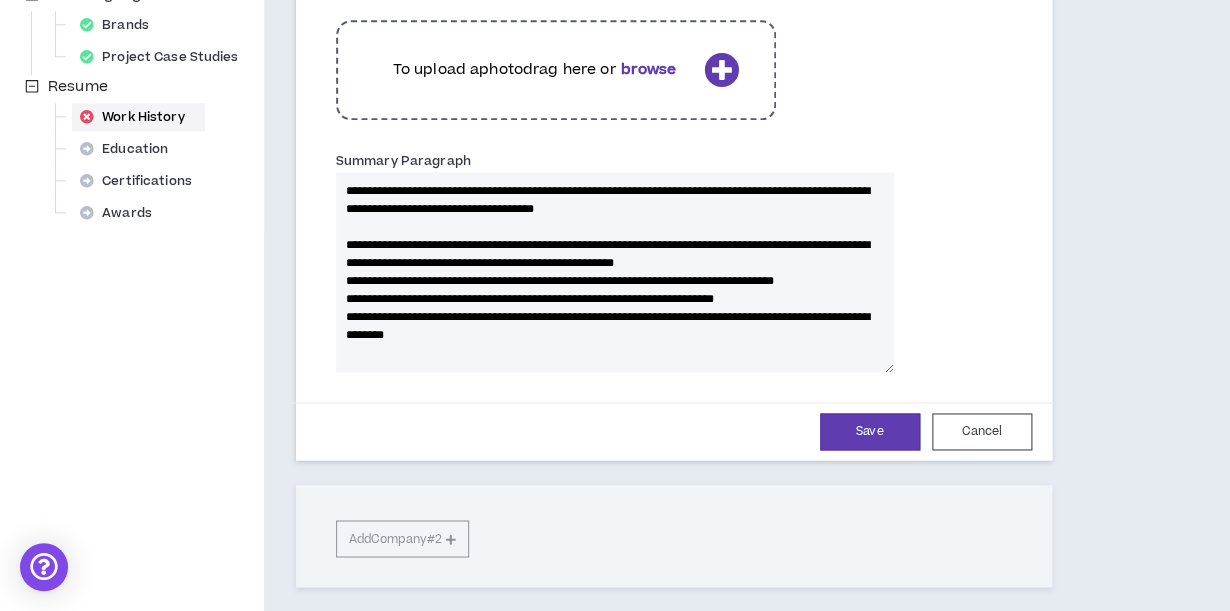 type 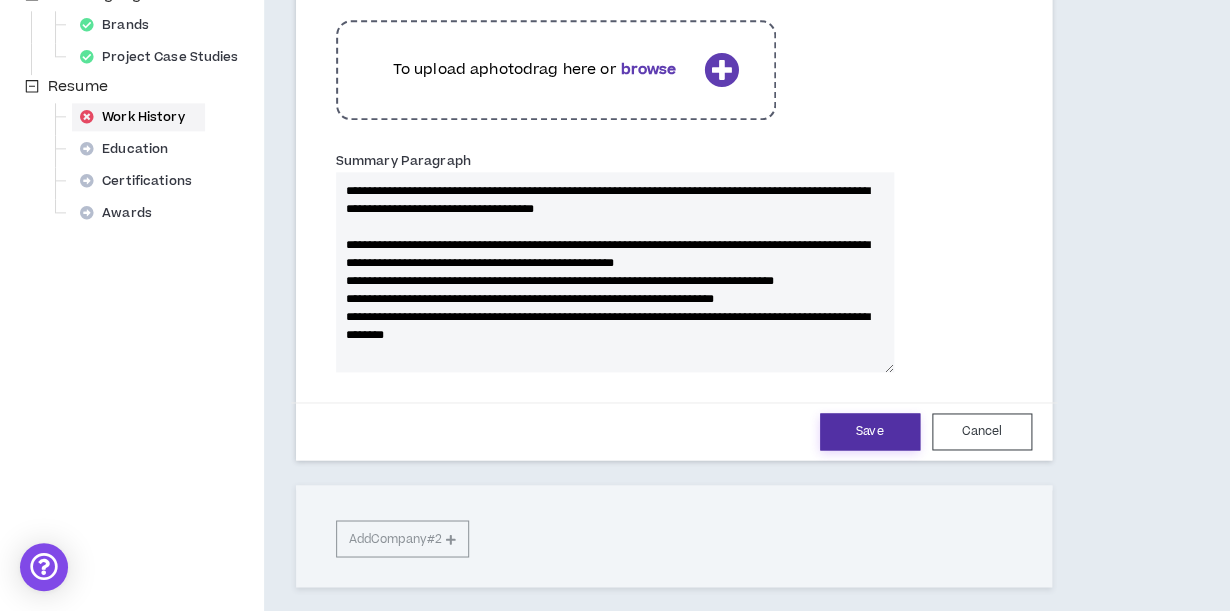 type on "**********" 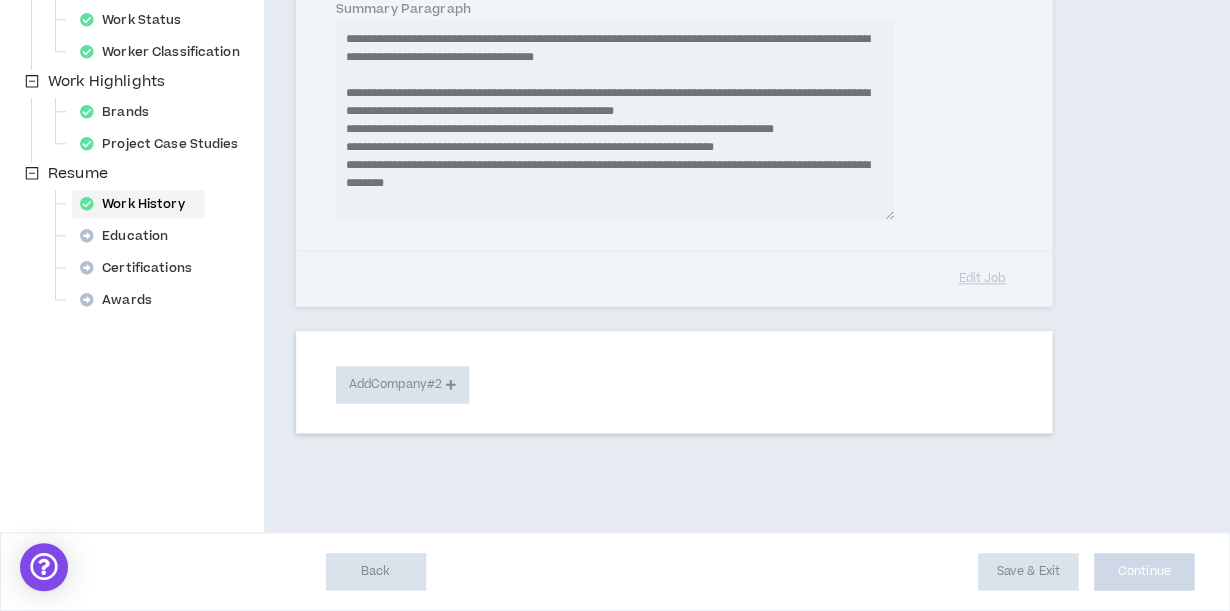 type 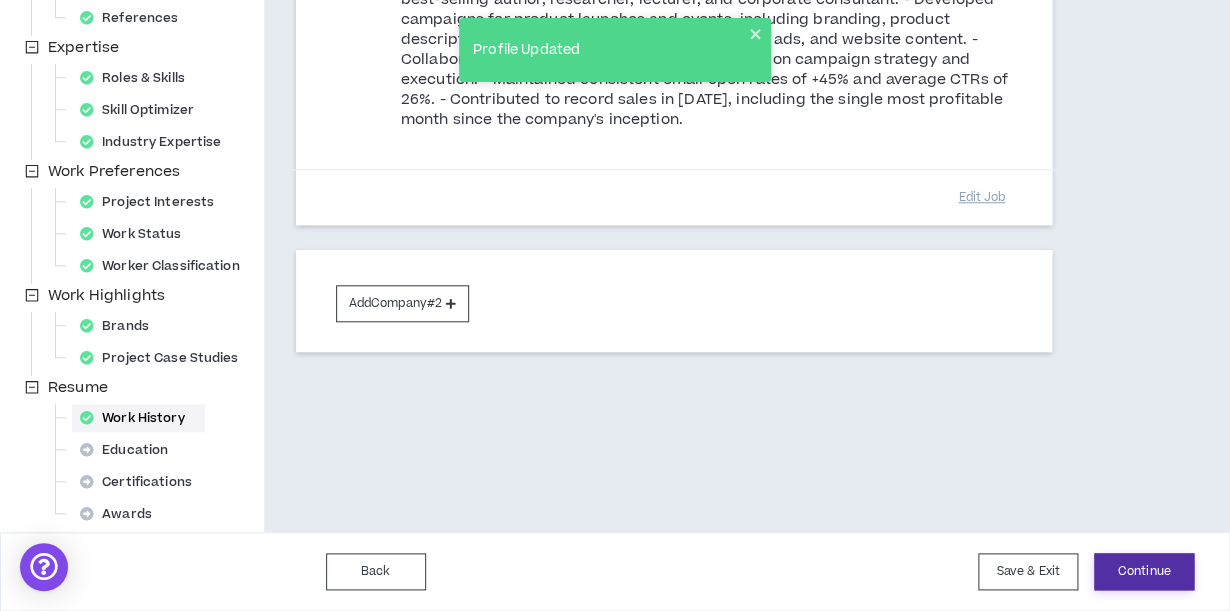 click on "Continue" at bounding box center [1144, 571] 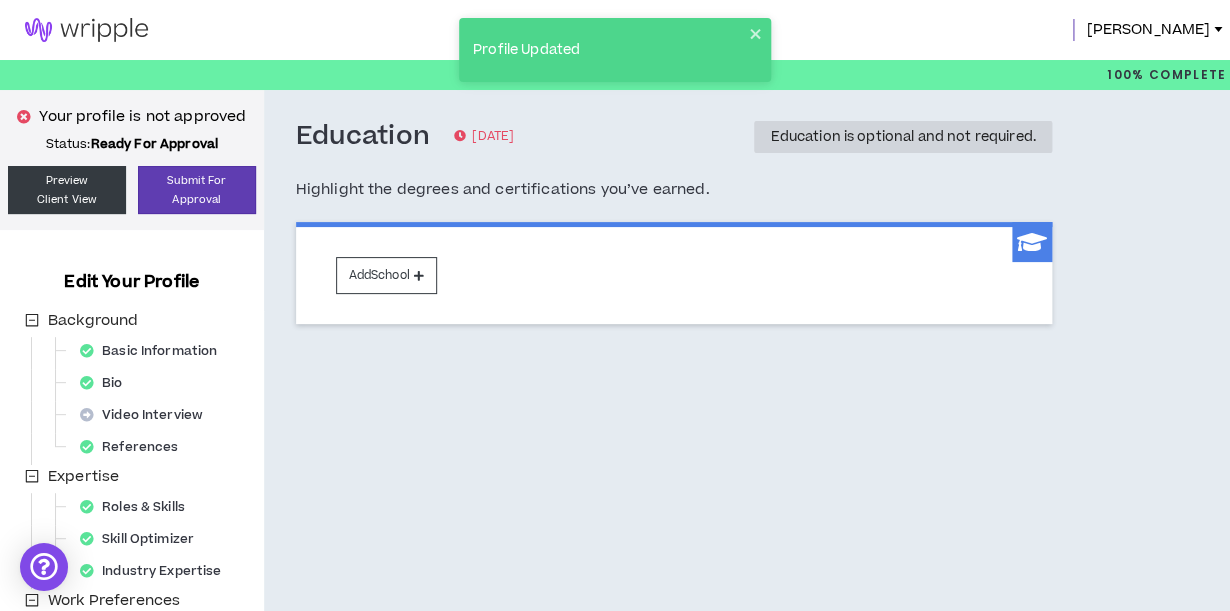 scroll, scrollTop: 0, scrollLeft: 0, axis: both 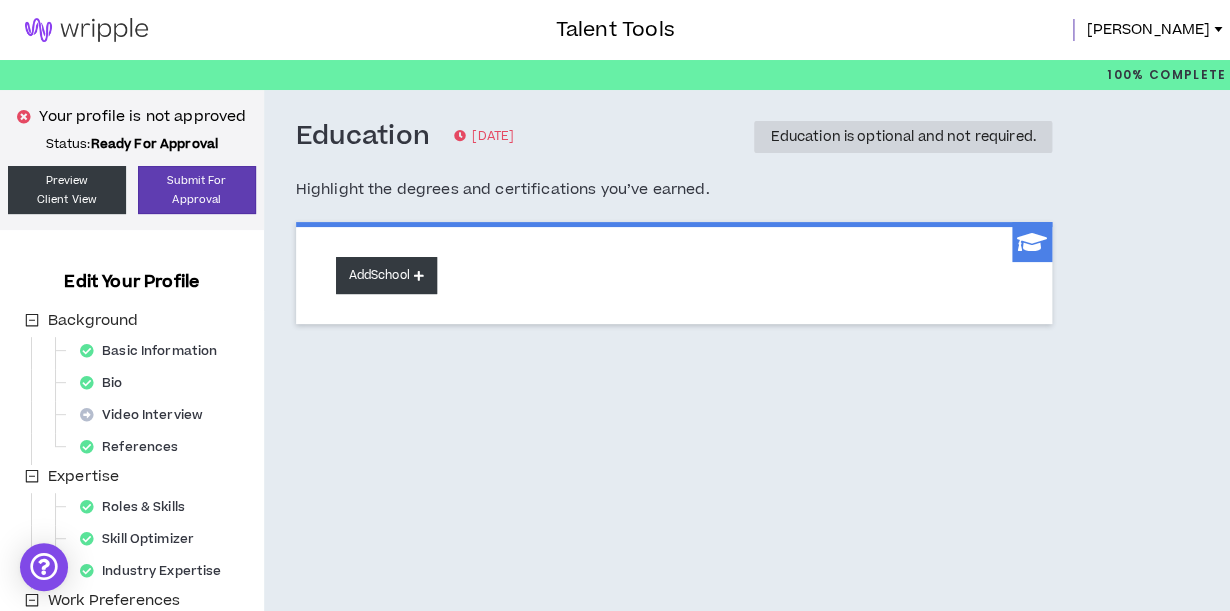 click on "Add  School" at bounding box center (386, 275) 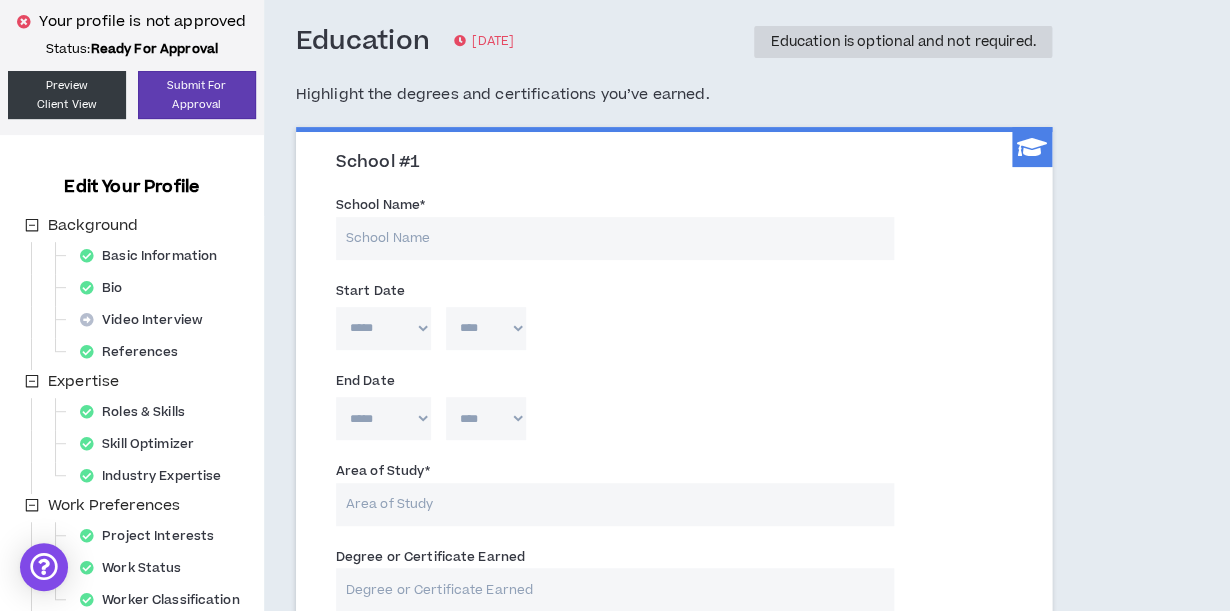 scroll, scrollTop: 104, scrollLeft: 0, axis: vertical 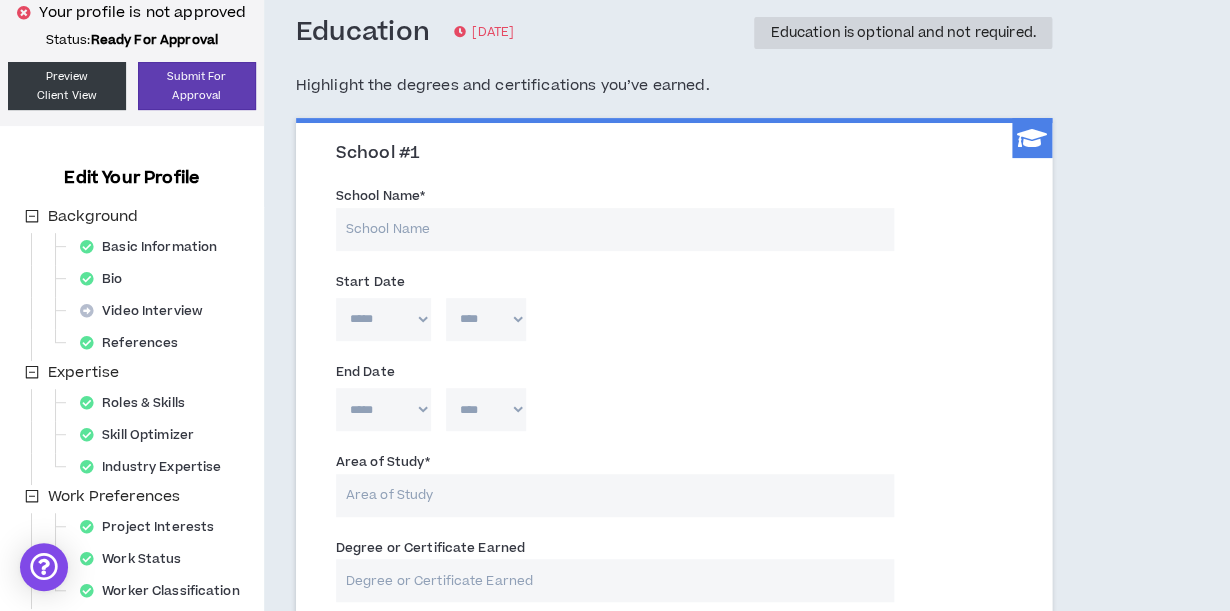 click on "School Name  *" at bounding box center [615, 229] 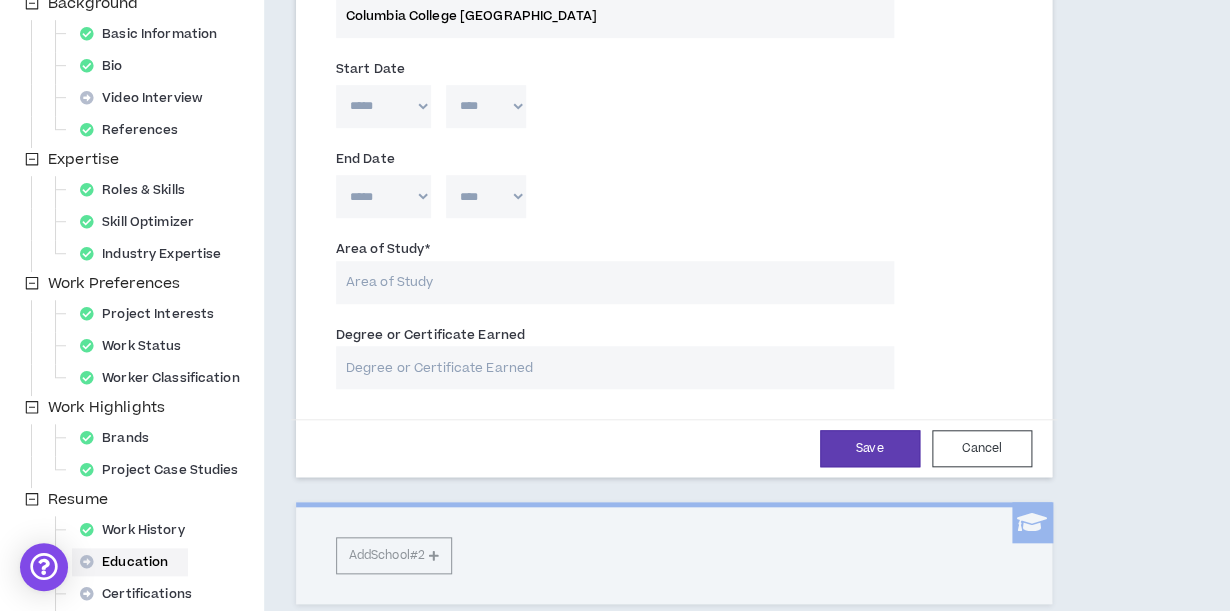 scroll, scrollTop: 340, scrollLeft: 0, axis: vertical 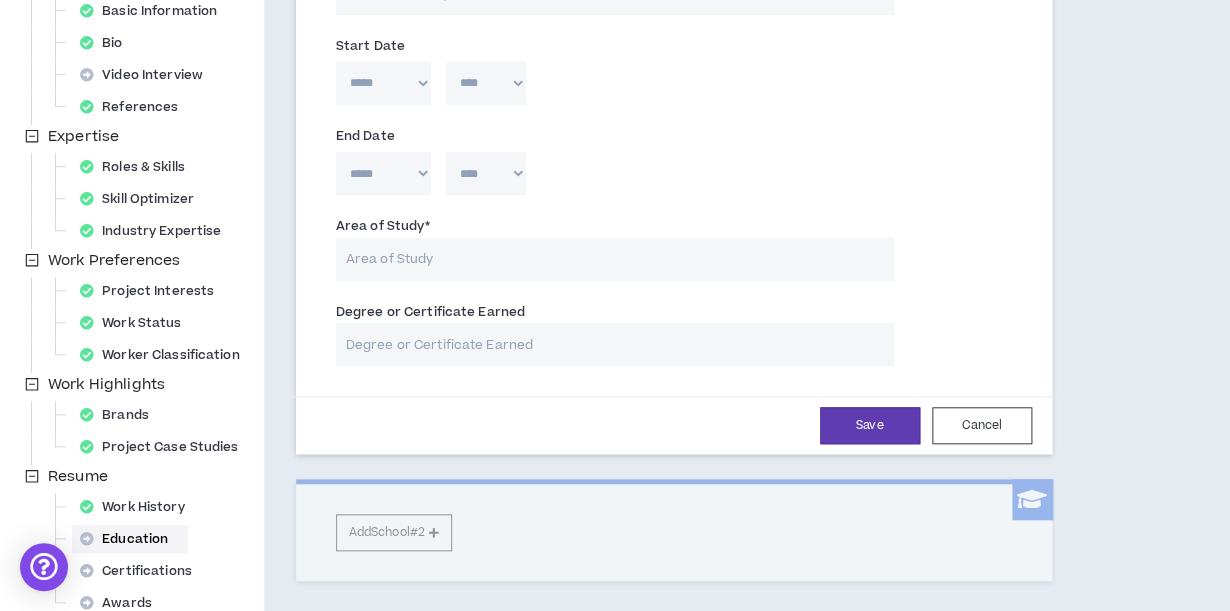 type on "Columbia College [GEOGRAPHIC_DATA]" 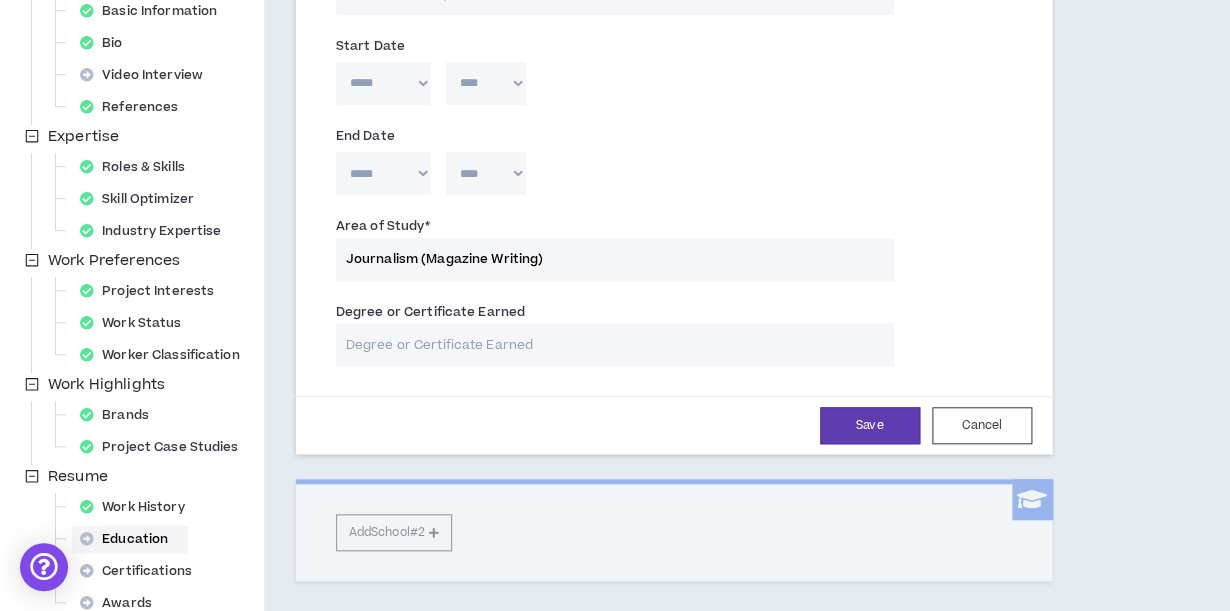 type on "Journalism (Magazine Writing)" 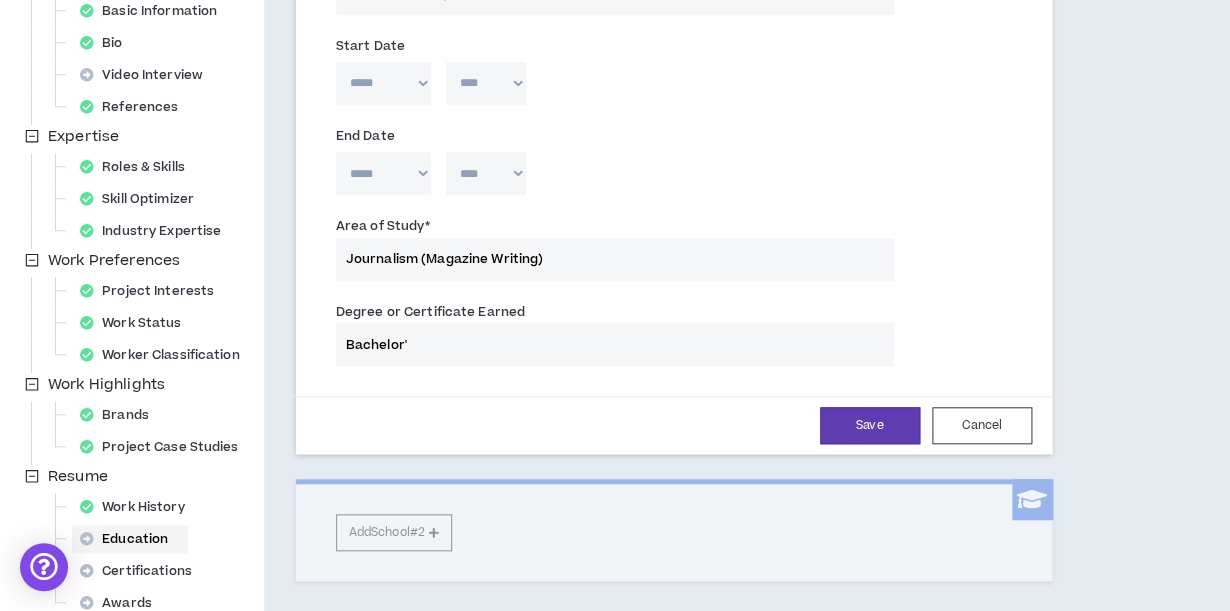 type on "Bachelor's" 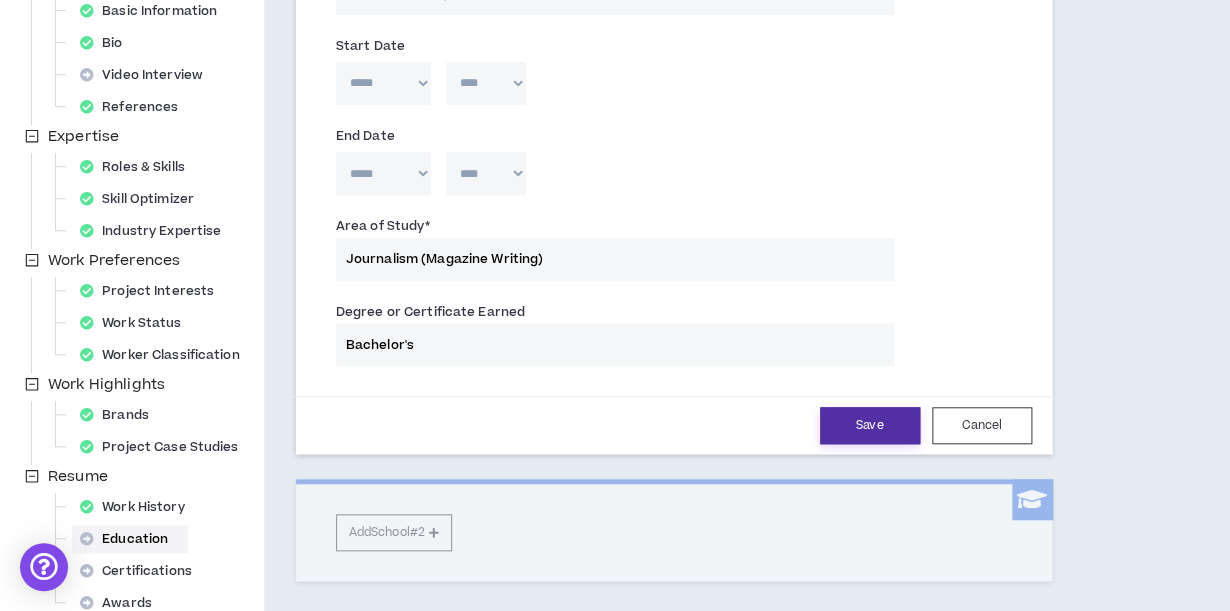 click on "Save" at bounding box center [870, 425] 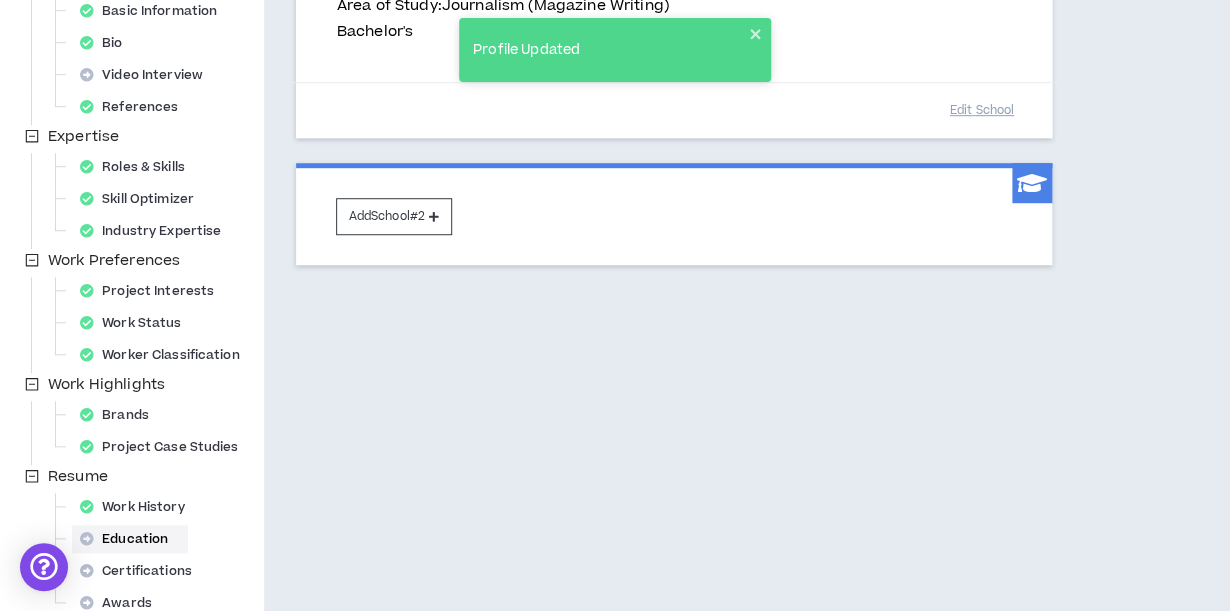 scroll, scrollTop: 430, scrollLeft: 0, axis: vertical 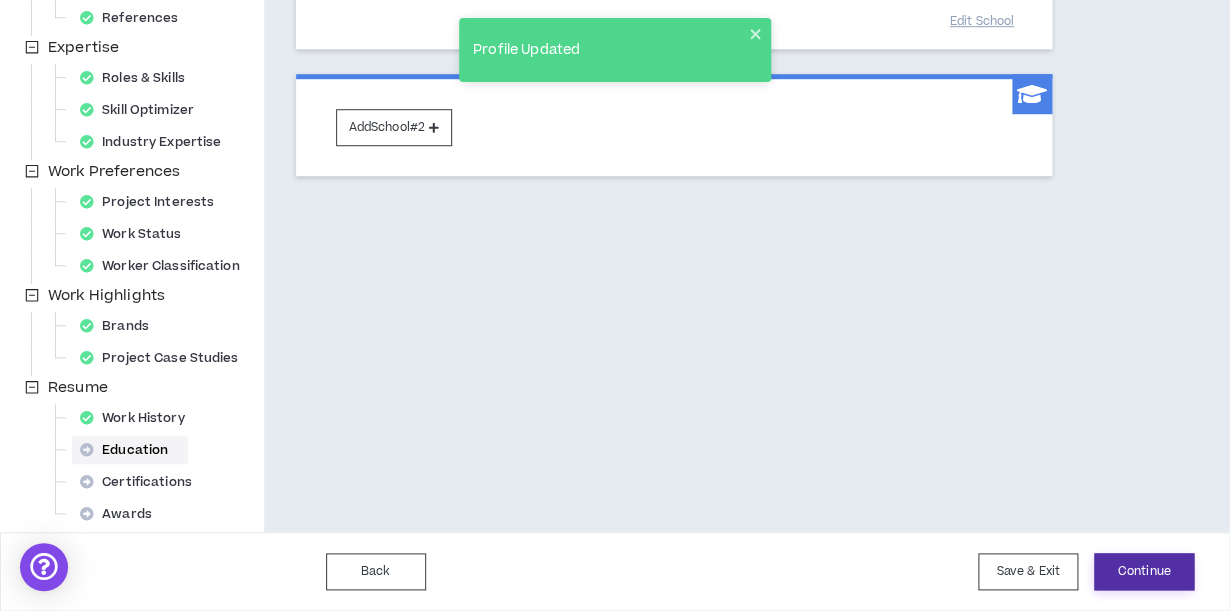 click on "Continue" at bounding box center (1144, 571) 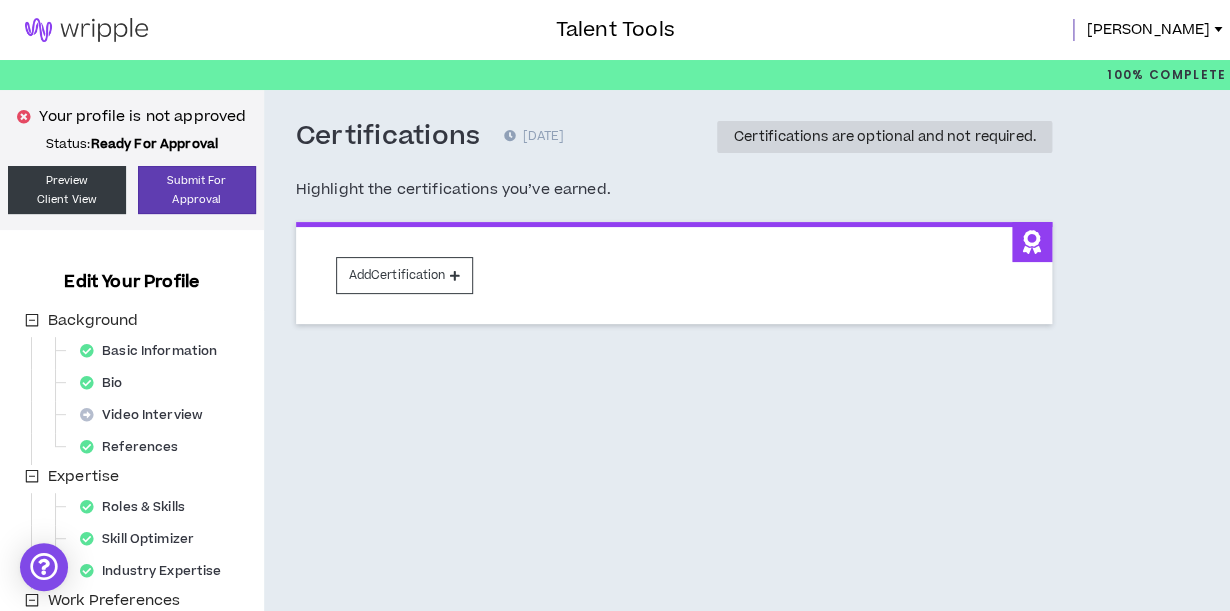 scroll, scrollTop: 430, scrollLeft: 0, axis: vertical 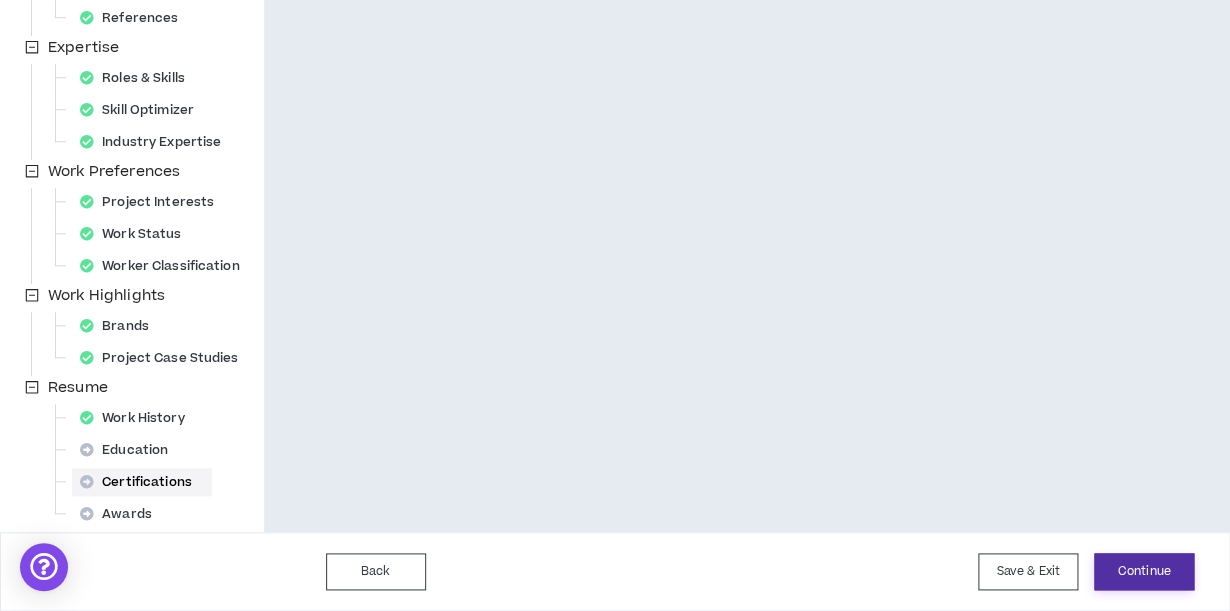 click on "Continue" at bounding box center [1144, 571] 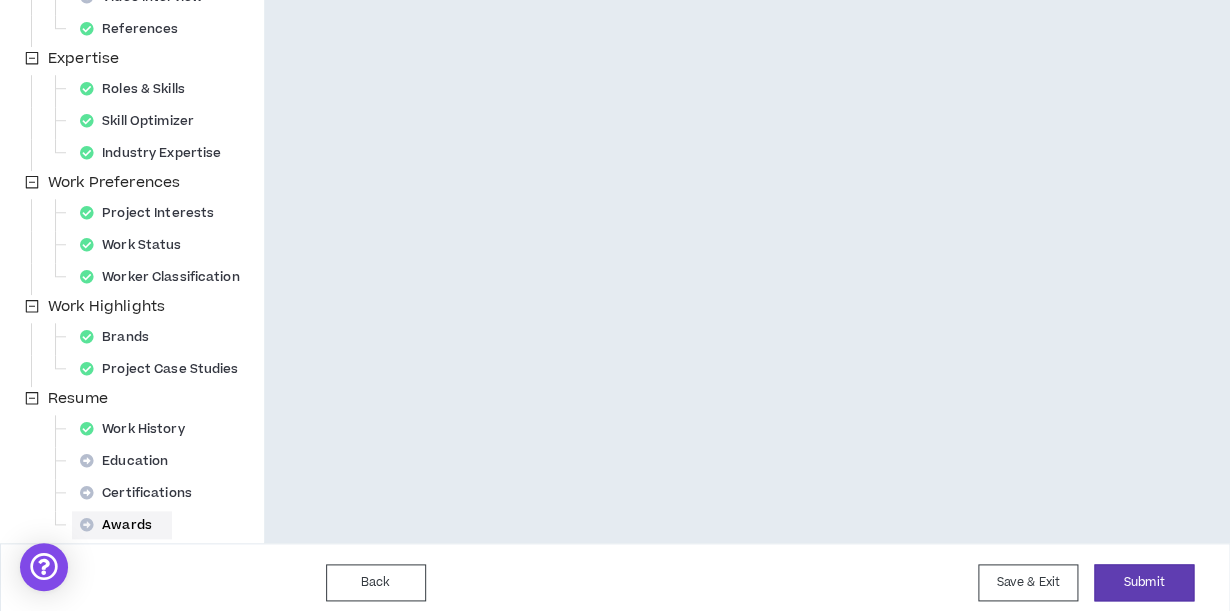 scroll, scrollTop: 430, scrollLeft: 0, axis: vertical 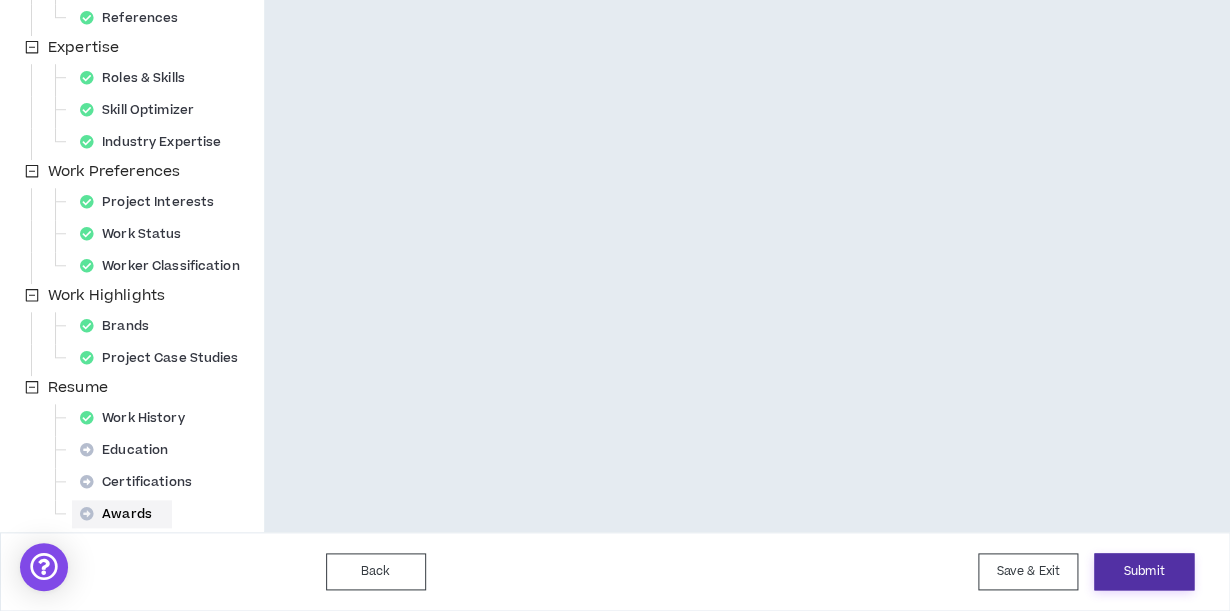 click on "Submit" at bounding box center (1144, 571) 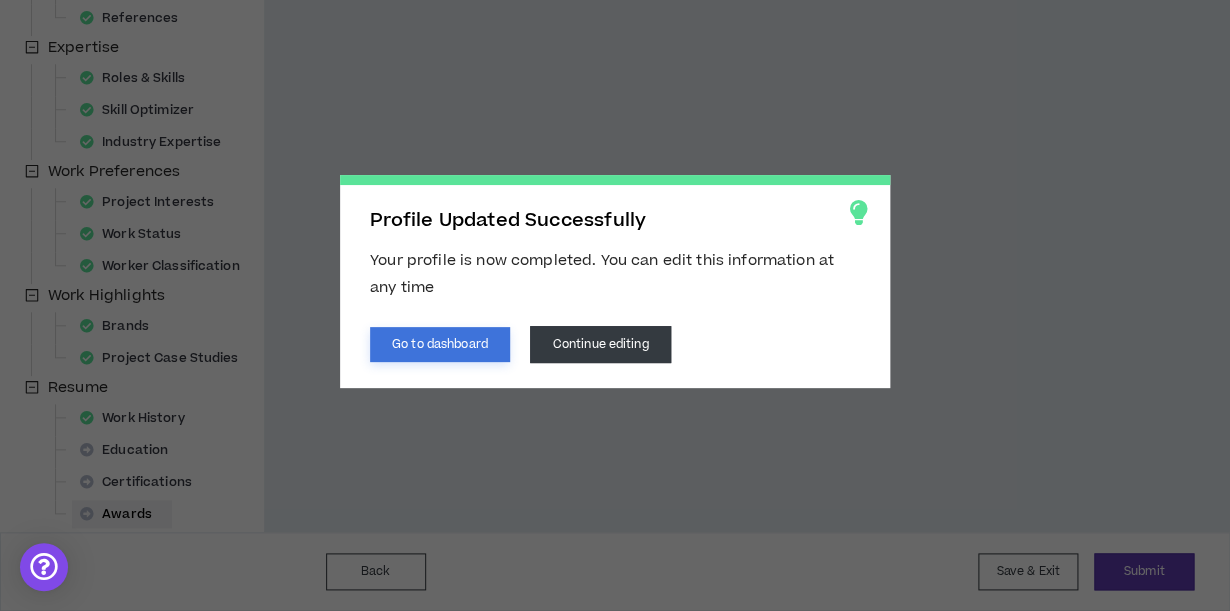 click on "Go to dashboard" at bounding box center [440, 344] 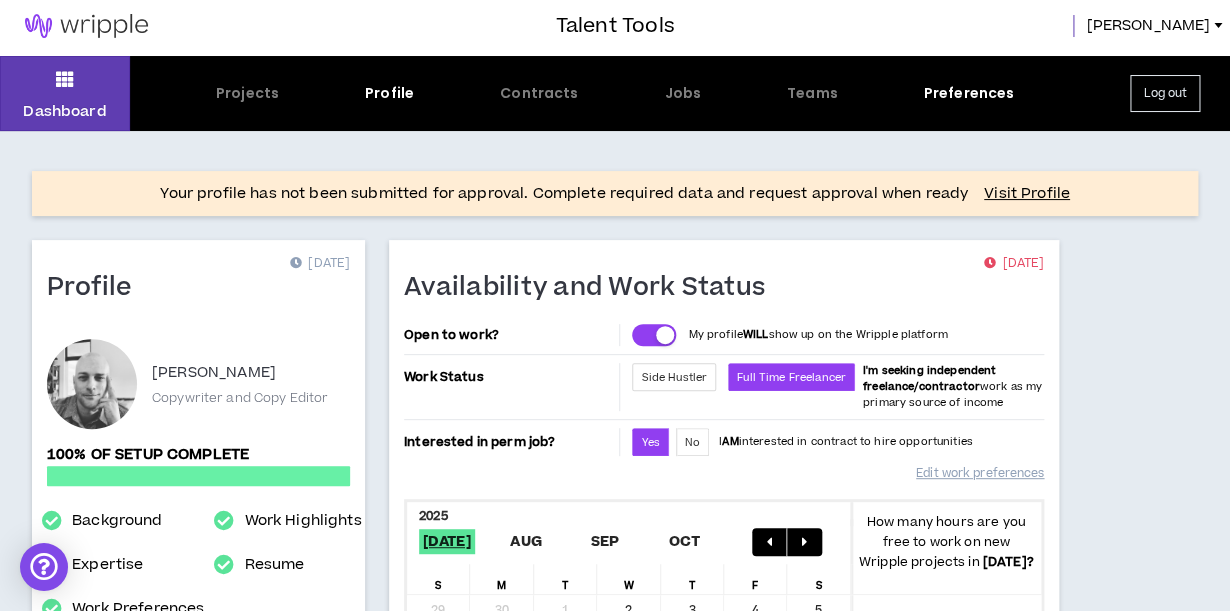 scroll, scrollTop: 0, scrollLeft: 0, axis: both 